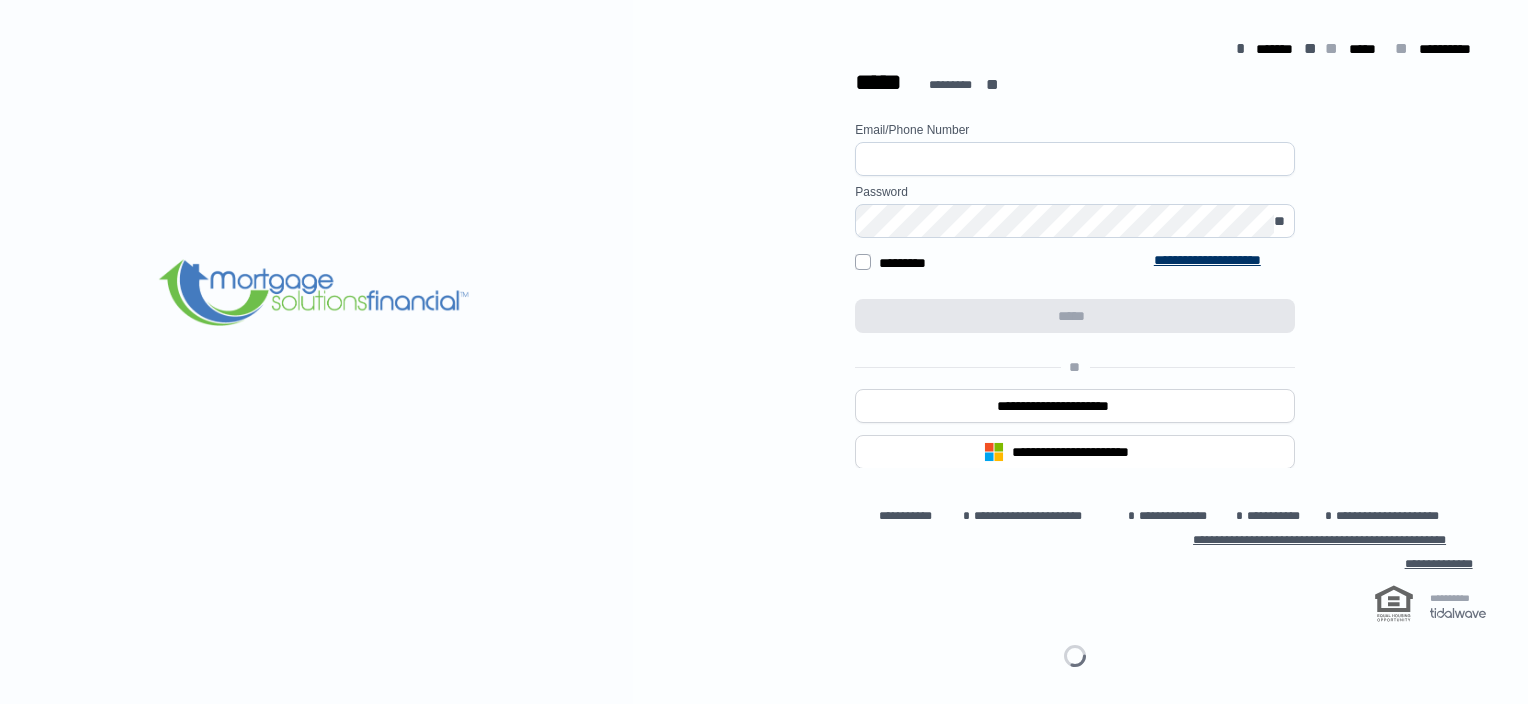 scroll, scrollTop: 0, scrollLeft: 0, axis: both 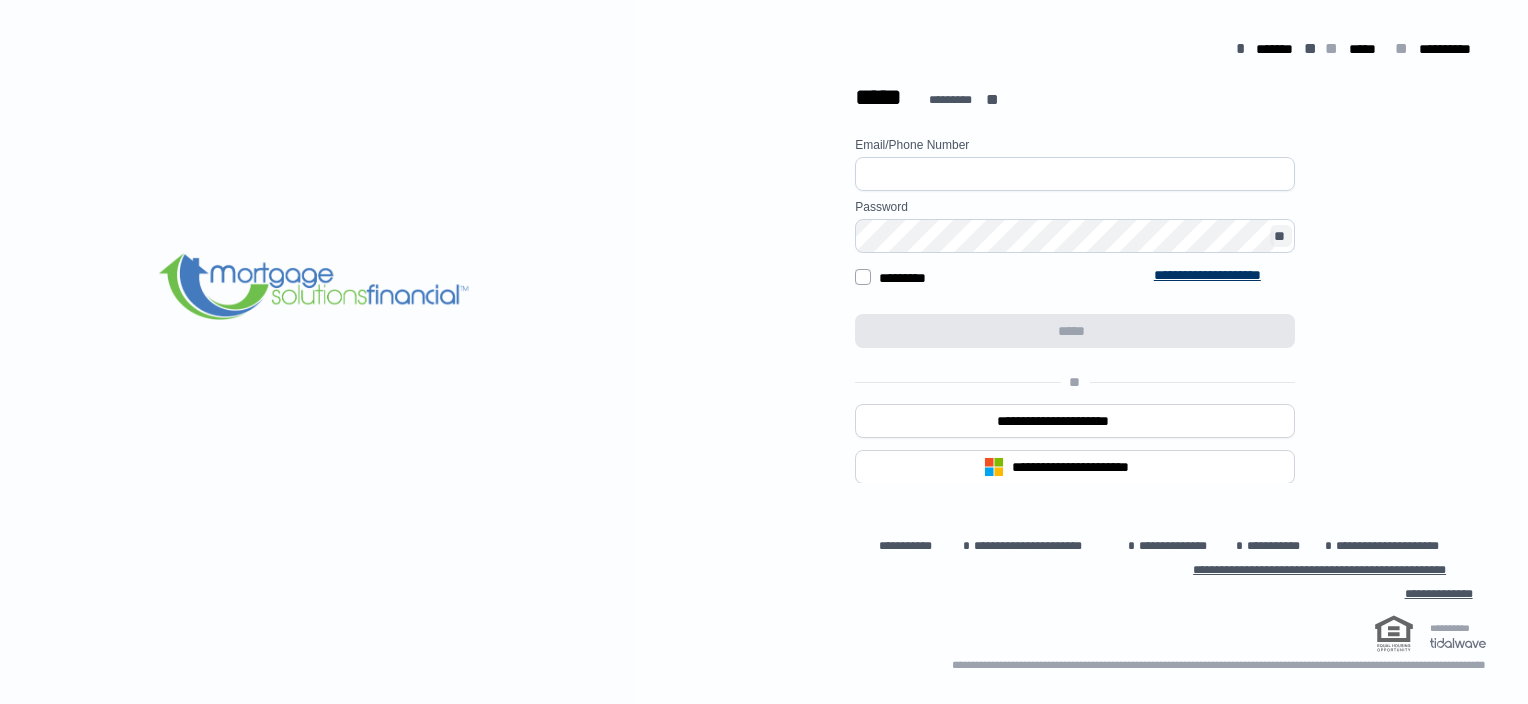 type on "**********" 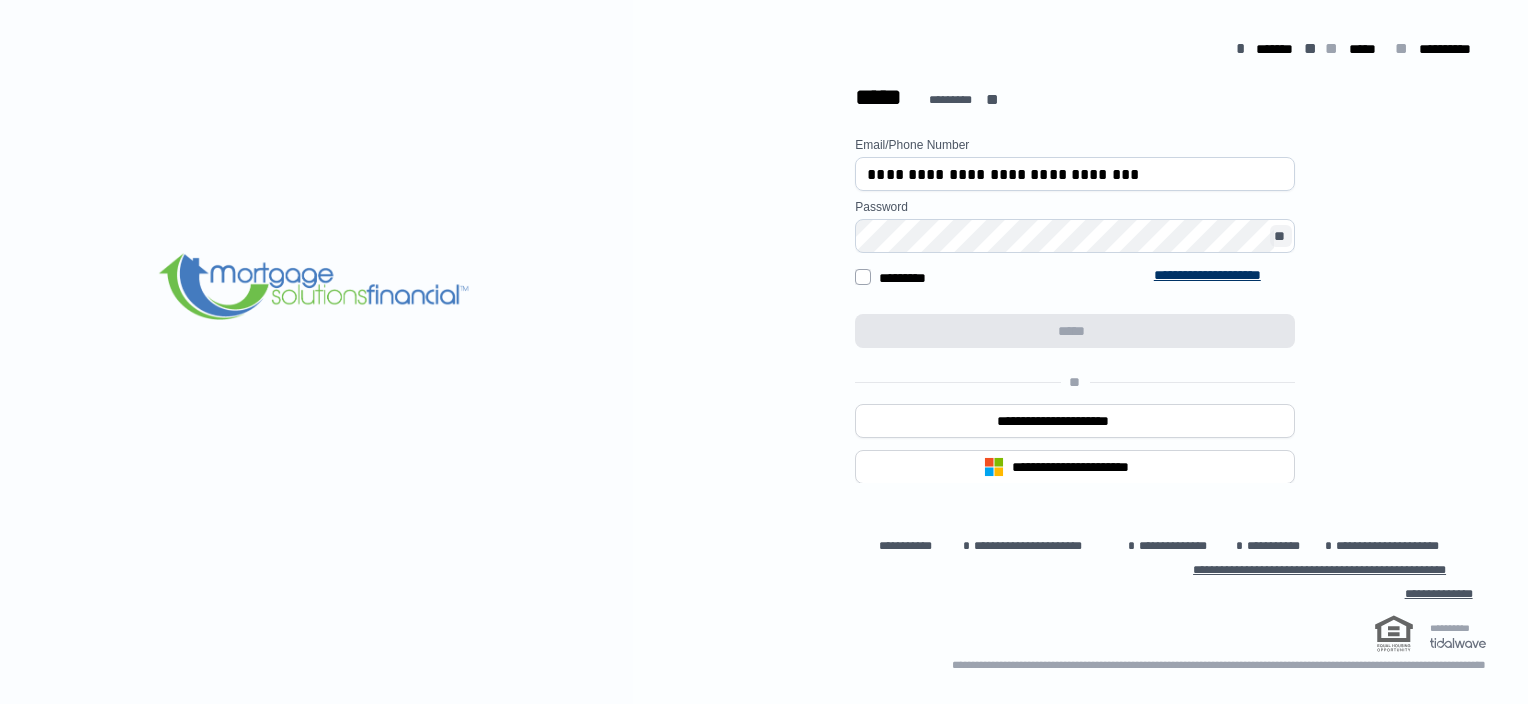 click on "**" at bounding box center (1281, 236) 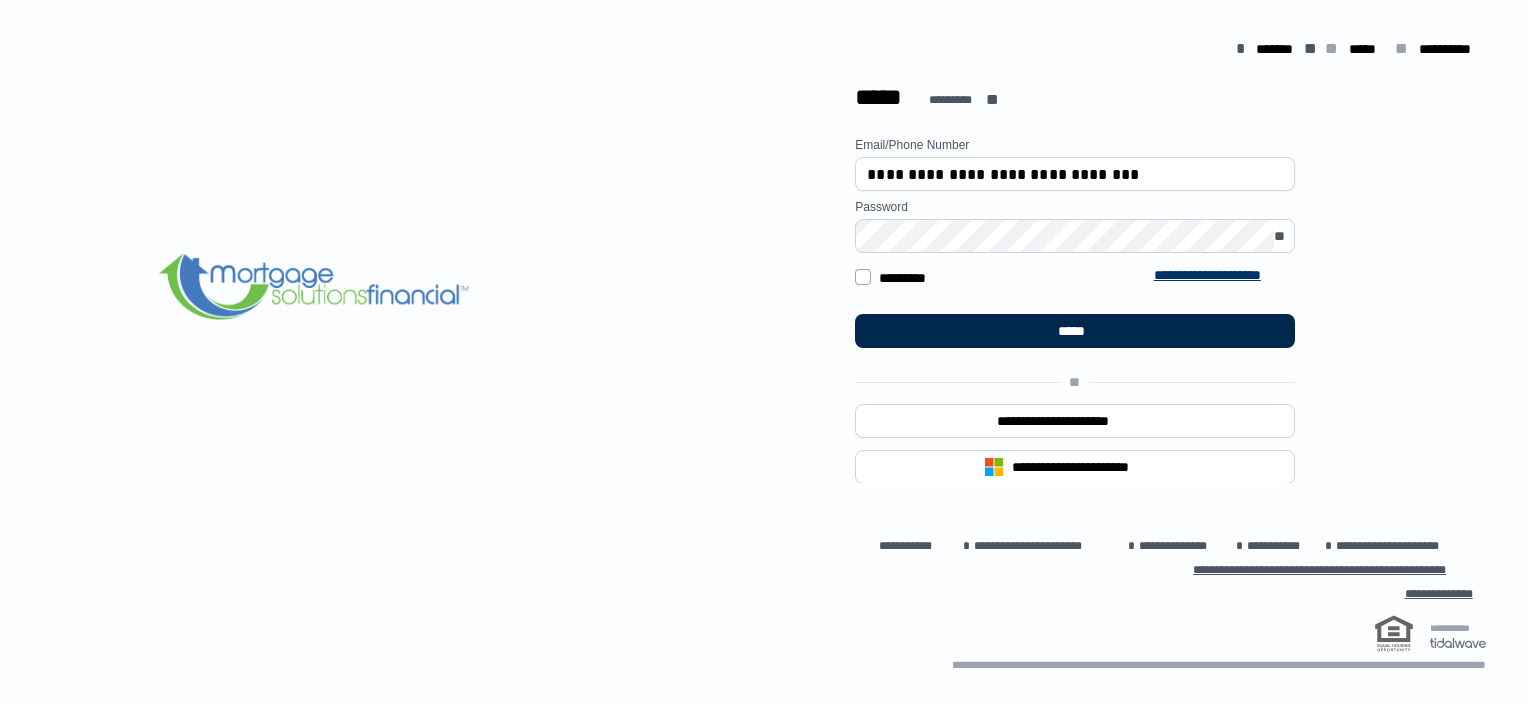 click on "*****" at bounding box center (1075, 331) 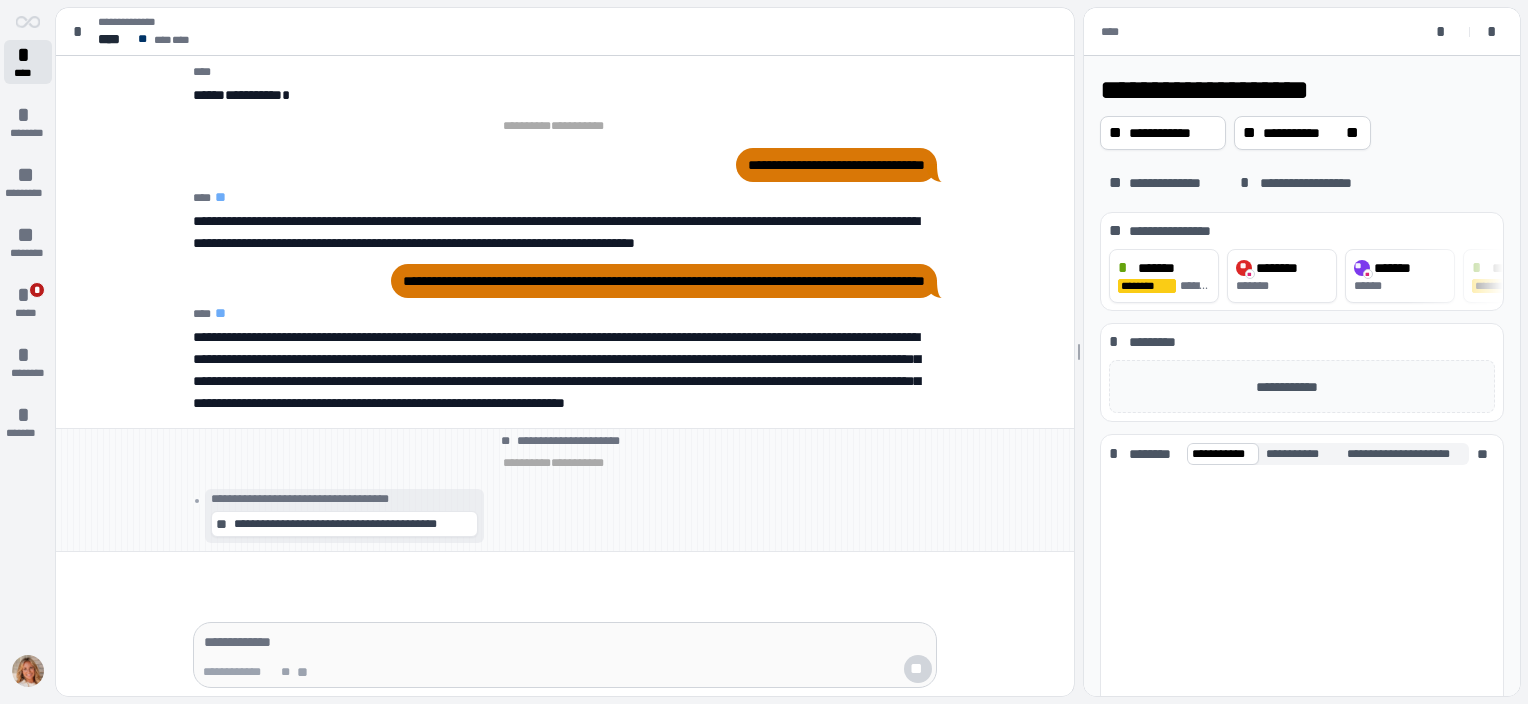 click on "*" at bounding box center [28, 55] 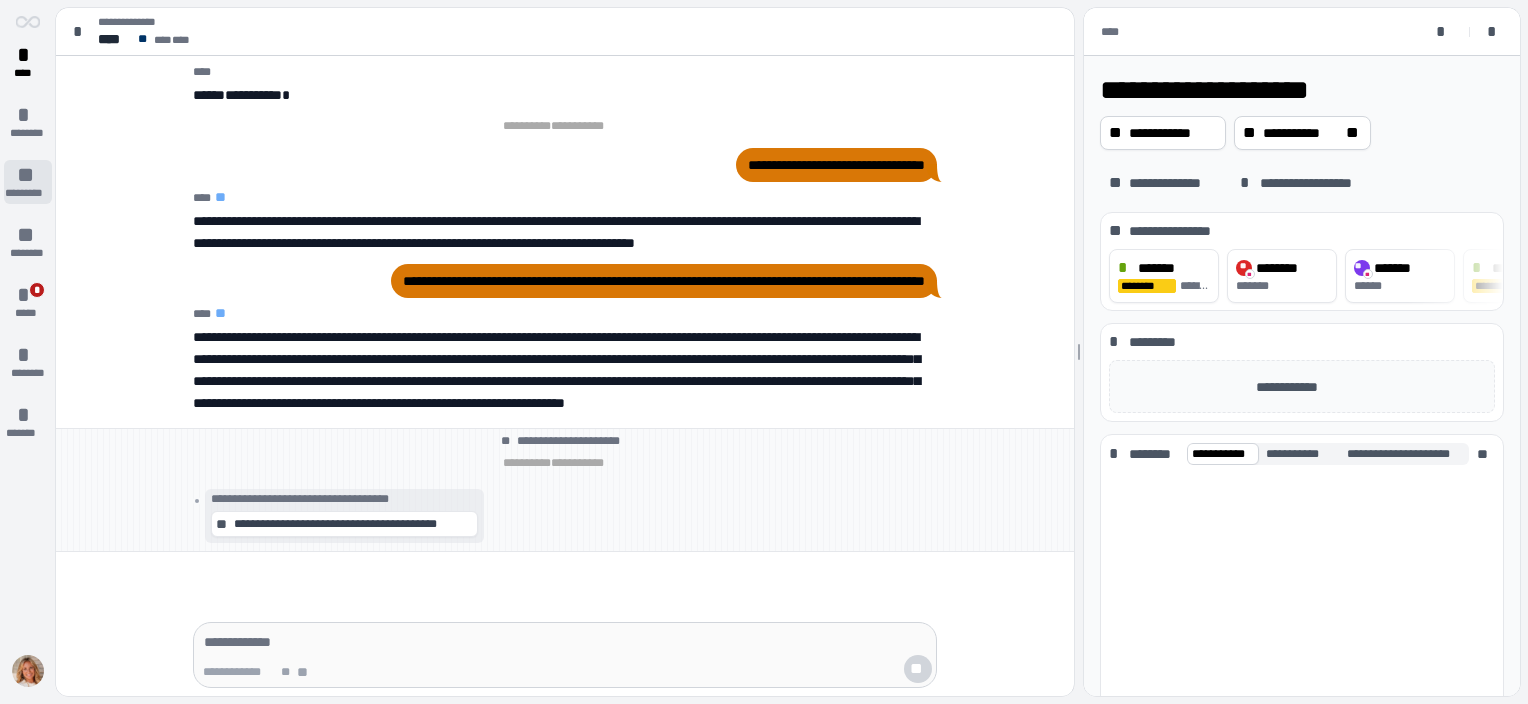 click on "**" at bounding box center (28, 175) 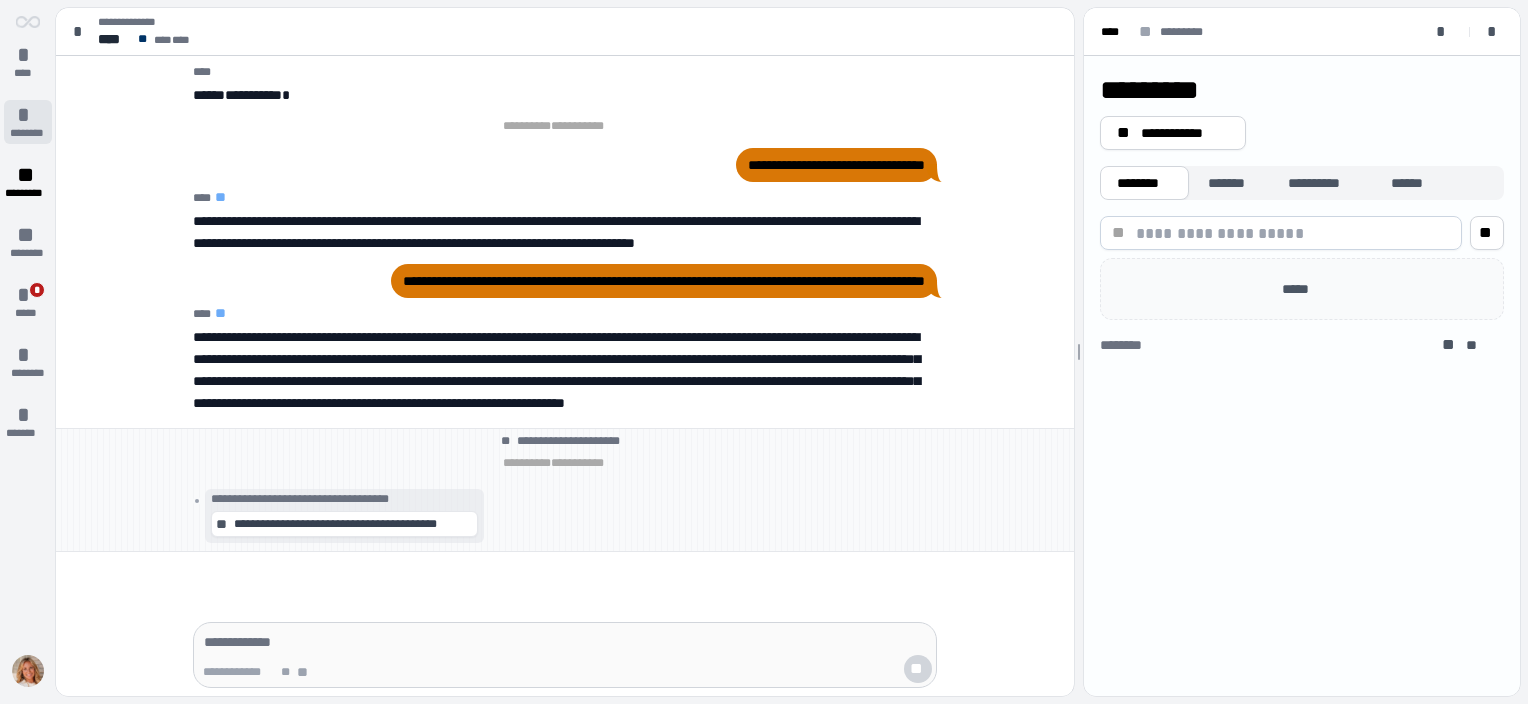click on "*" at bounding box center [28, 115] 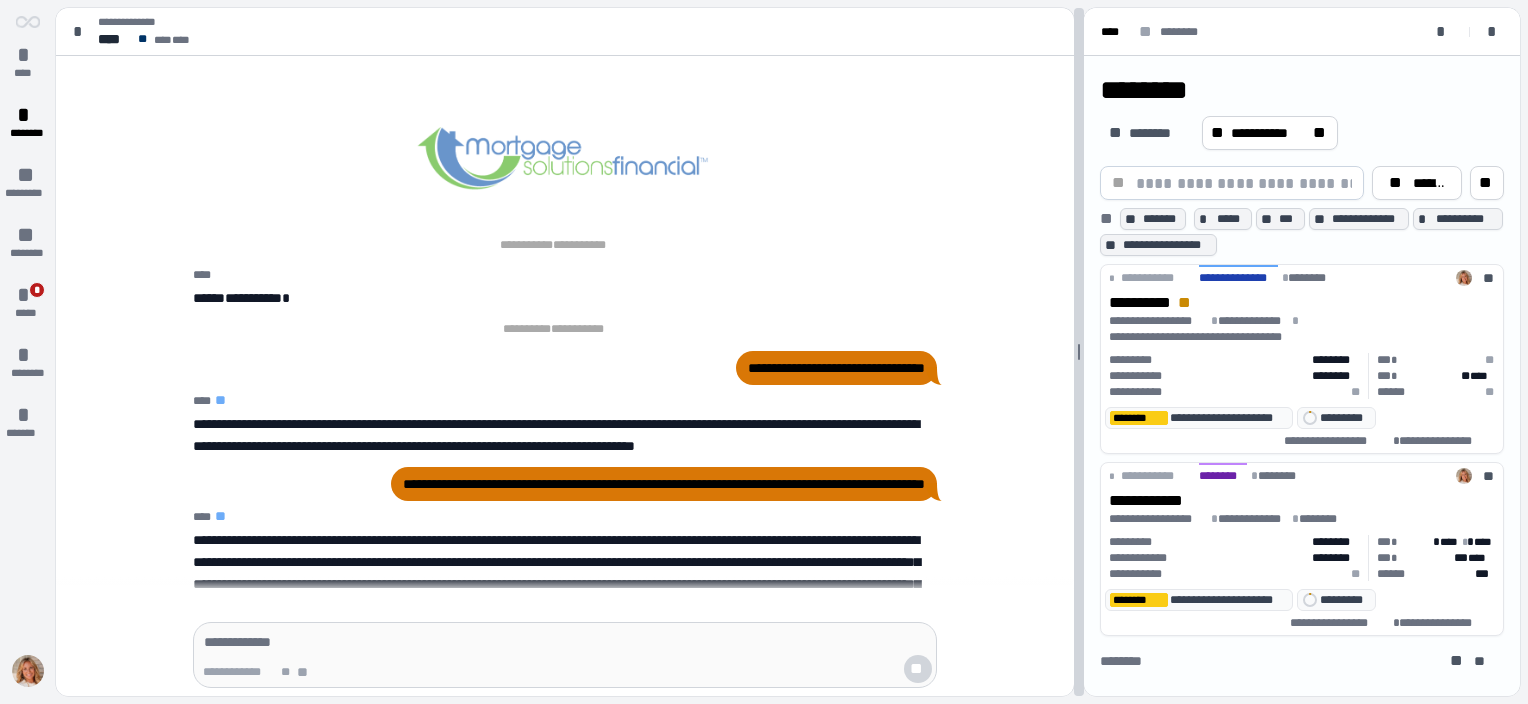 scroll, scrollTop: 248, scrollLeft: 0, axis: vertical 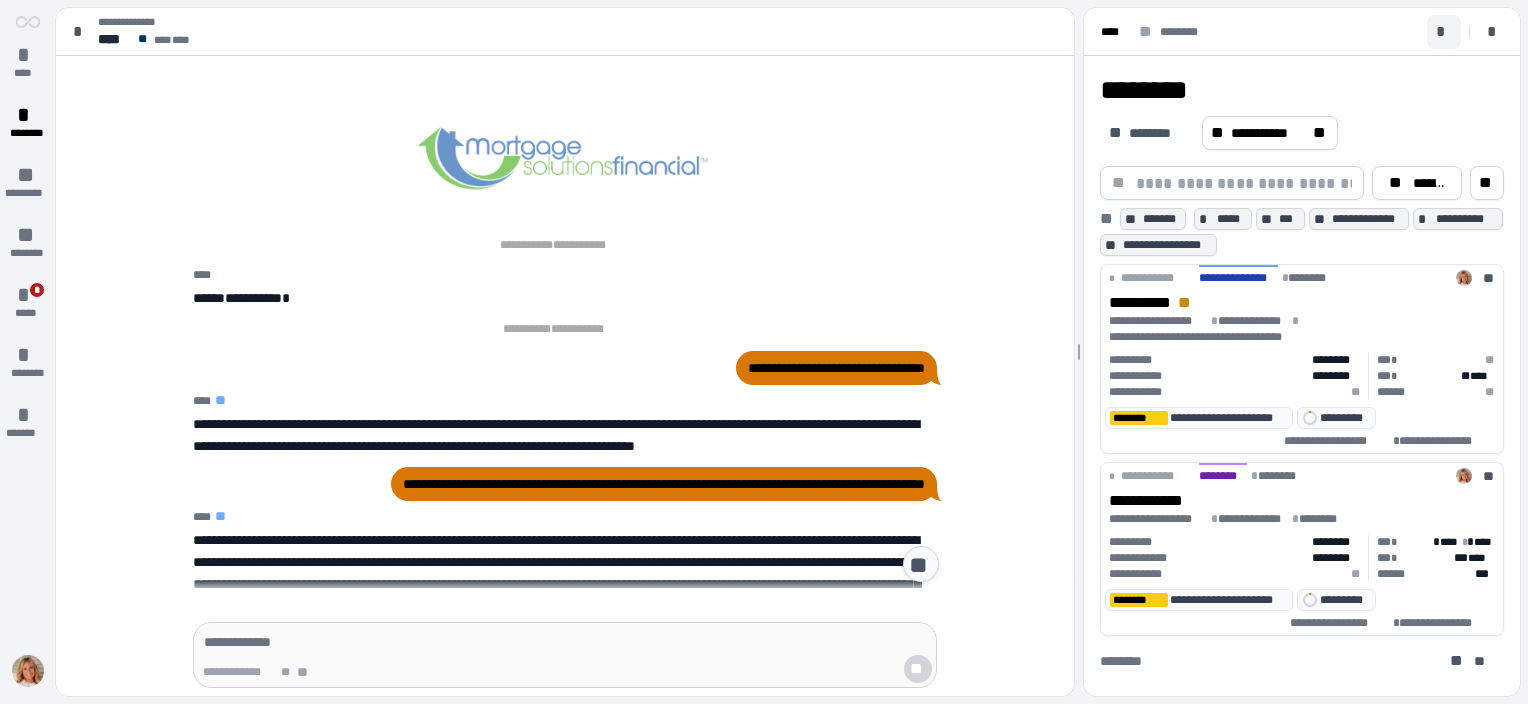 click on "*" at bounding box center (1444, 32) 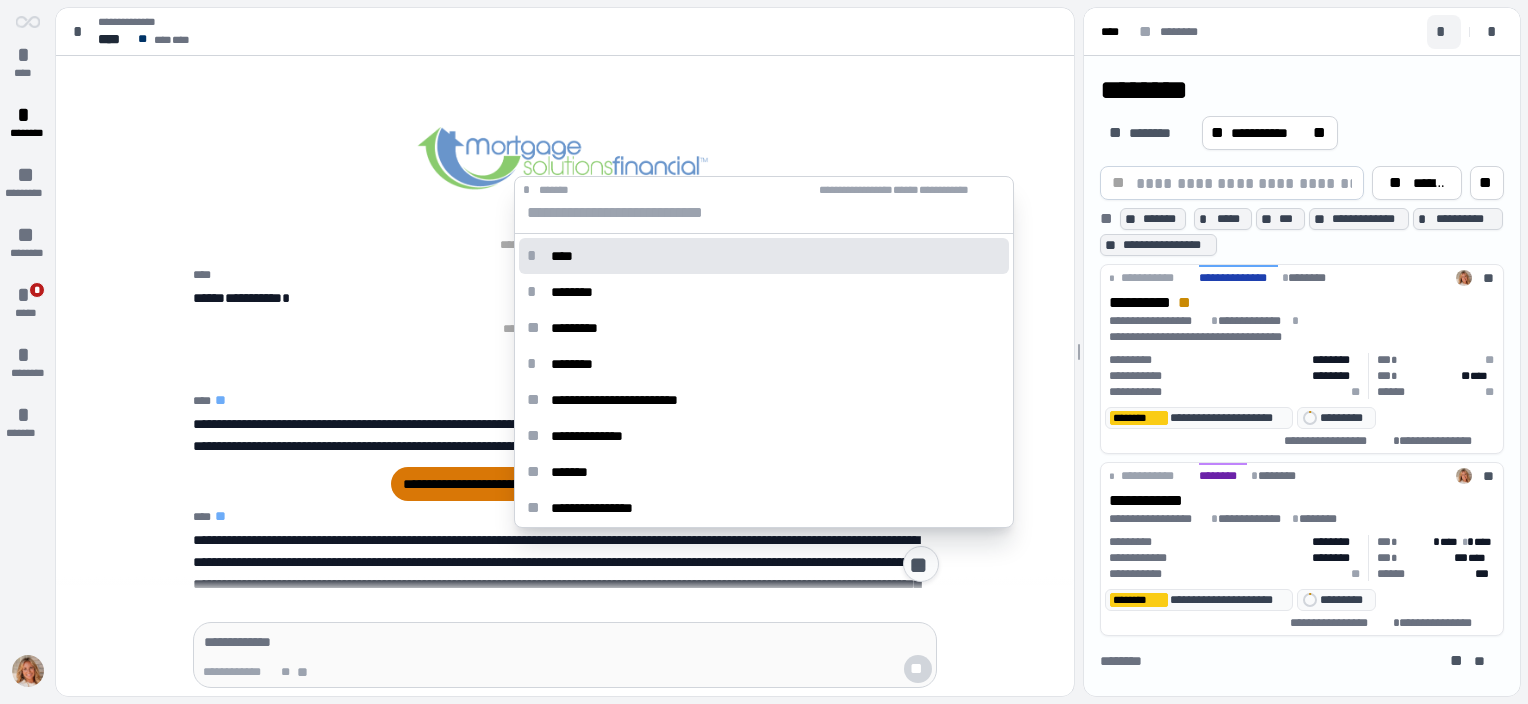 click on "*" at bounding box center (1444, 32) 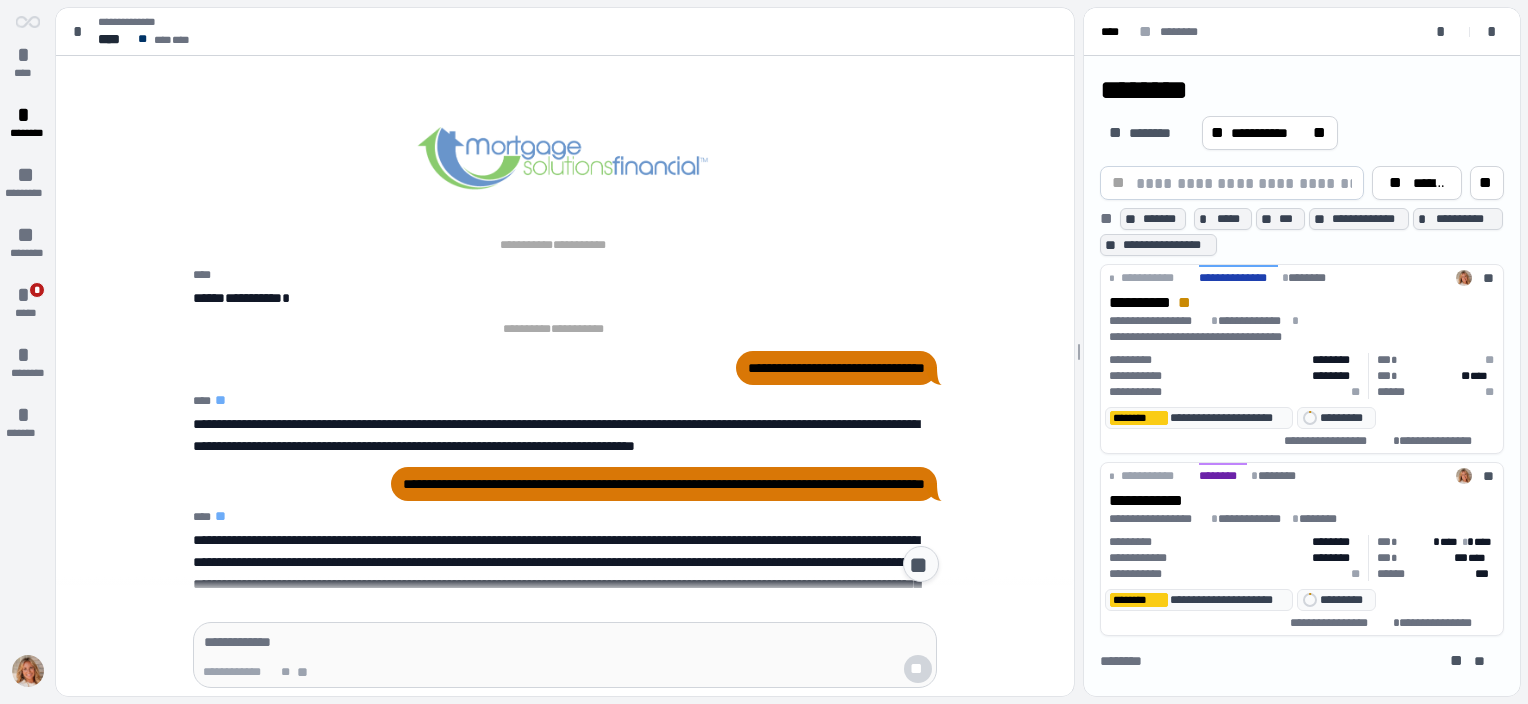 click at bounding box center (565, 159) 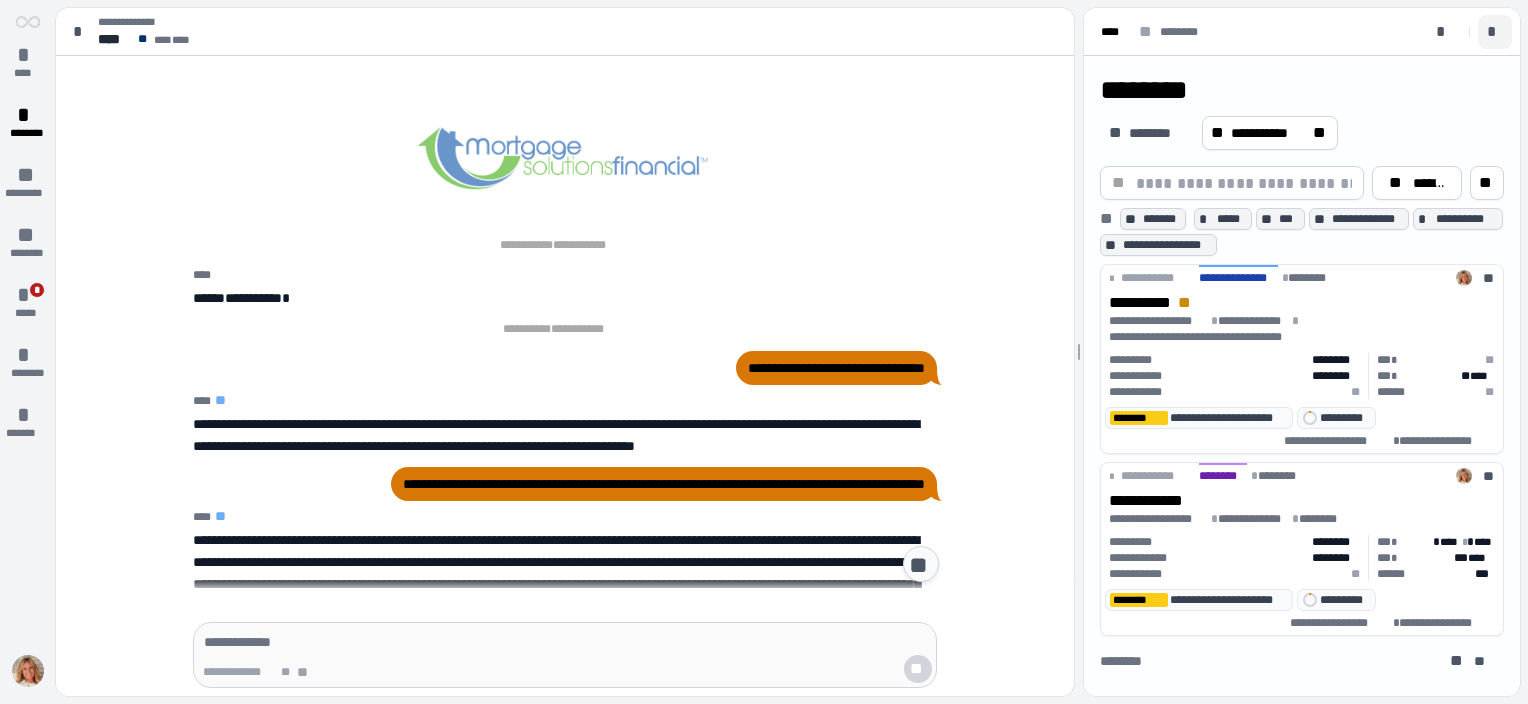 click on "*" at bounding box center [1495, 32] 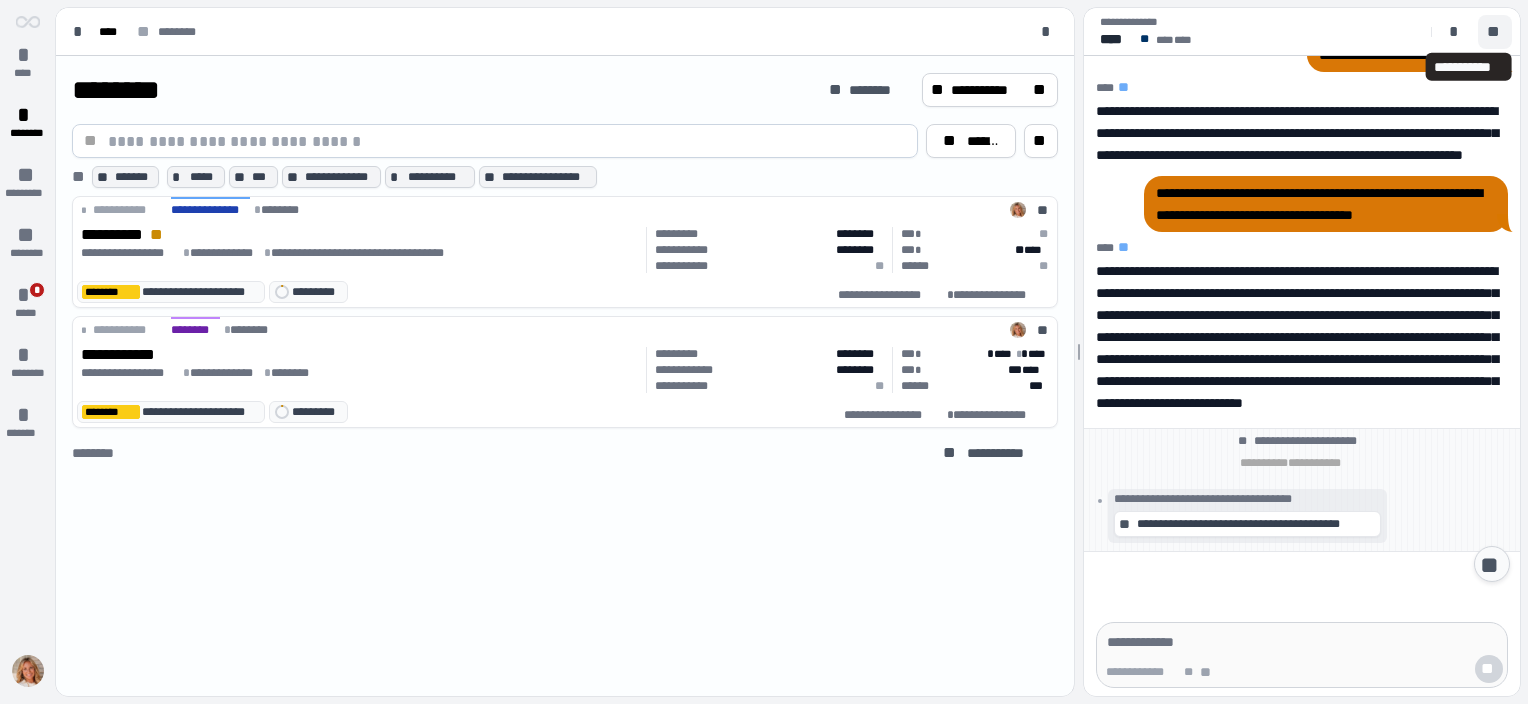 click on "**" at bounding box center (1495, 32) 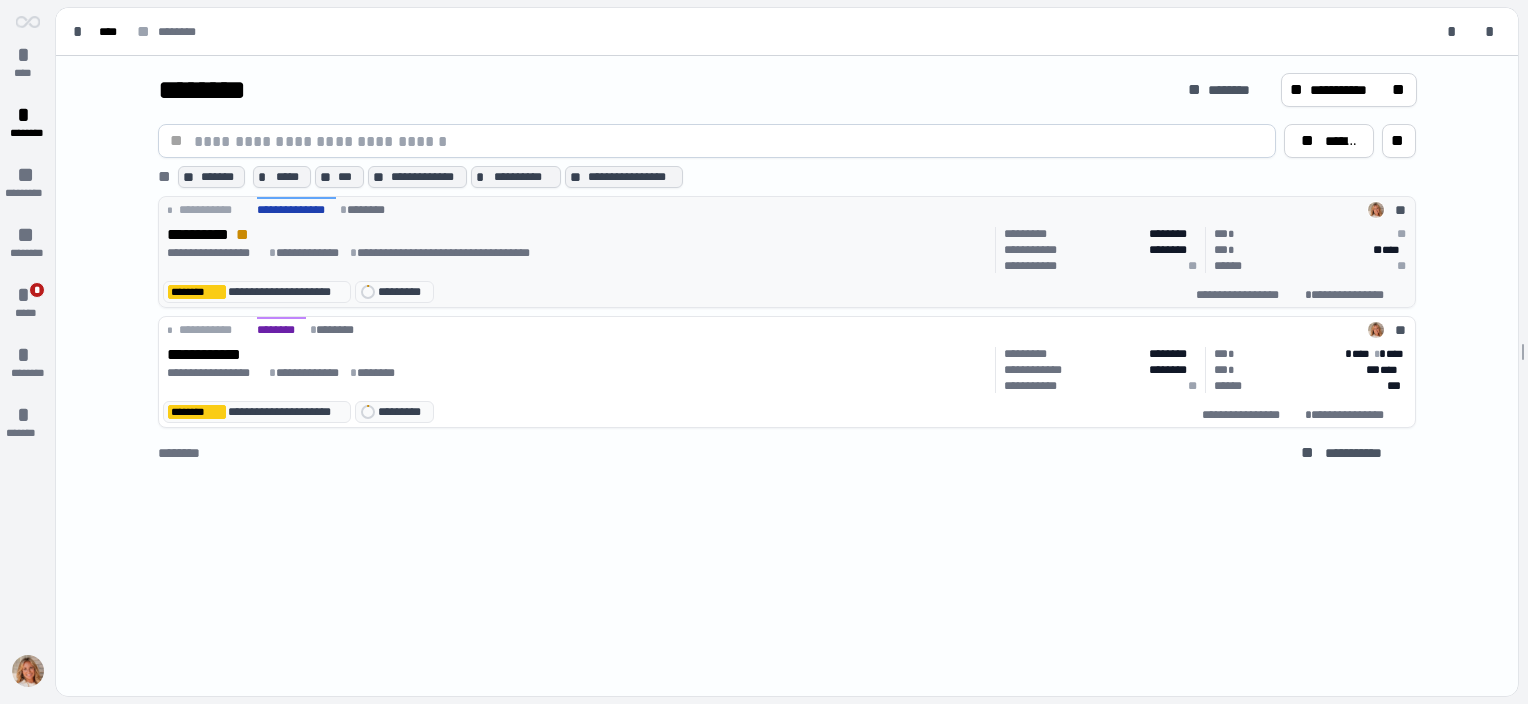click on "**********" at bounding box center [216, 253] 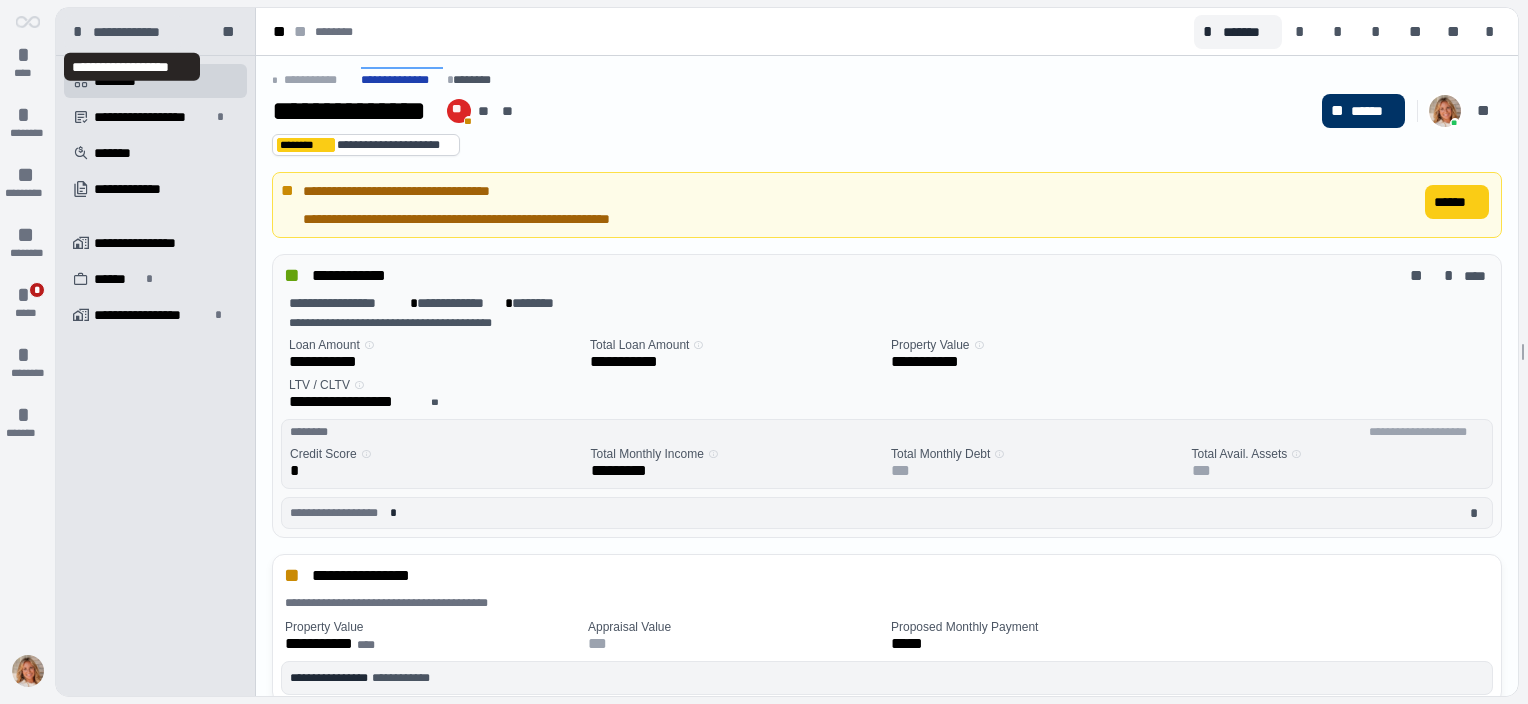 click on "**********" at bounding box center [133, 32] 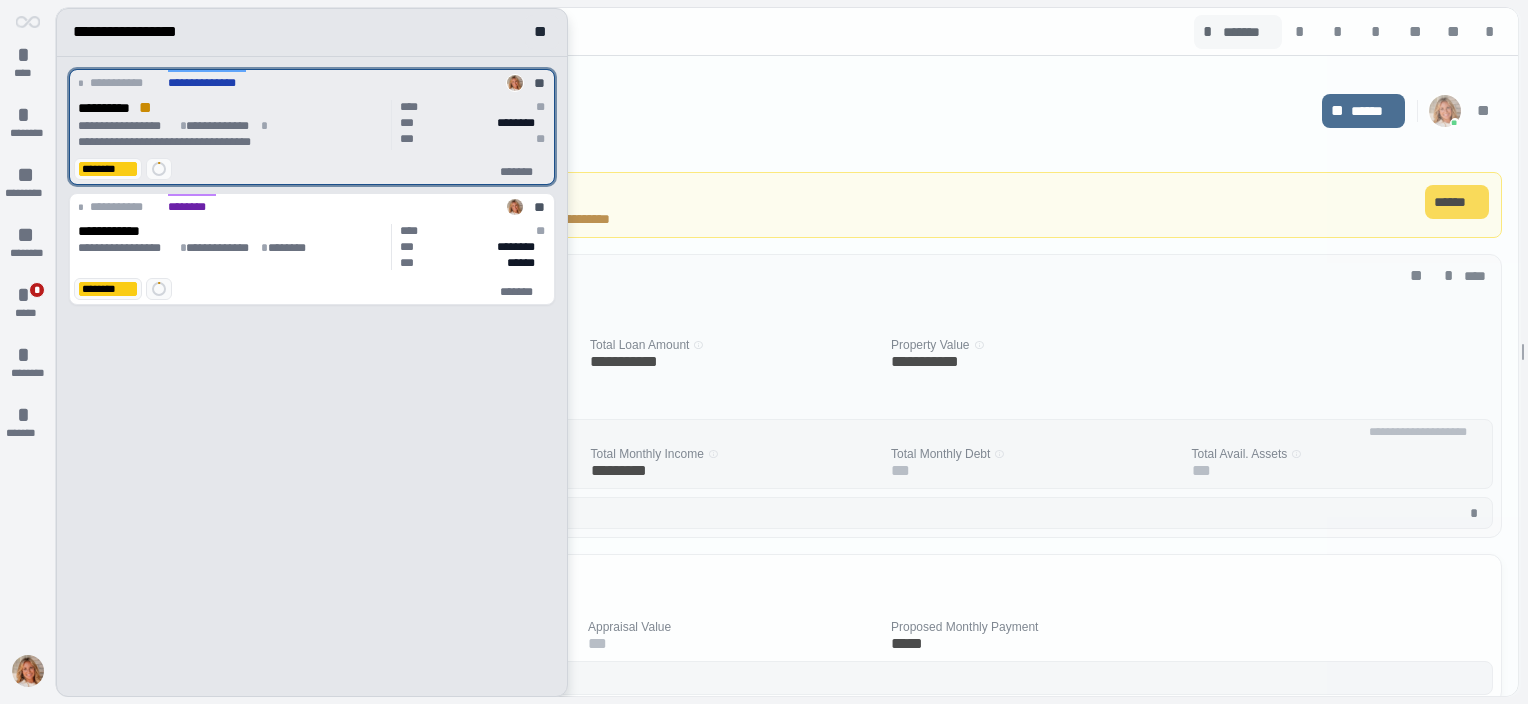 click on "**********" at bounding box center [231, 134] 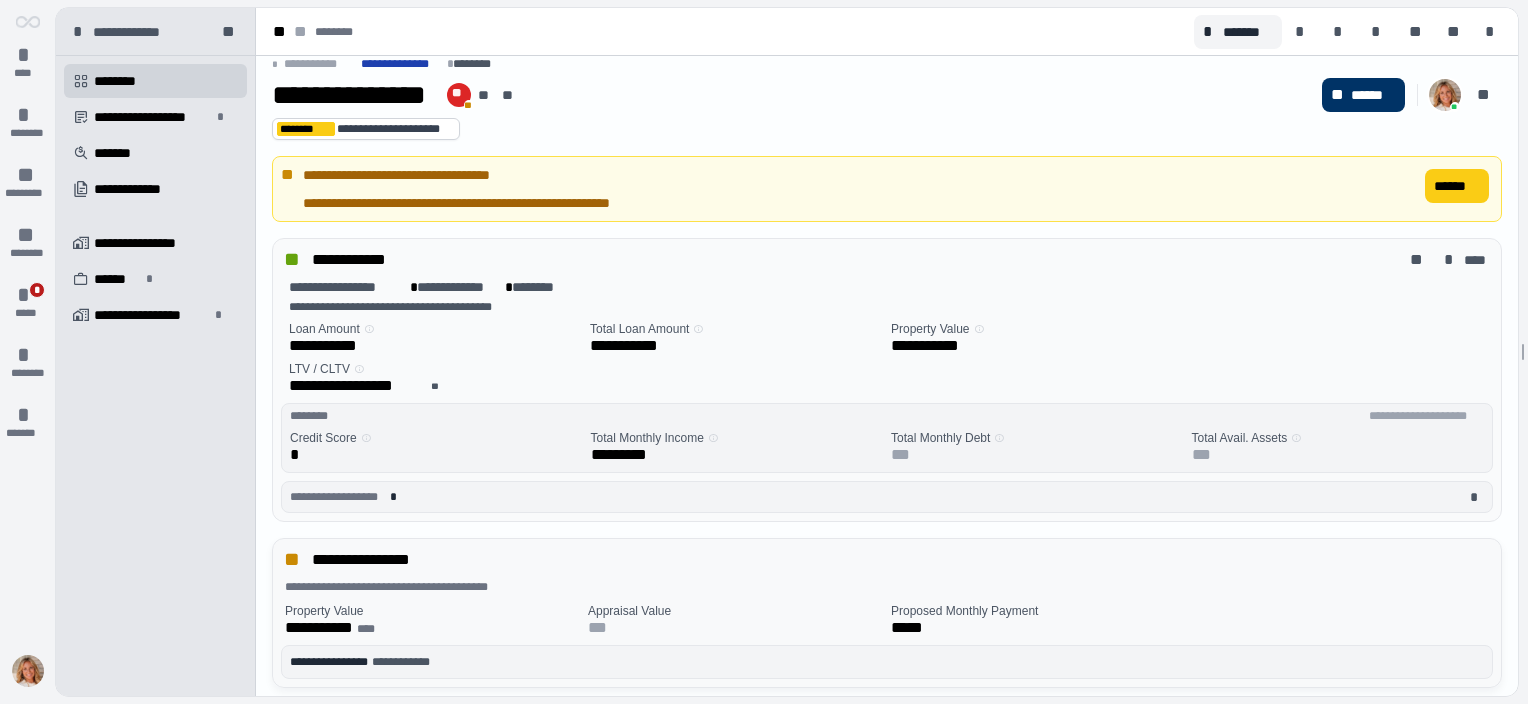 scroll, scrollTop: 0, scrollLeft: 0, axis: both 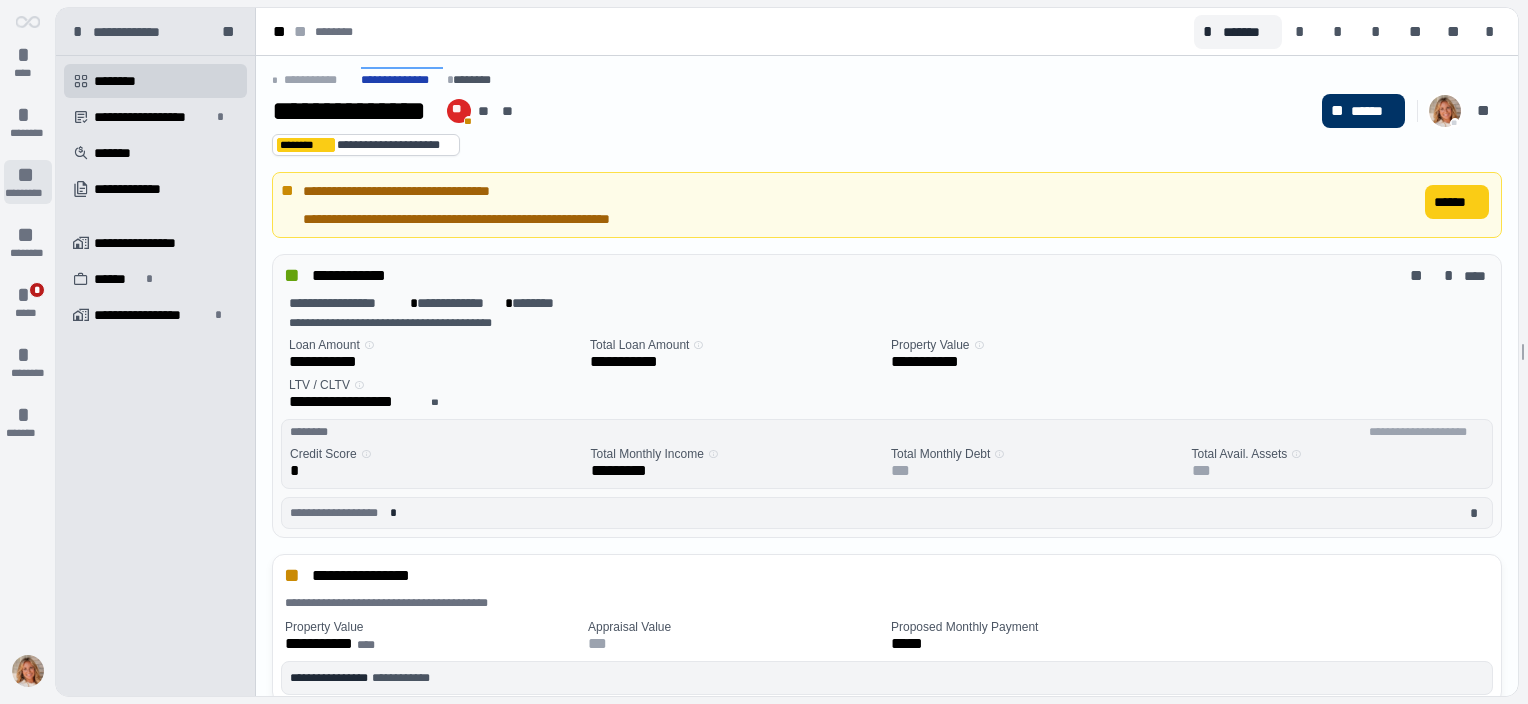 click on "**" at bounding box center (28, 175) 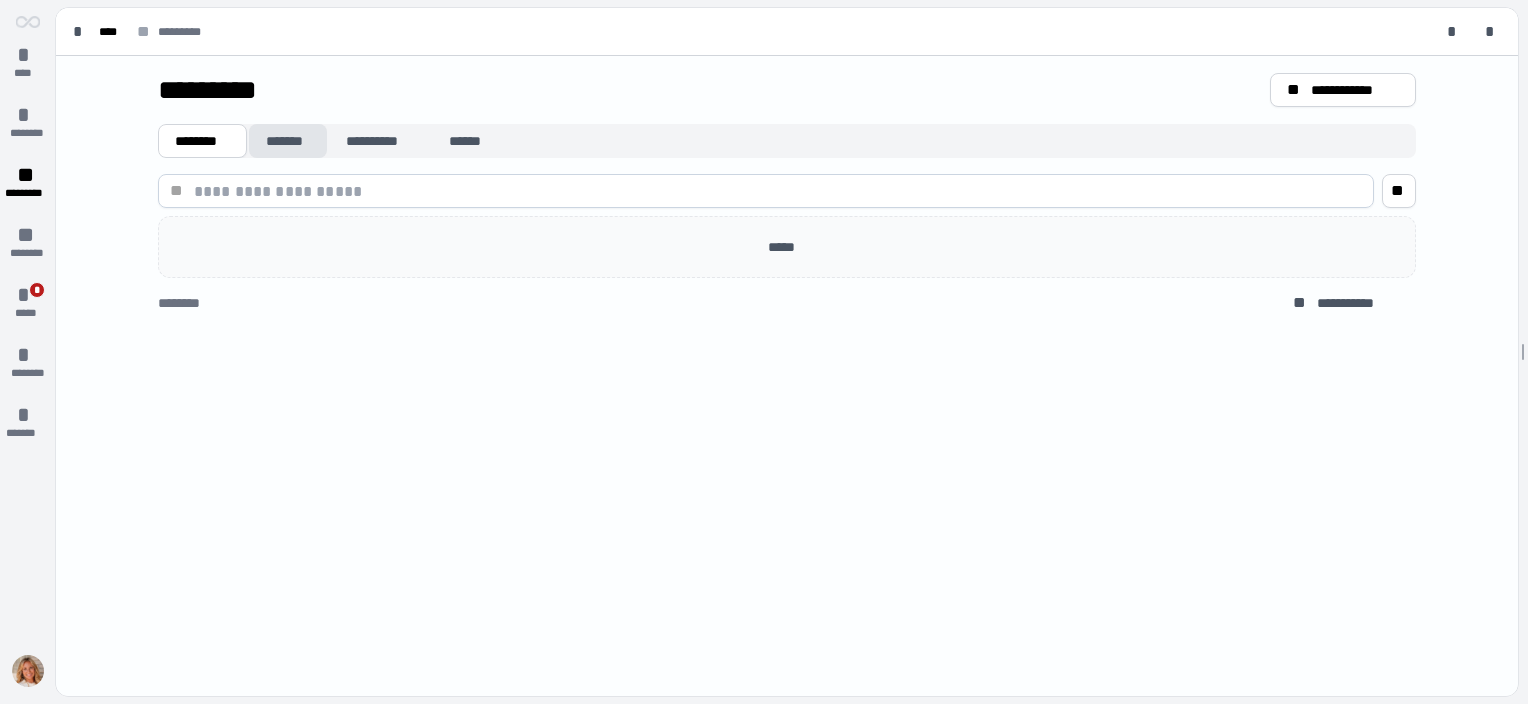 click on "*******" at bounding box center [288, 141] 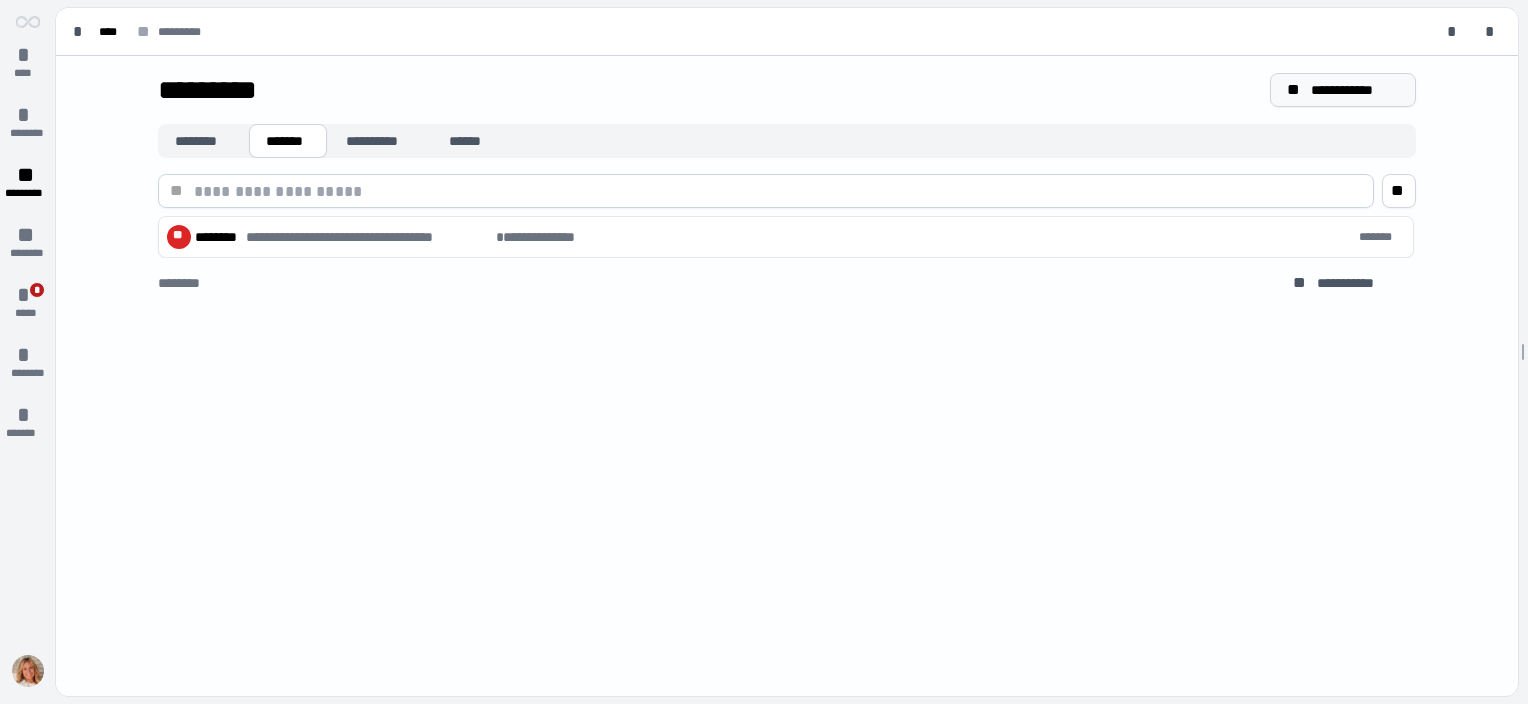click on "**********" at bounding box center [1355, 90] 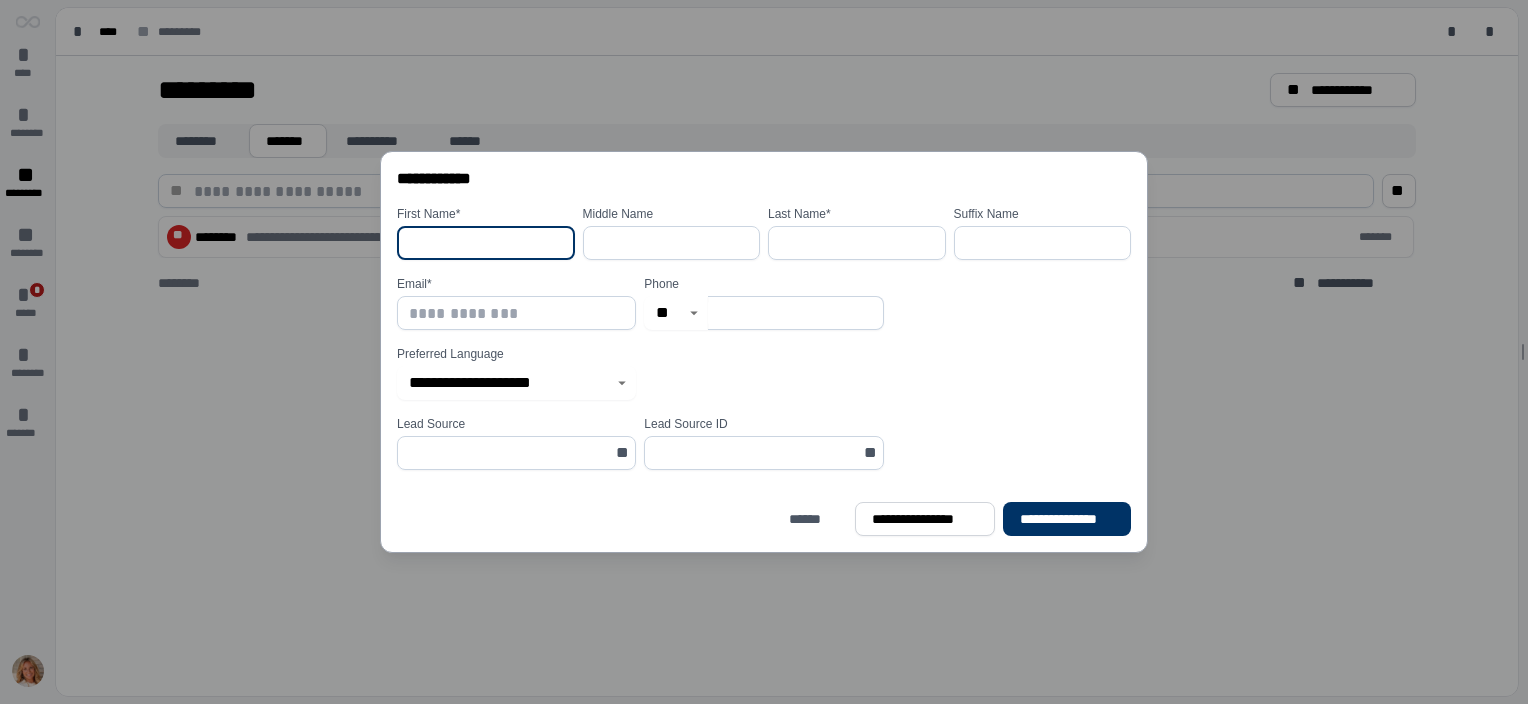 click at bounding box center [486, 243] 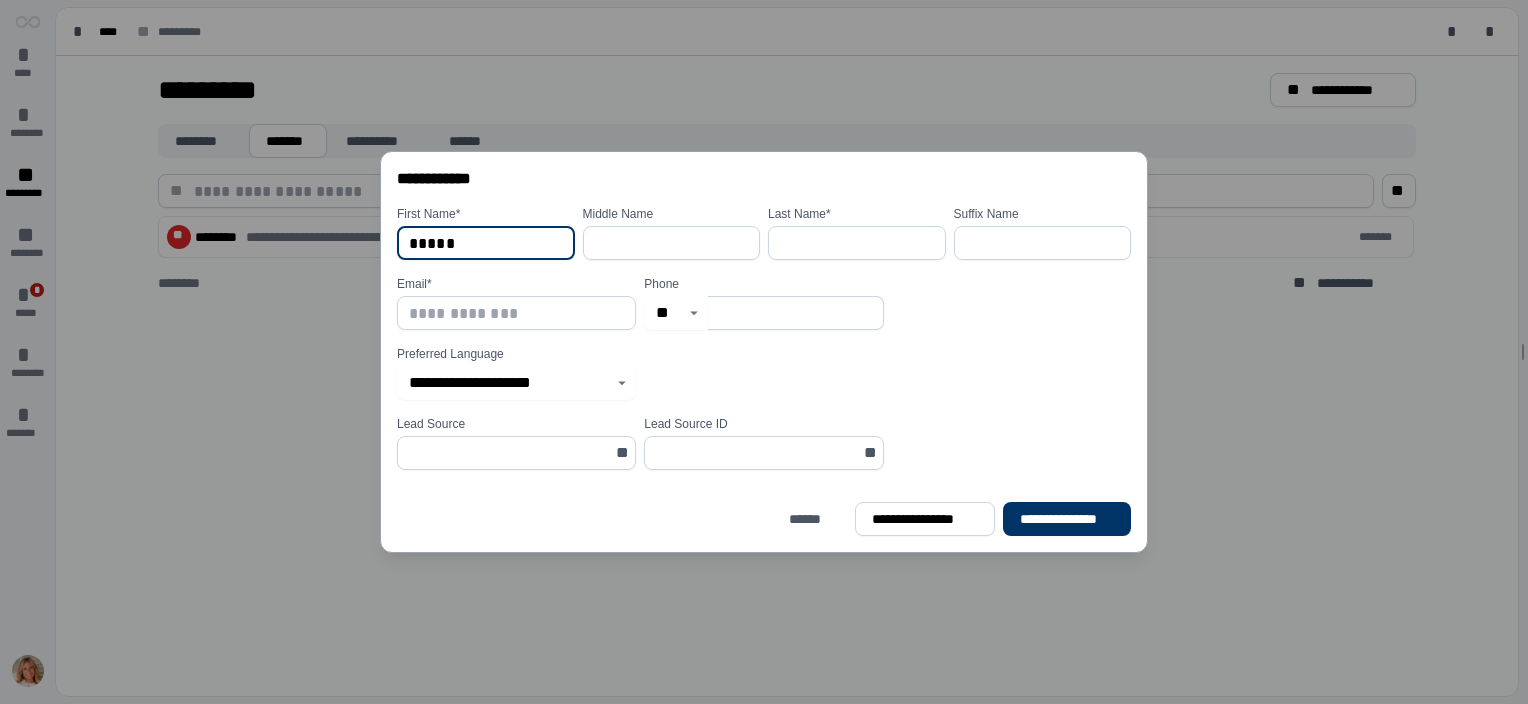 type on "*****" 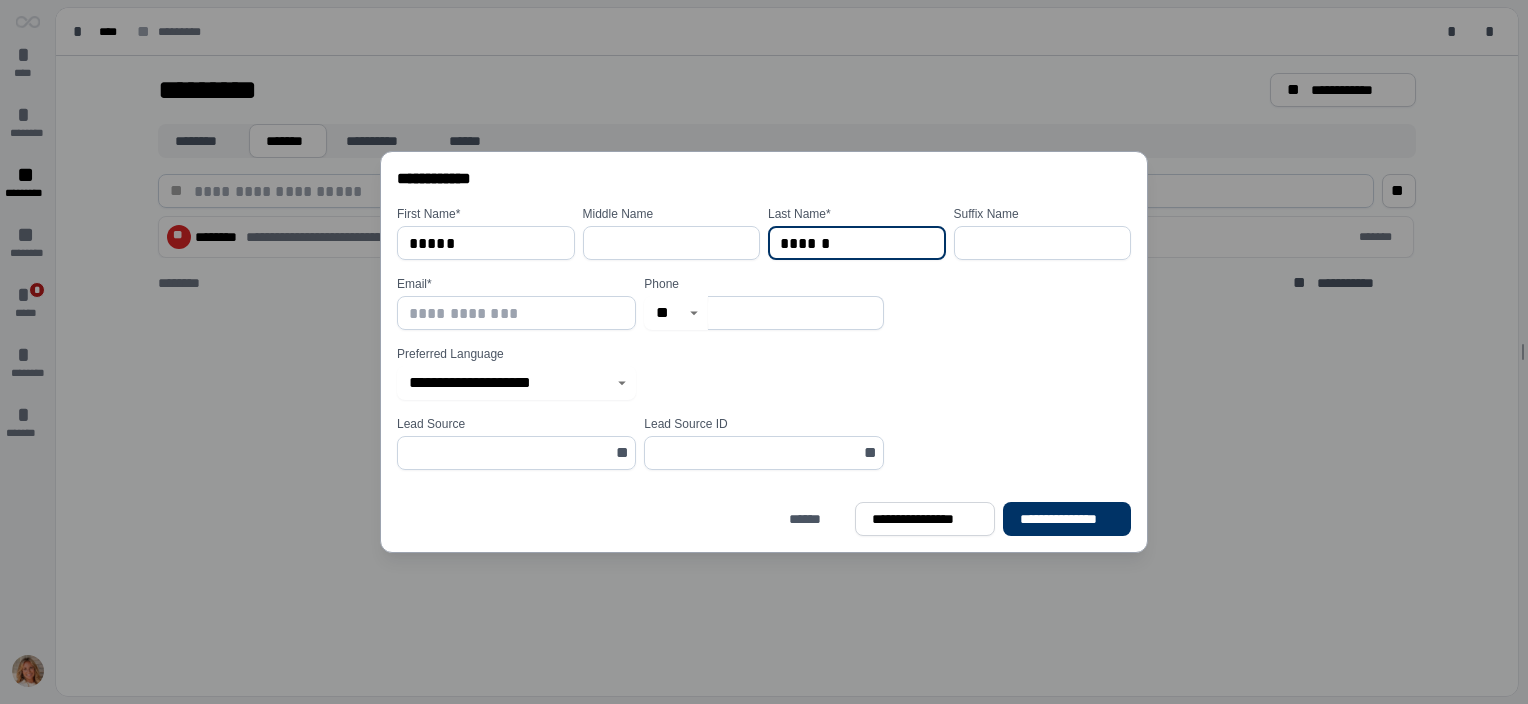 type on "******" 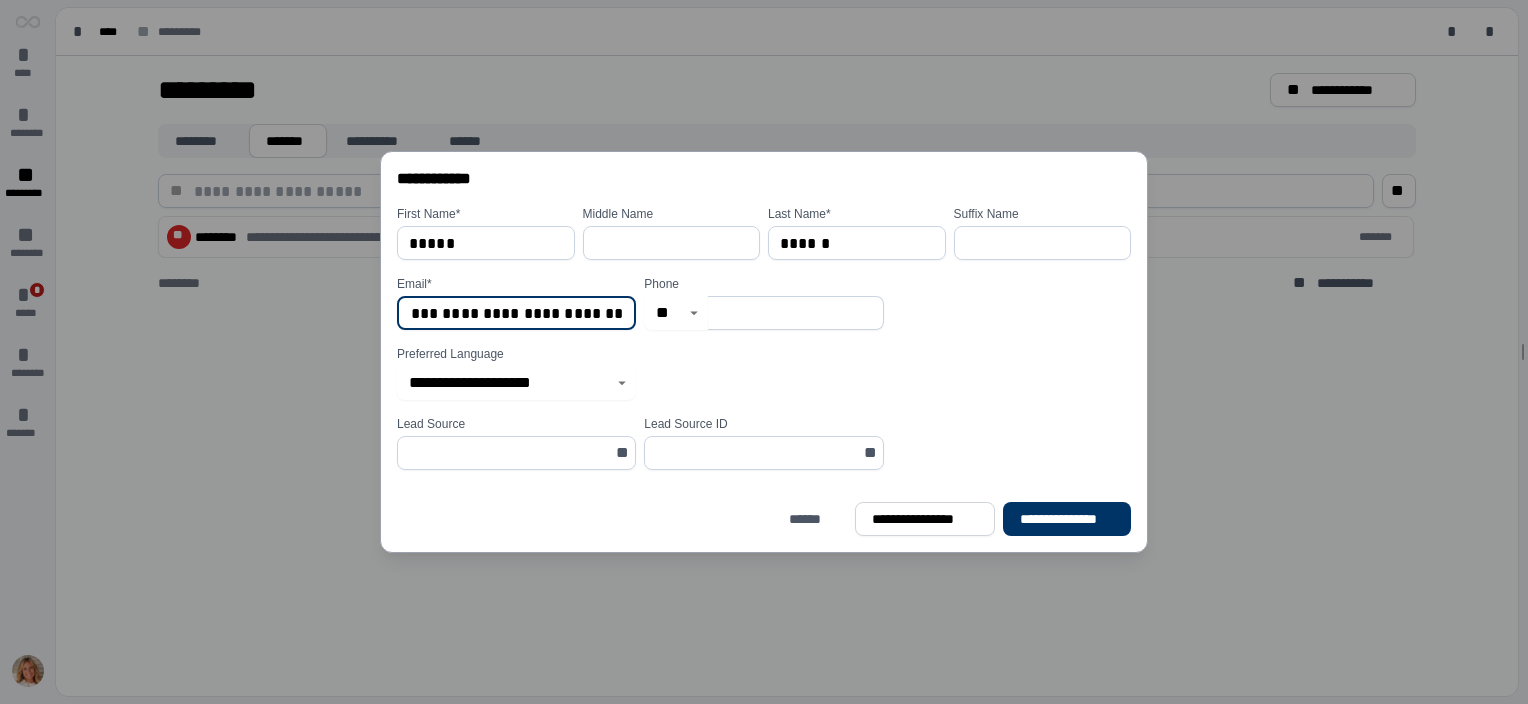 scroll, scrollTop: 0, scrollLeft: 138, axis: horizontal 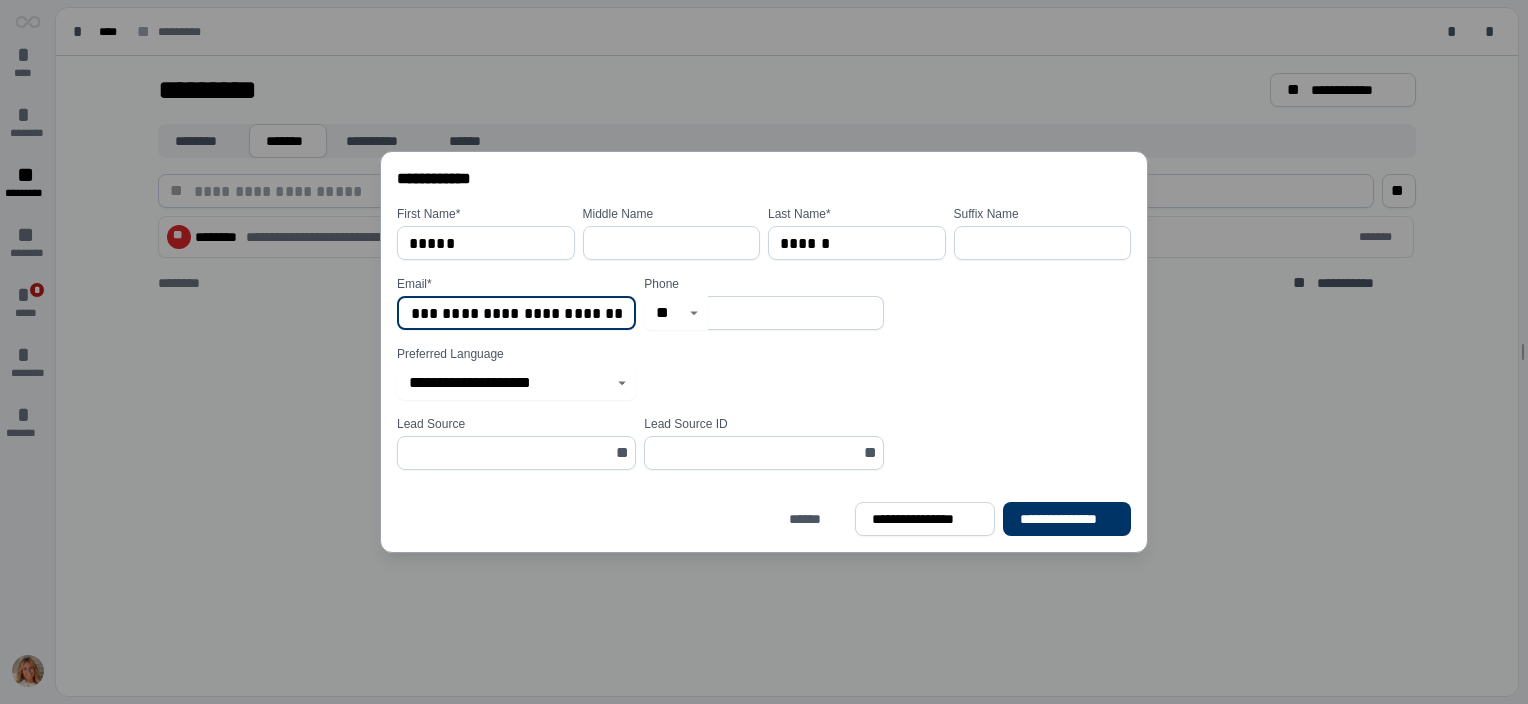 type on "**********" 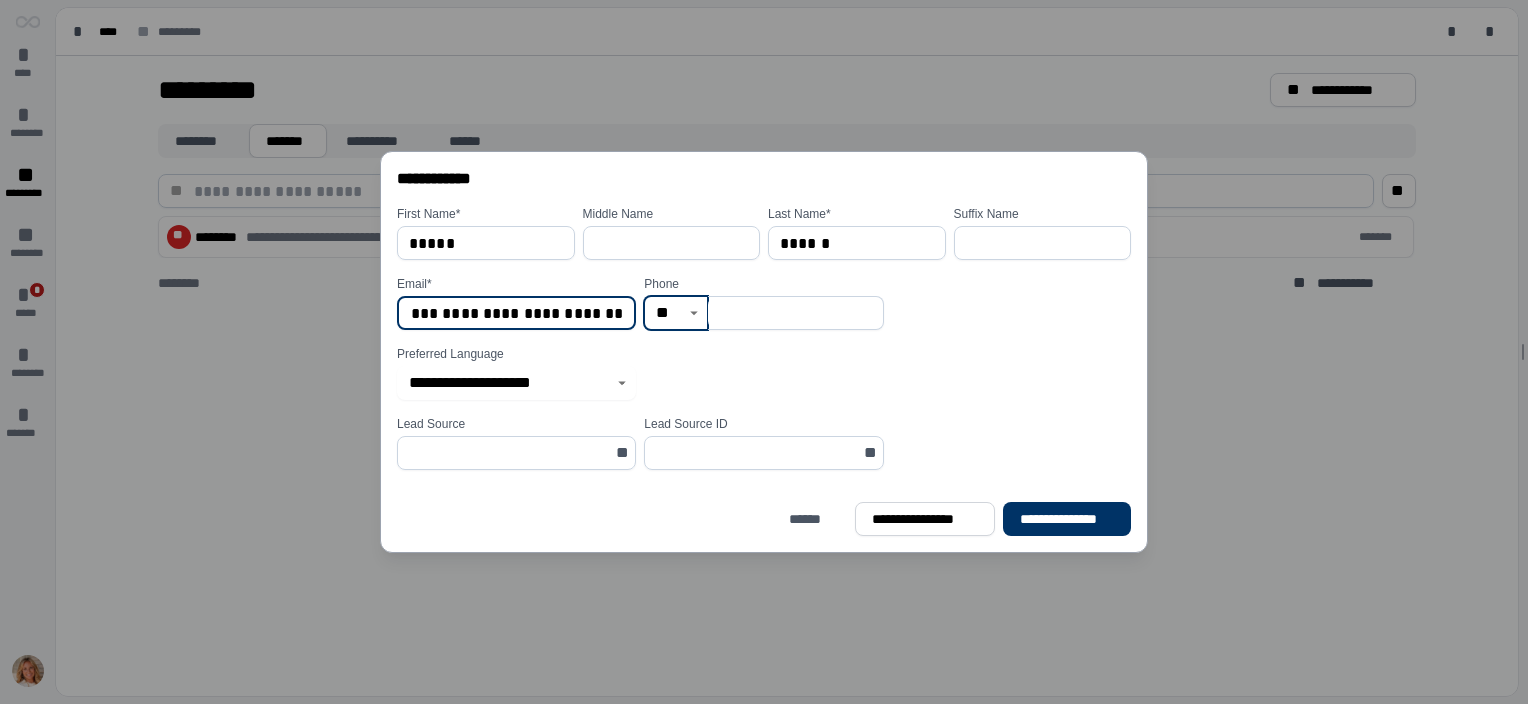scroll, scrollTop: 0, scrollLeft: 0, axis: both 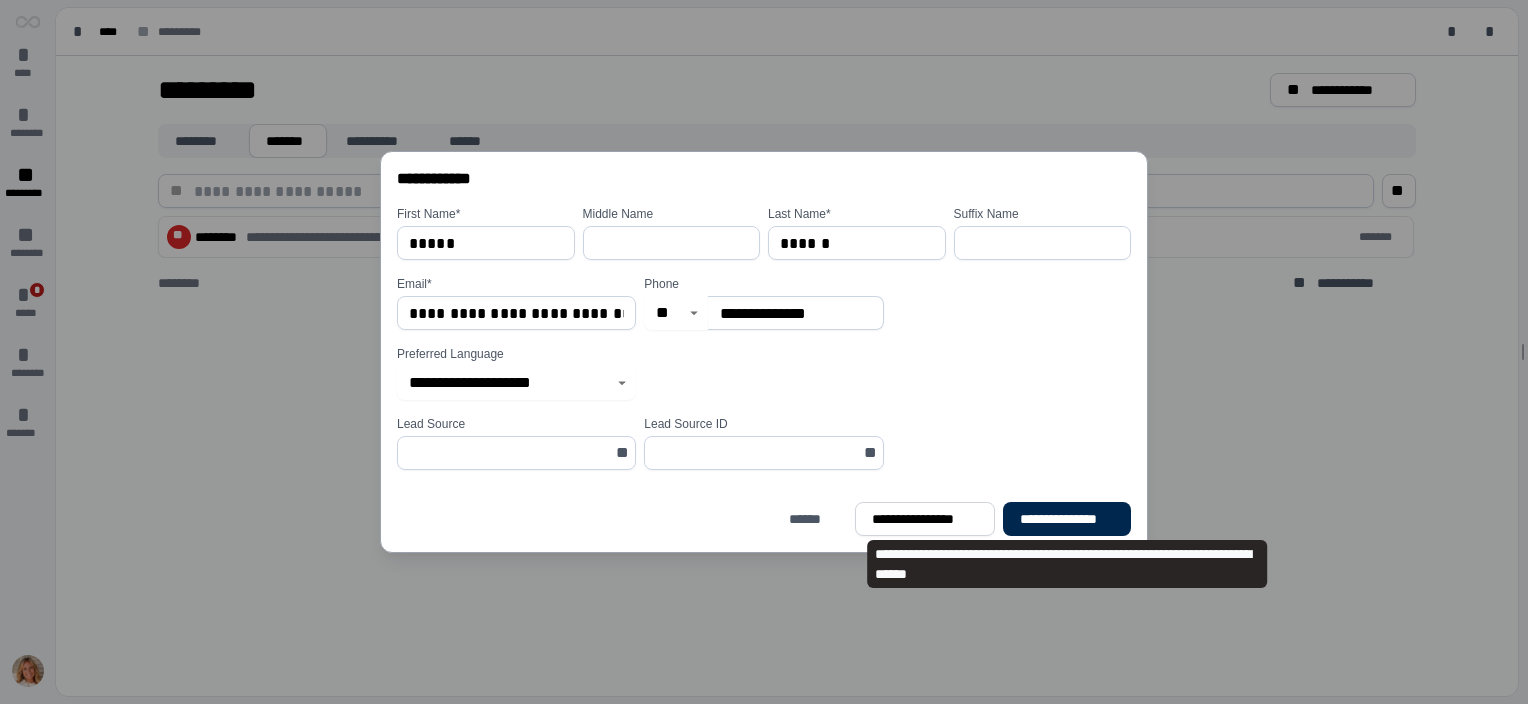 type on "**********" 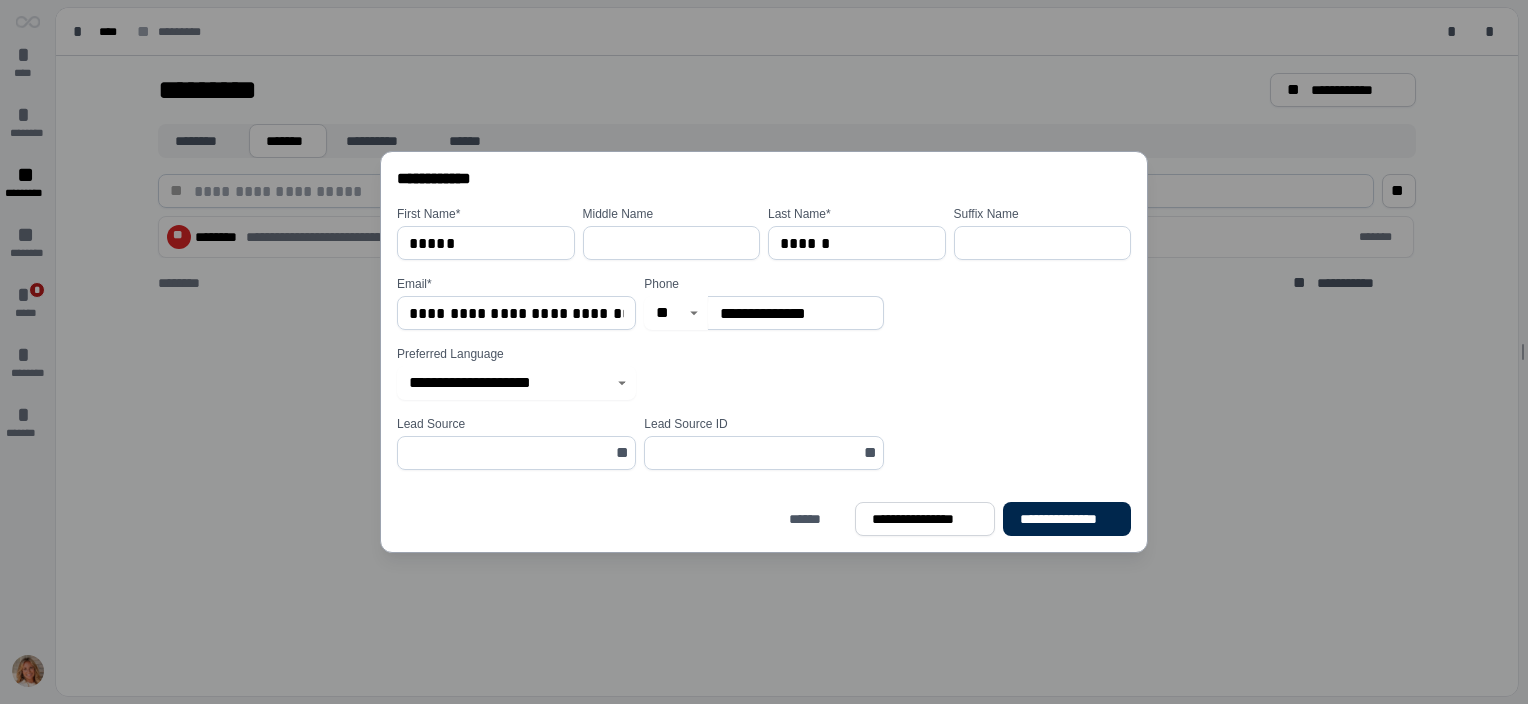 click on "**********" at bounding box center [1067, 519] 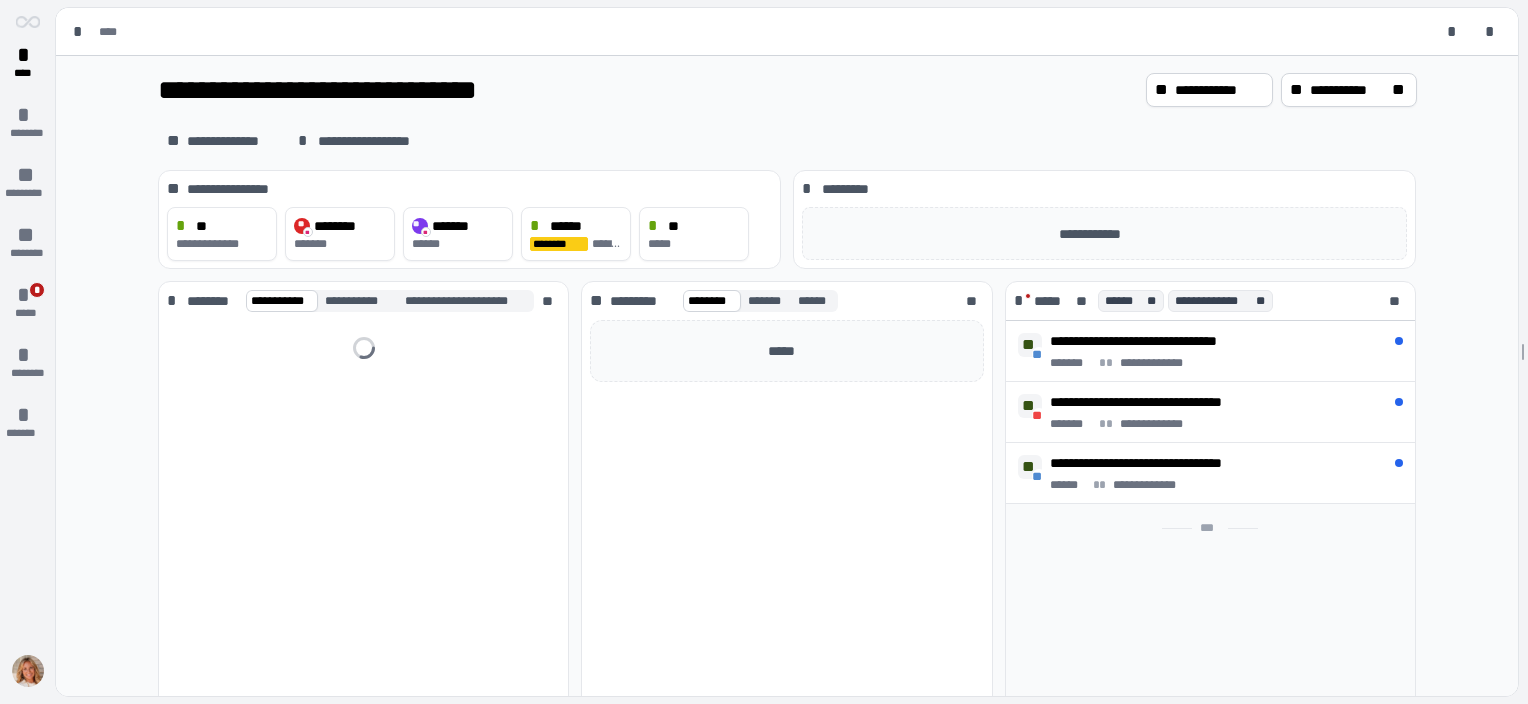 scroll, scrollTop: 0, scrollLeft: 0, axis: both 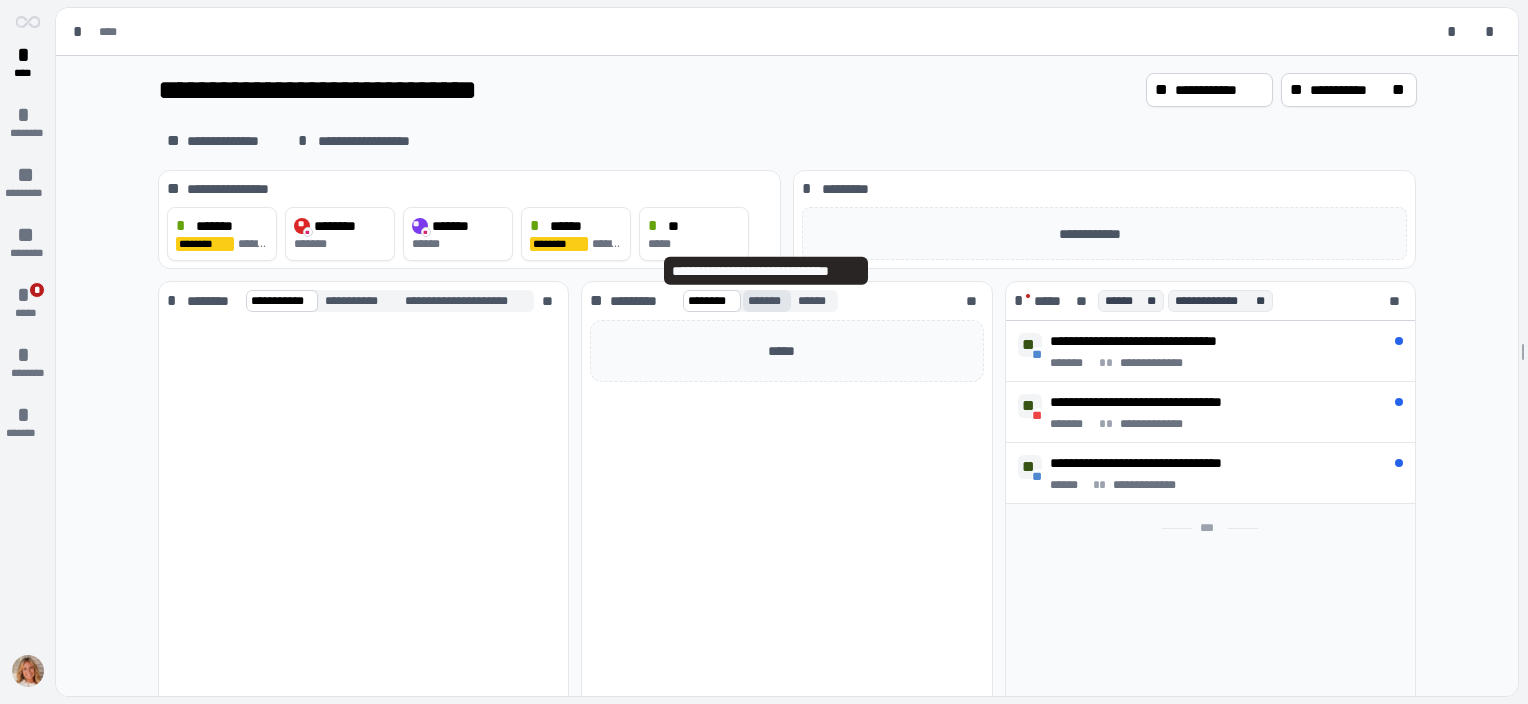 click on "*******" at bounding box center (767, 301) 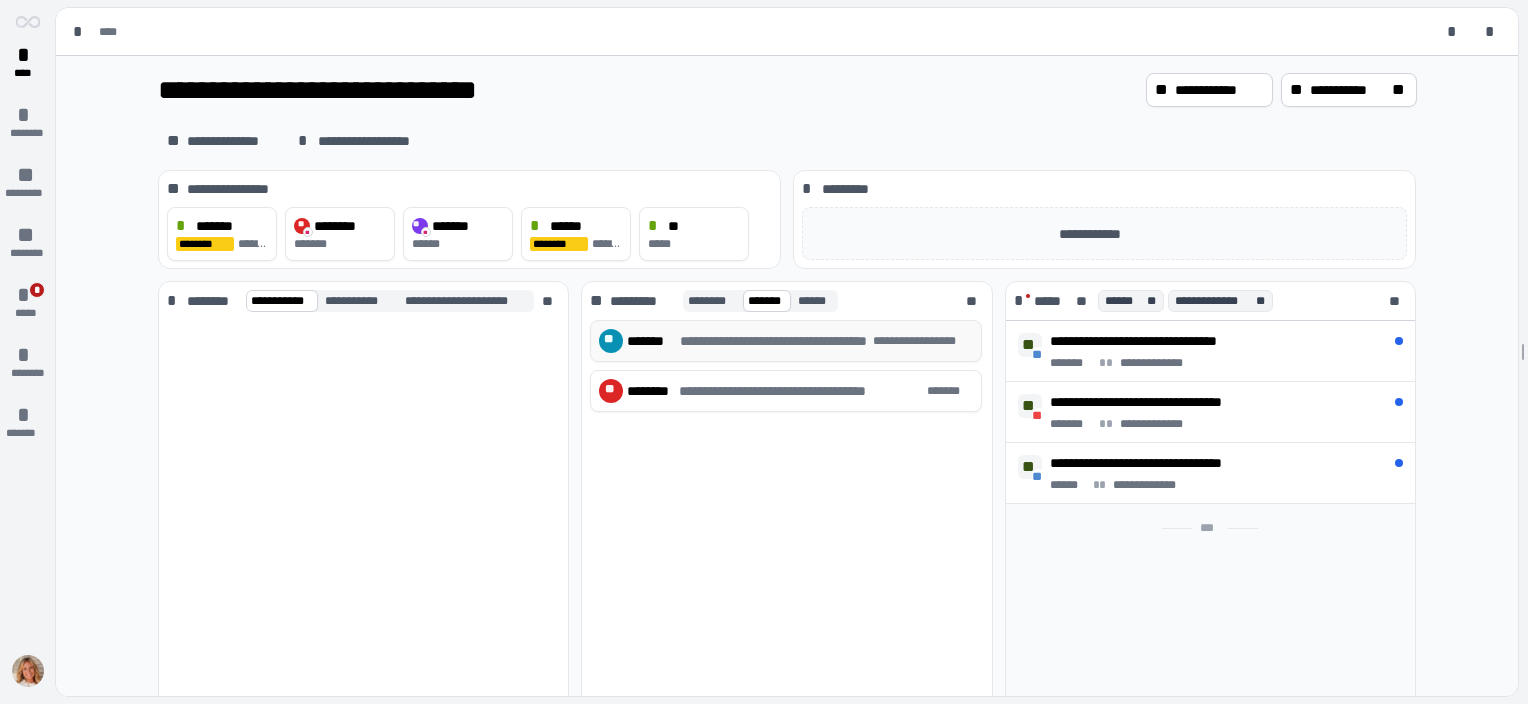 click on "**********" at bounding box center (775, 341) 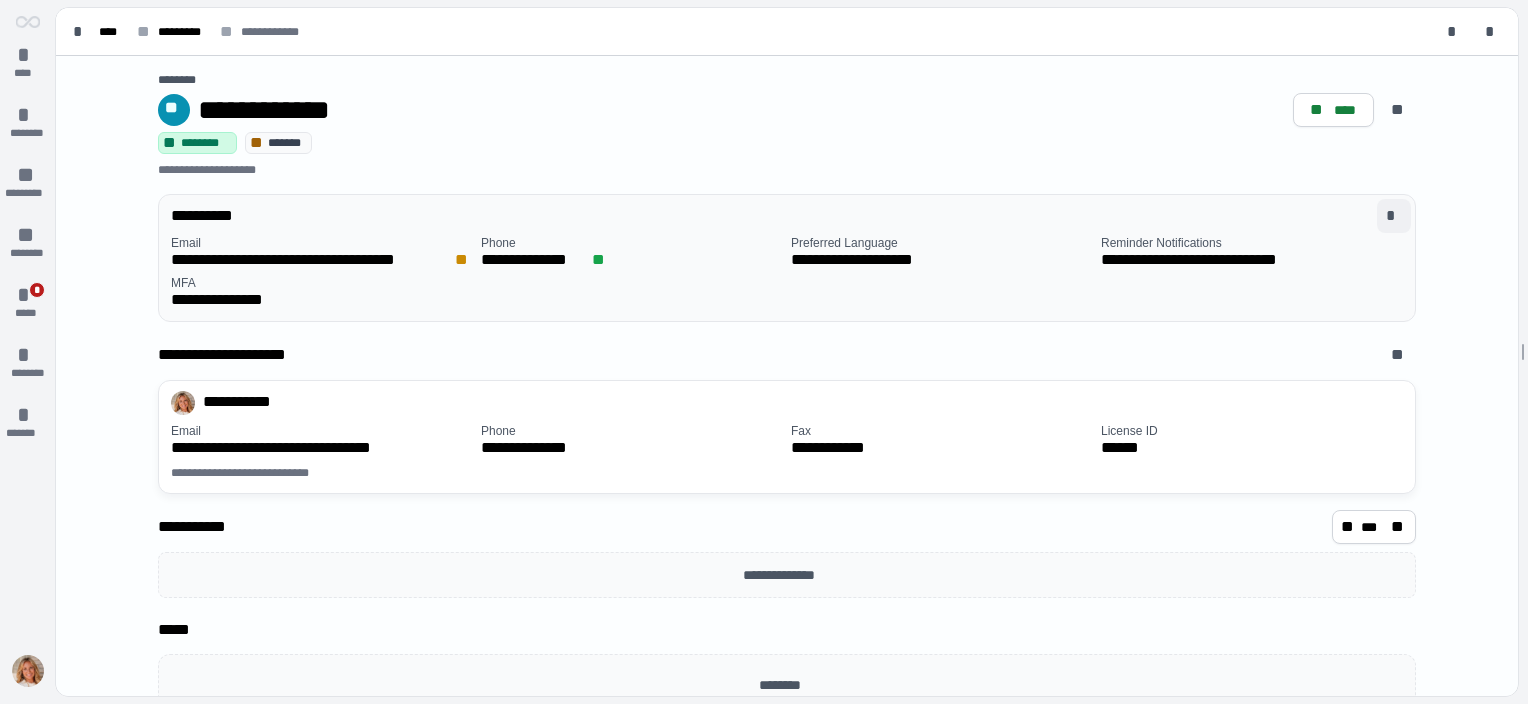 click on "*" at bounding box center (1394, 216) 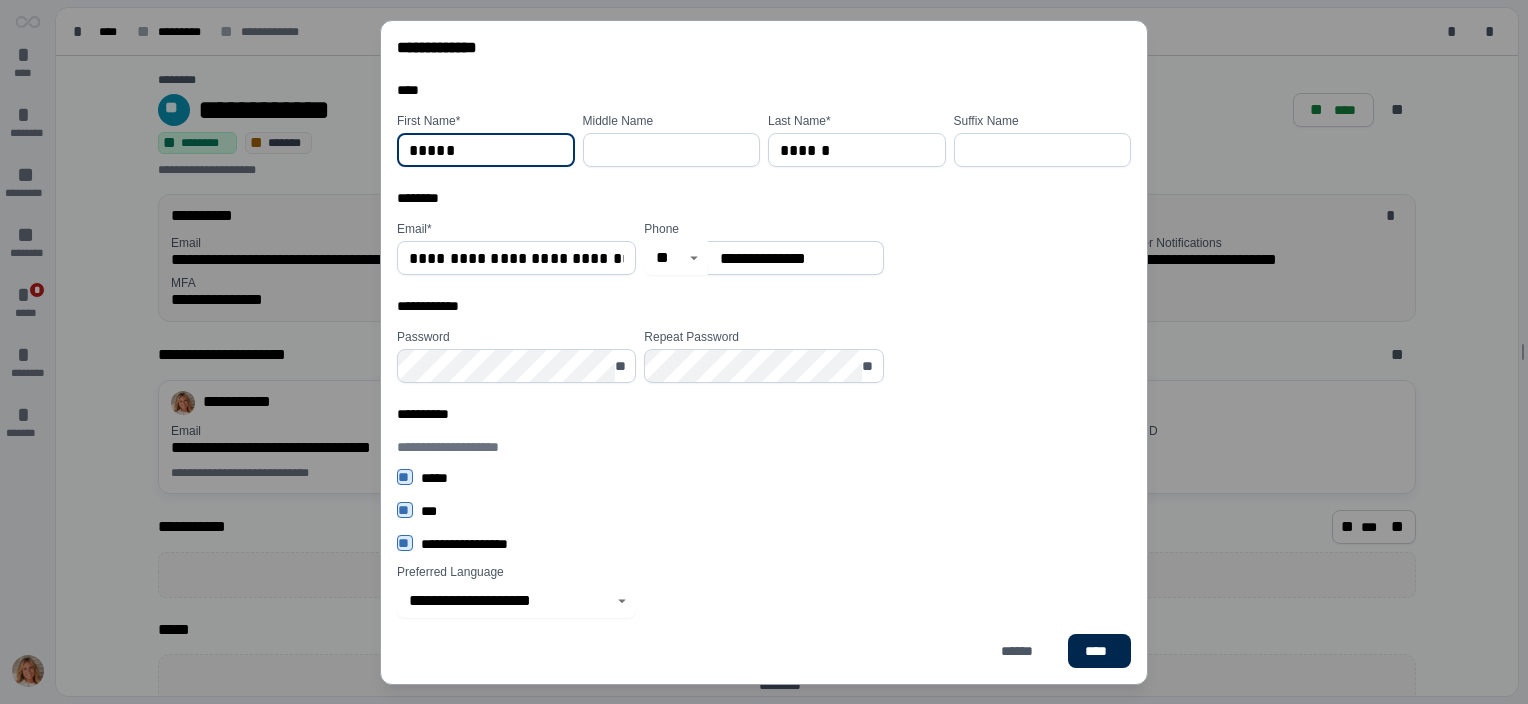 click on "****" at bounding box center [1099, 651] 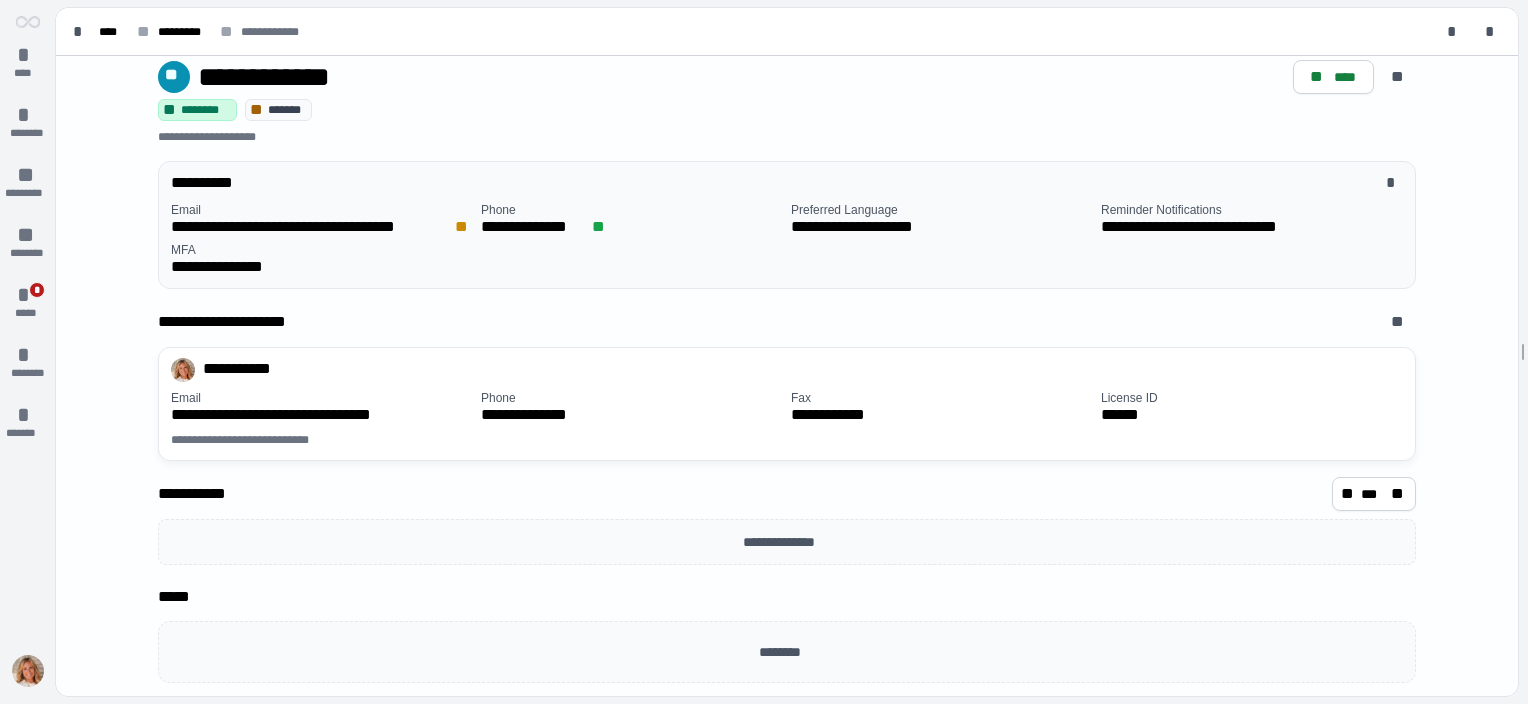scroll, scrollTop: 0, scrollLeft: 0, axis: both 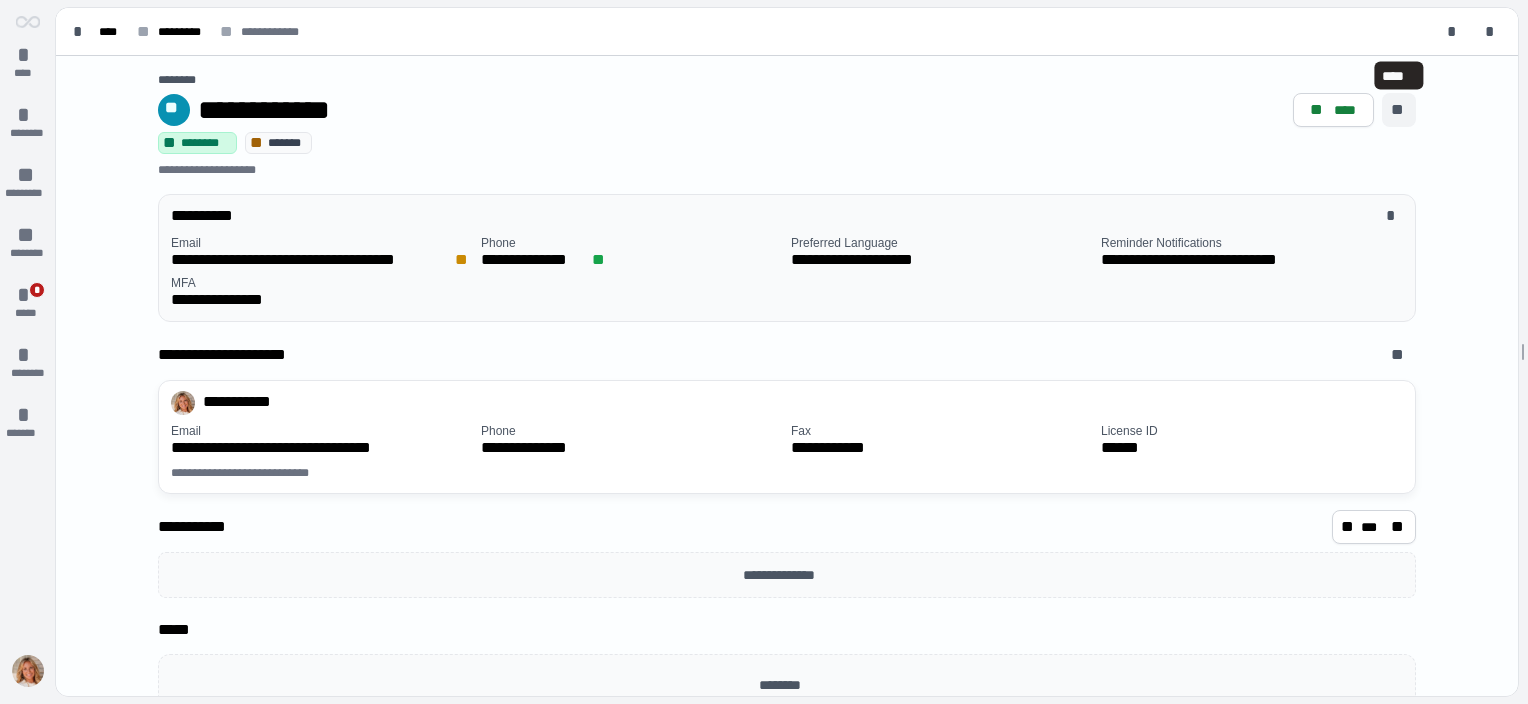 click on "**" at bounding box center (1399, 110) 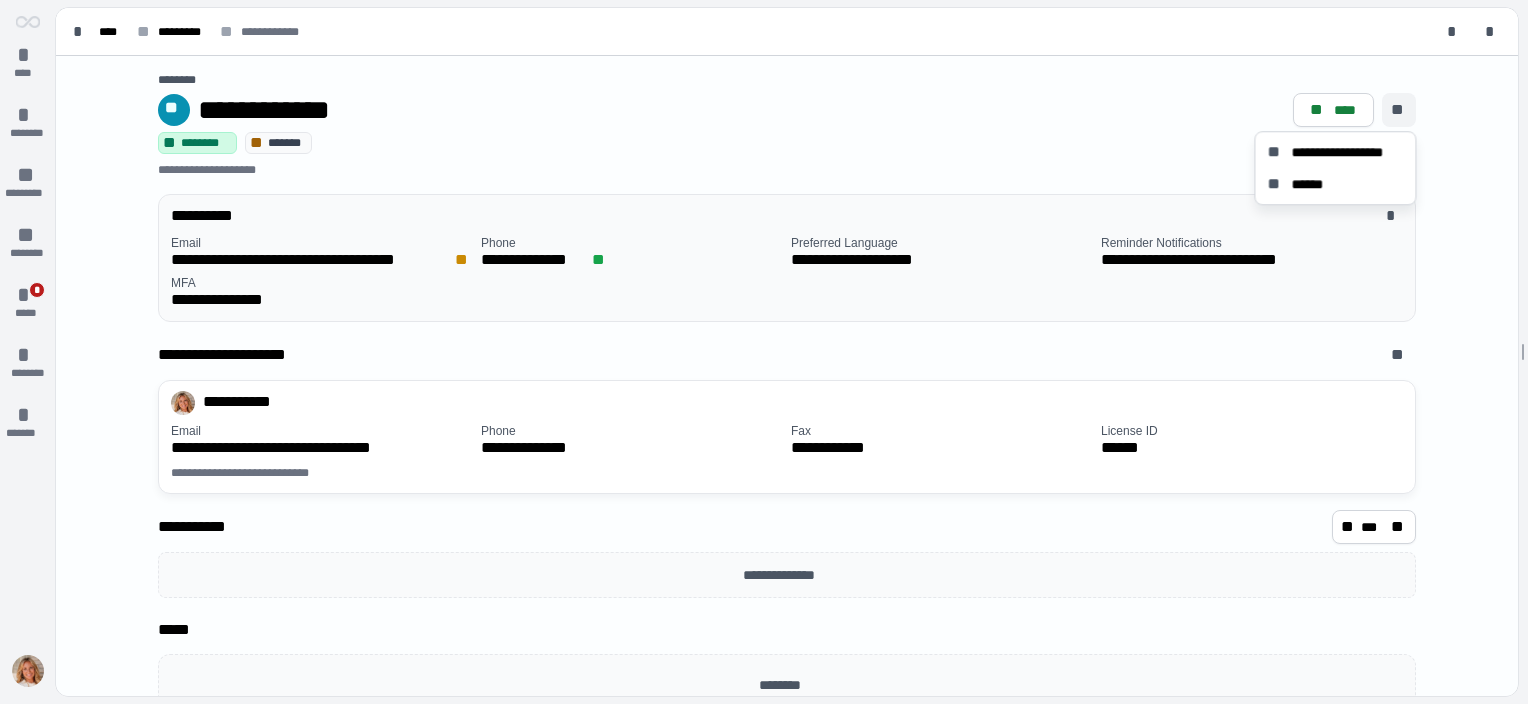 click on "**********" at bounding box center (787, 155) 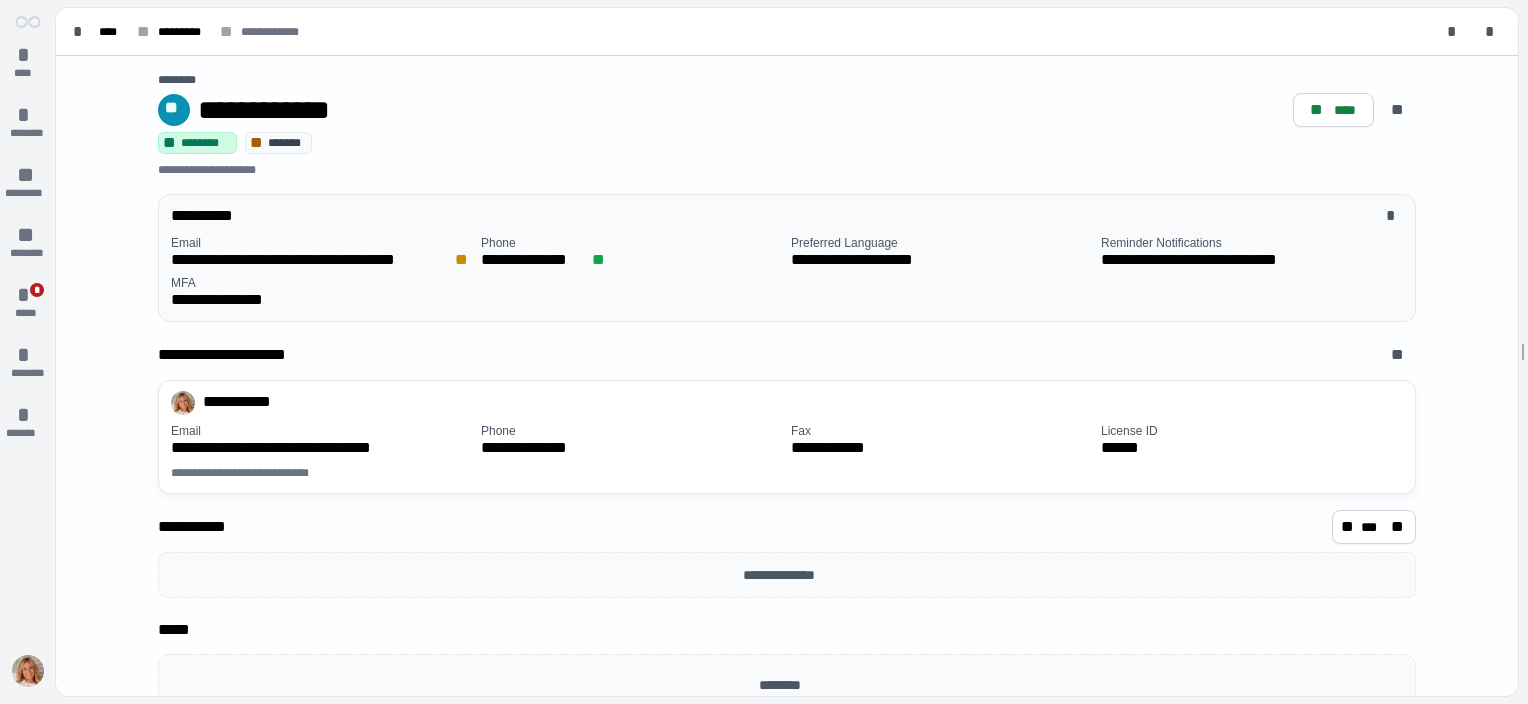 click on "*******" at bounding box center [286, 143] 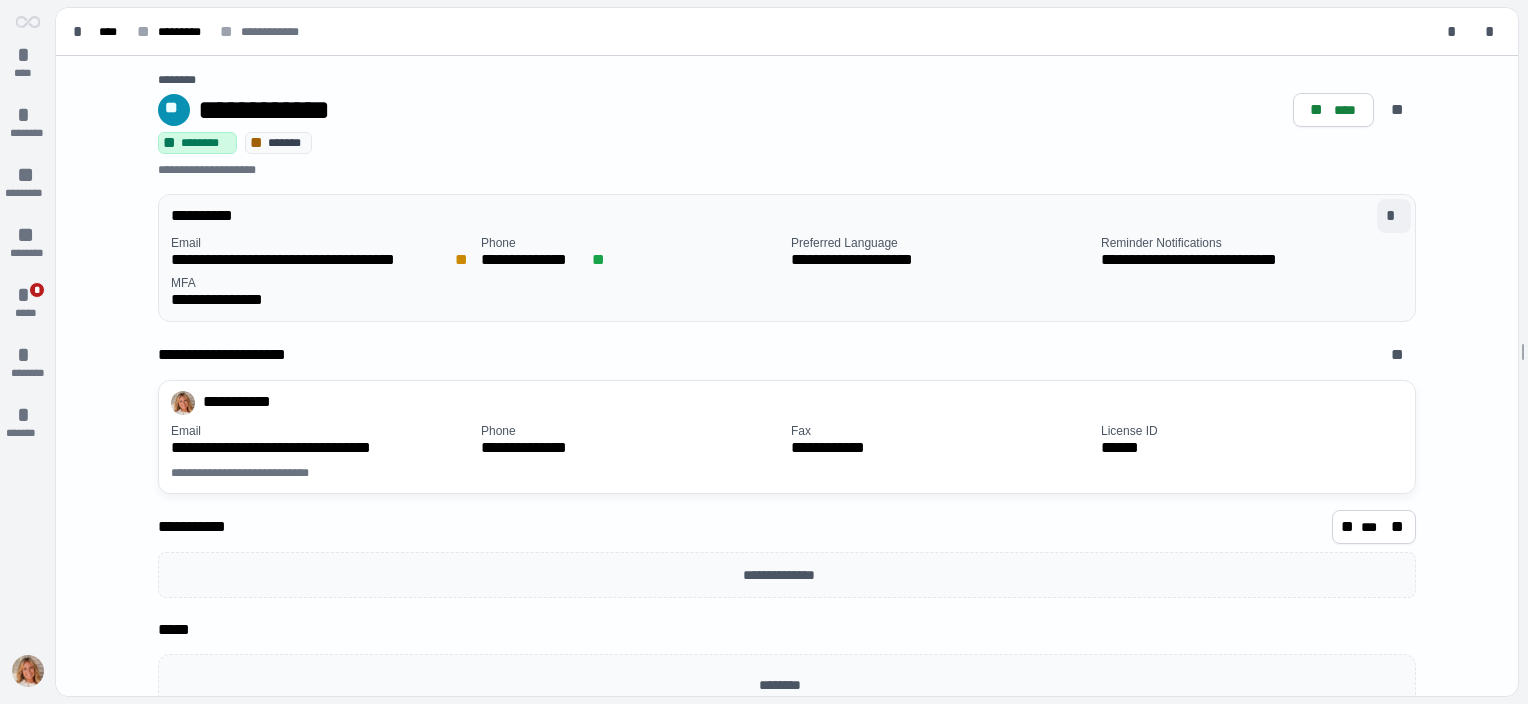click on "*" at bounding box center [1394, 216] 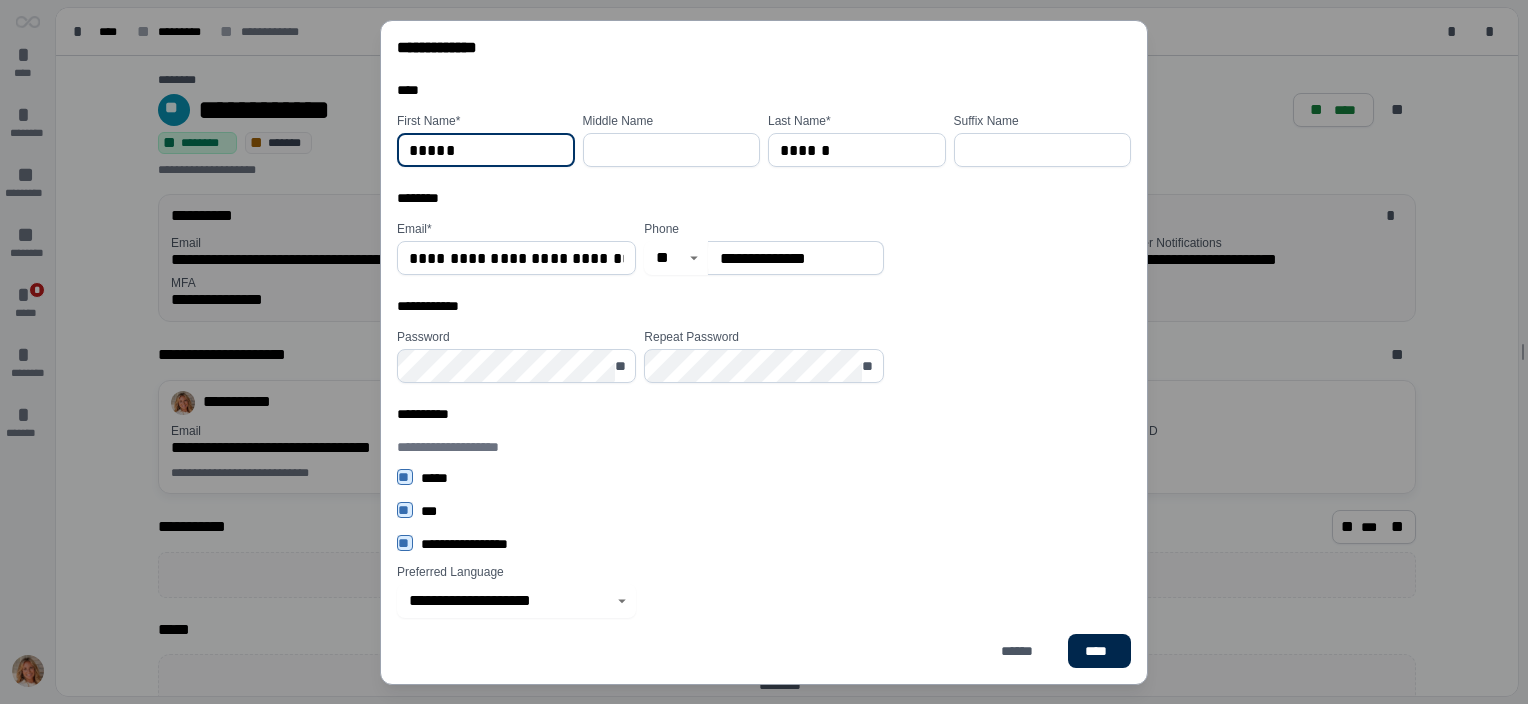 click on "****" at bounding box center [1099, 651] 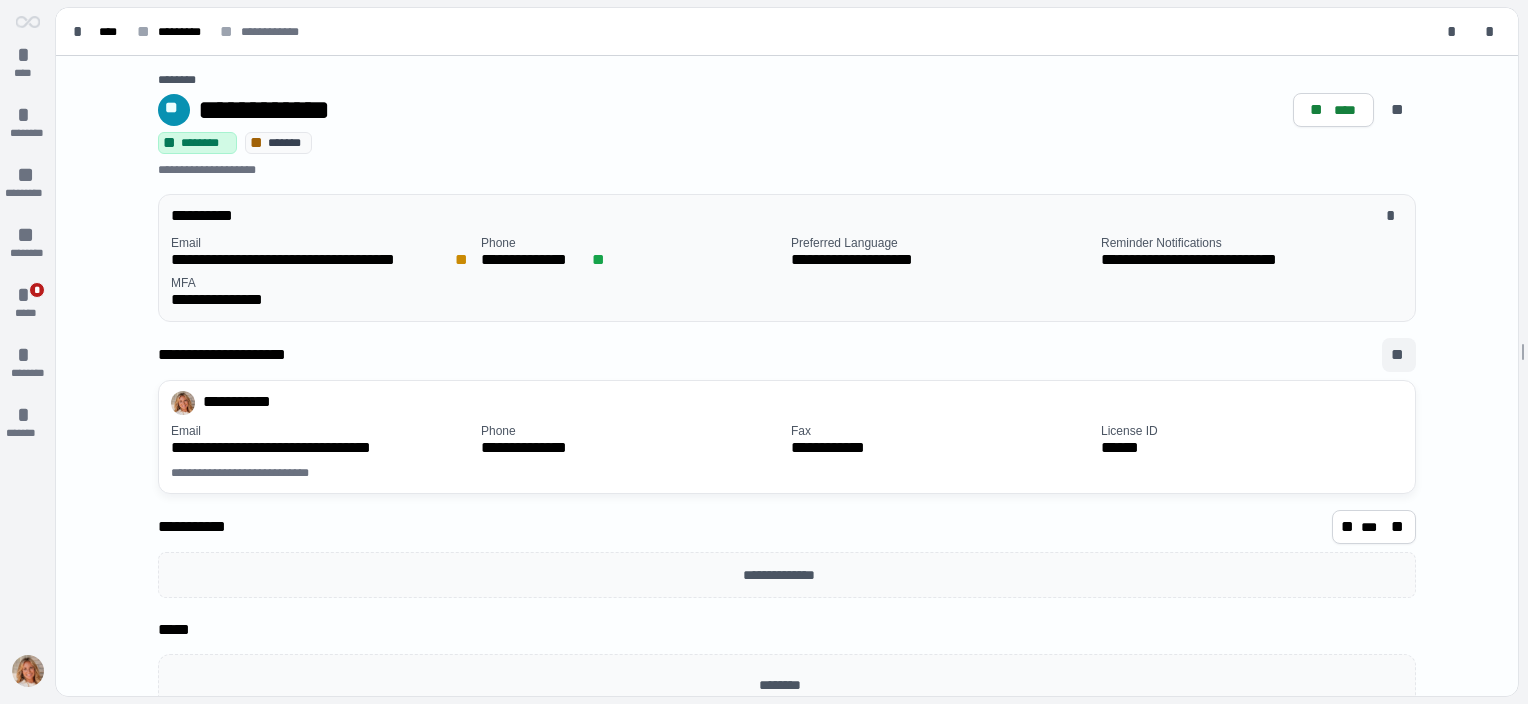 click on "**" at bounding box center [1399, 355] 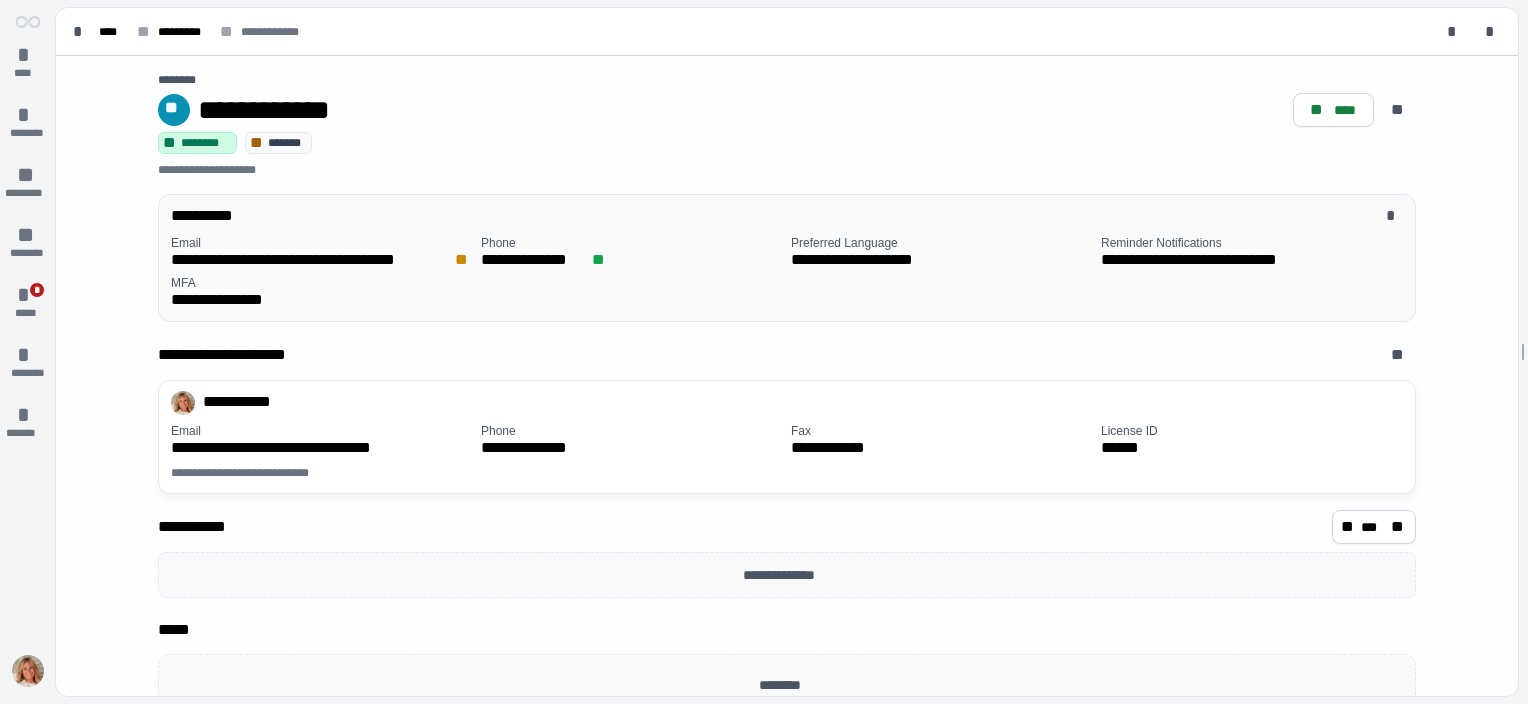 click on "**********" at bounding box center (787, 394) 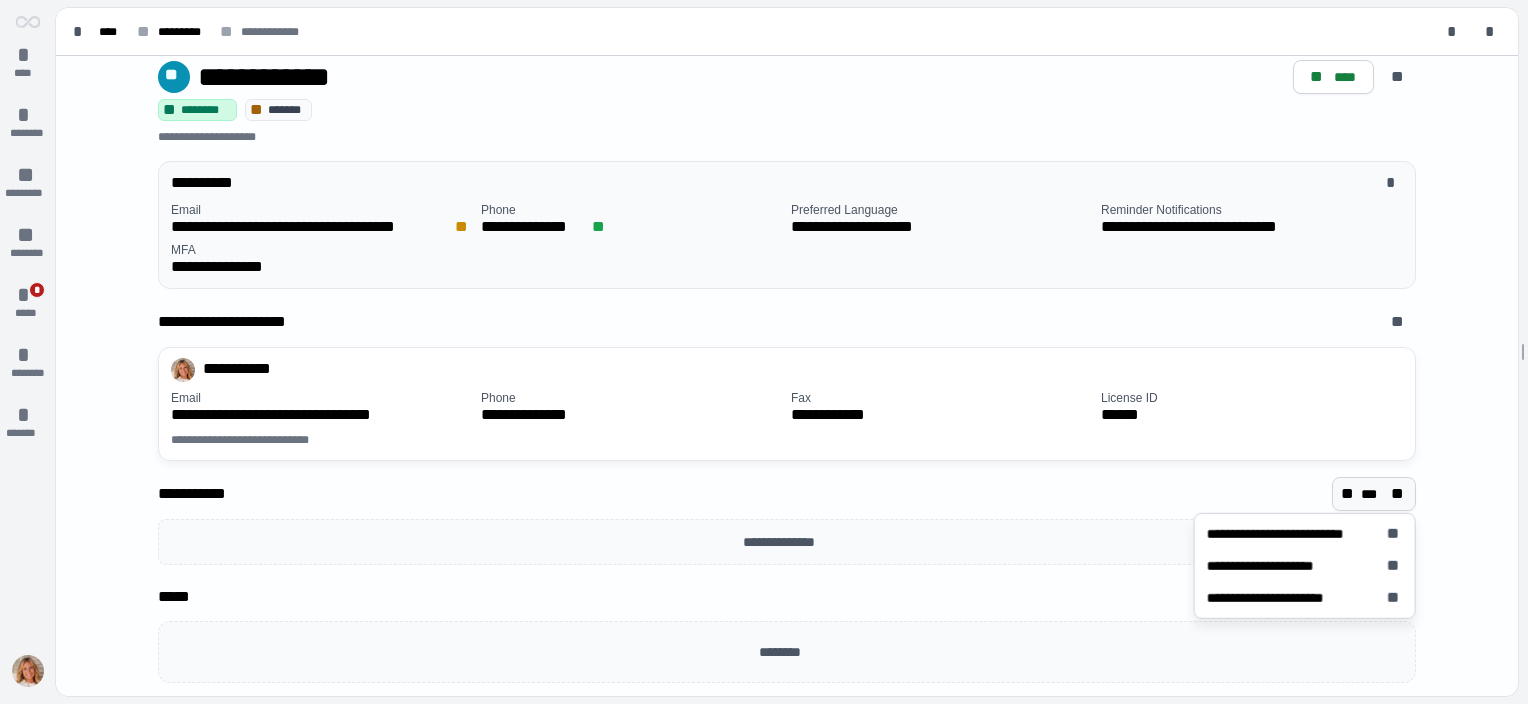 click on "**" at bounding box center [1399, 494] 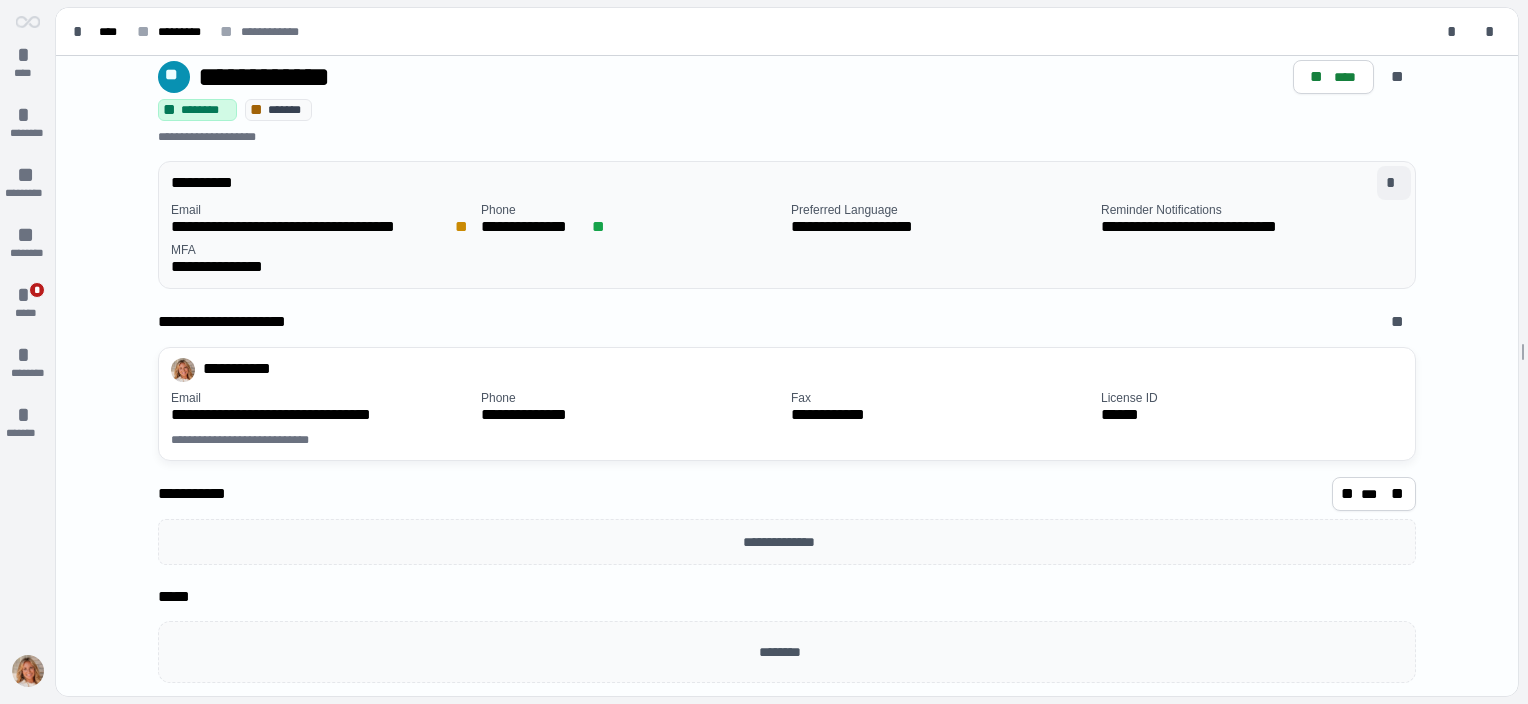 click on "*" at bounding box center [1394, 183] 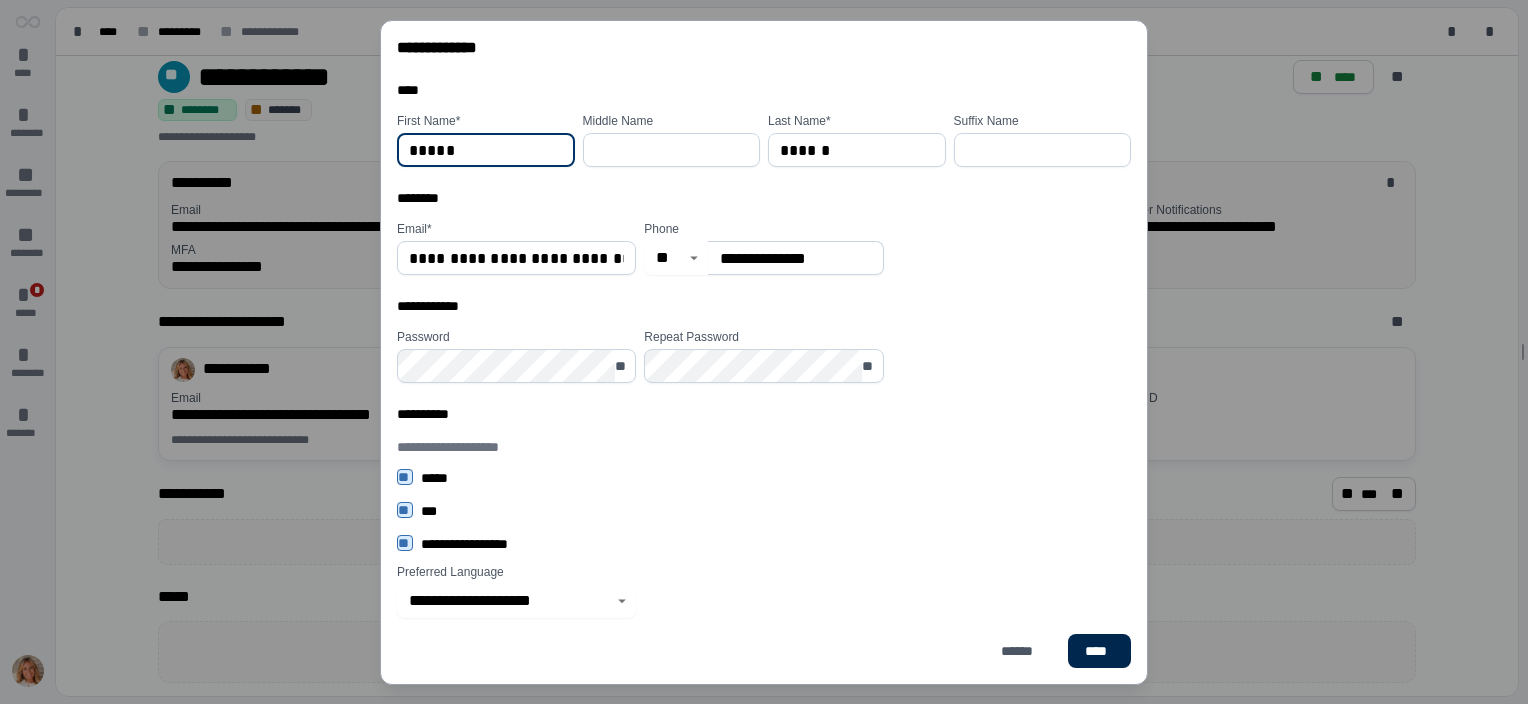 click on "****" at bounding box center [1099, 651] 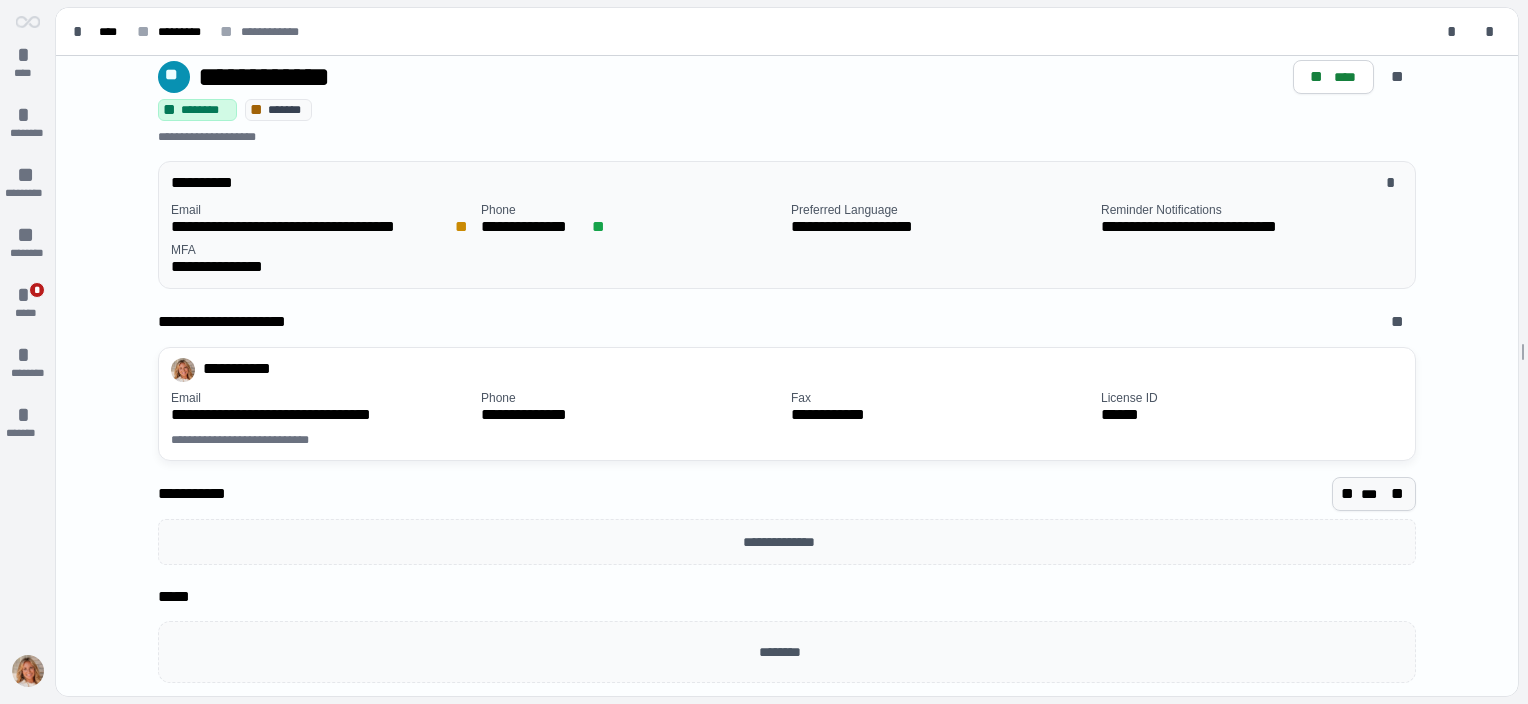 click on "** *** **" at bounding box center (1374, 494) 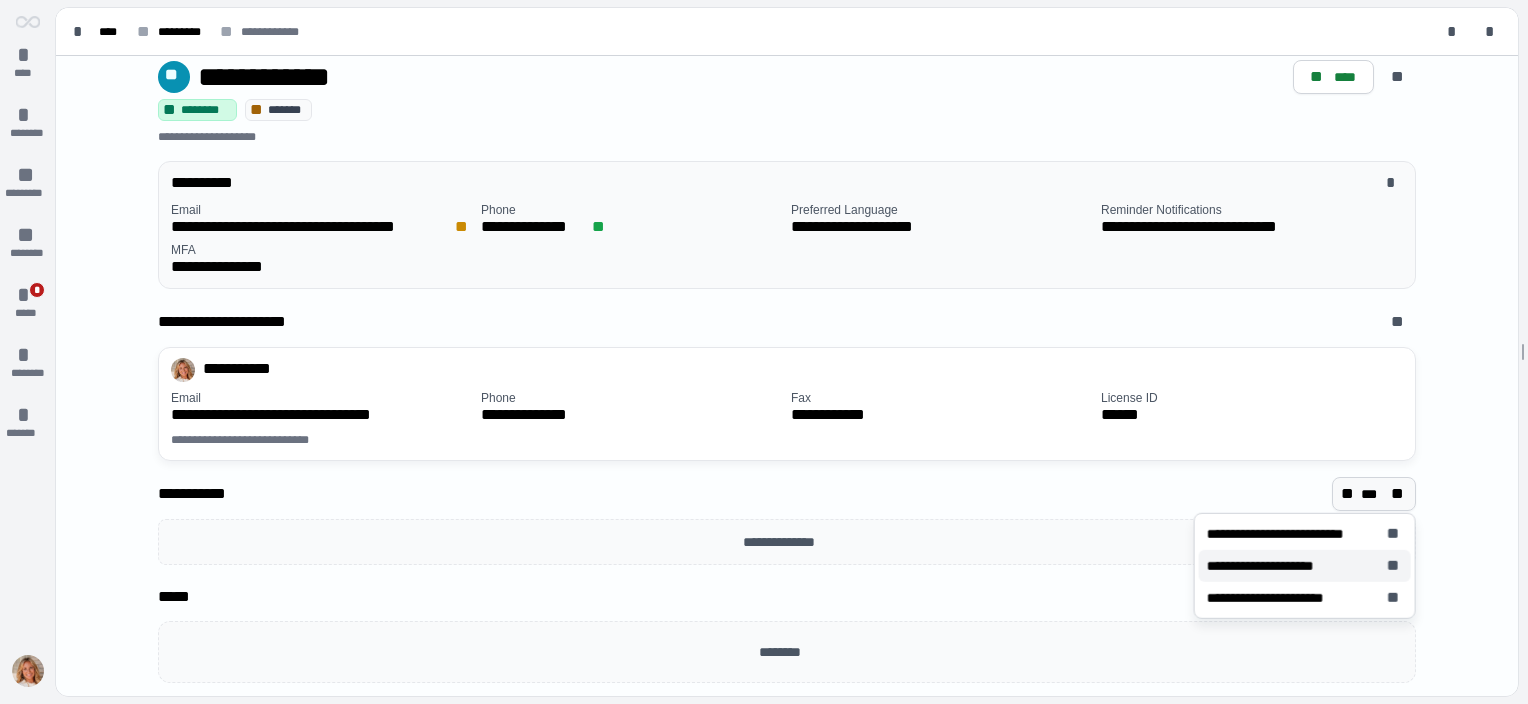 click on "**********" at bounding box center [1270, 566] 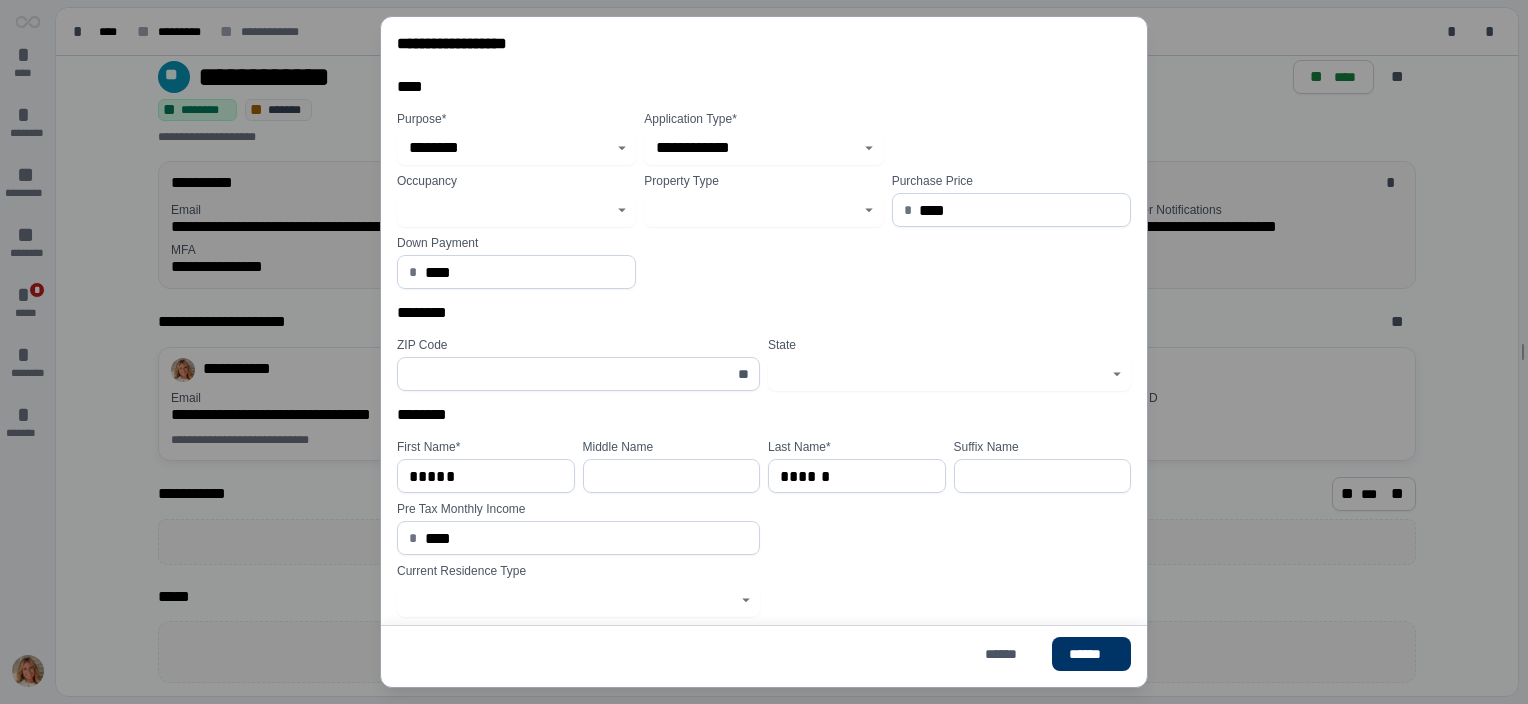 click on "**********" at bounding box center (764, 352) 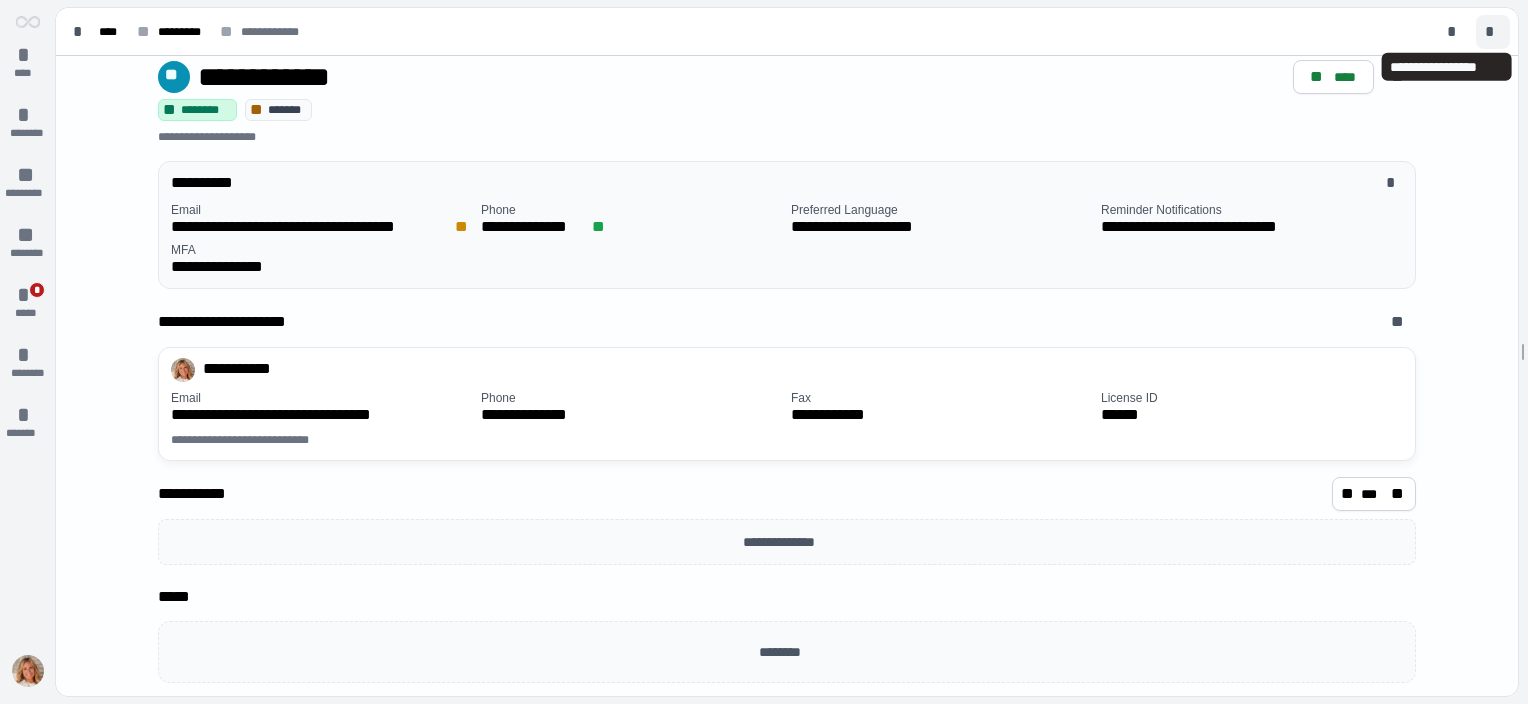 click on "*" at bounding box center [1493, 32] 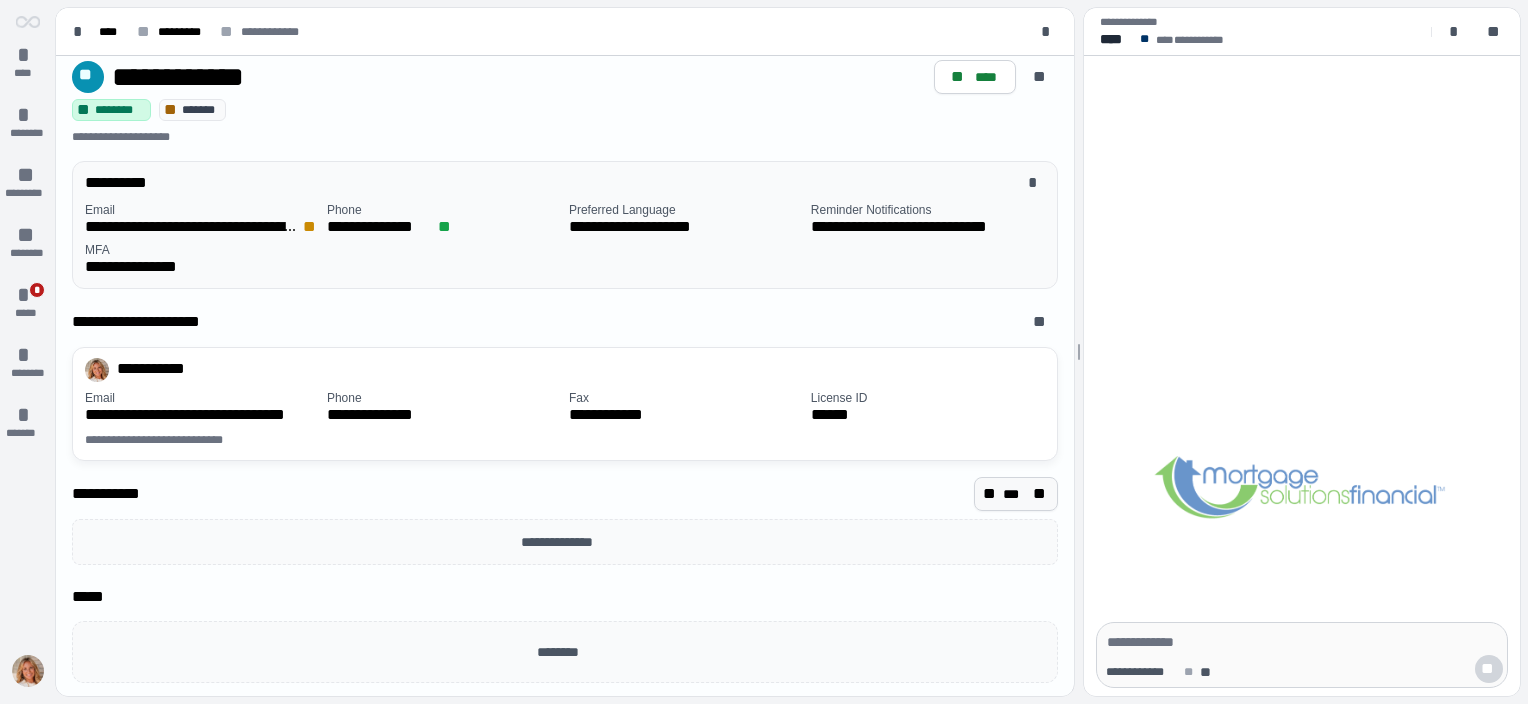 click on "***" at bounding box center [1016, 494] 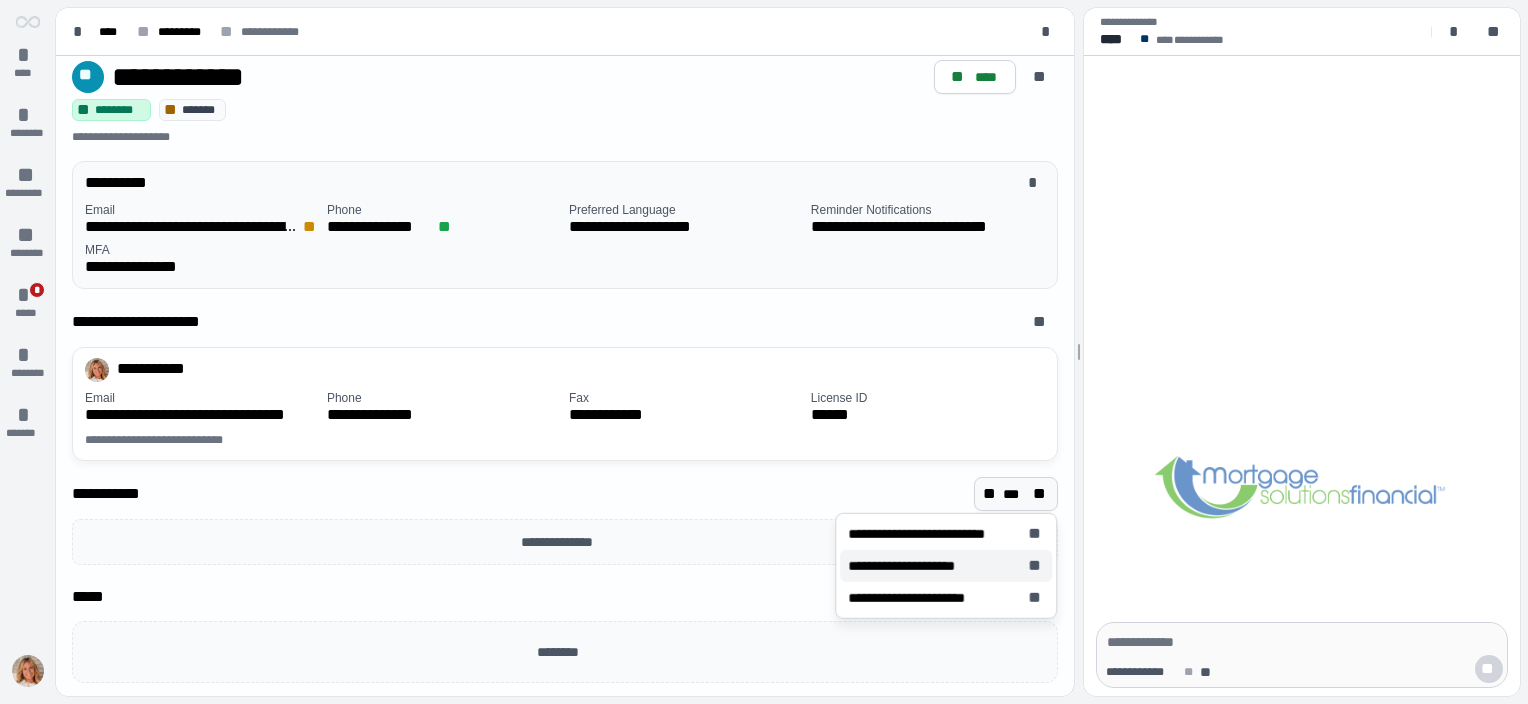 click on "**********" at bounding box center [911, 566] 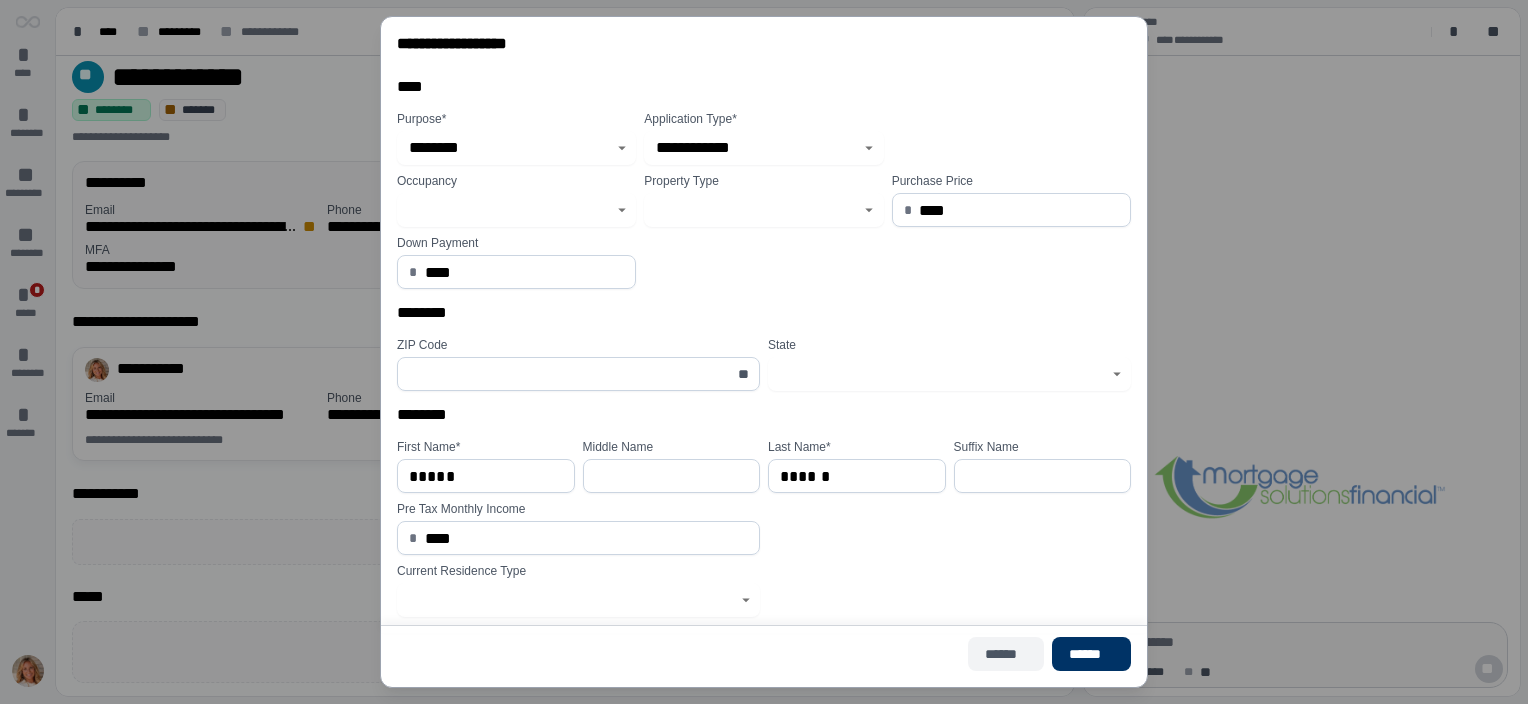 click on "******" at bounding box center [1006, 654] 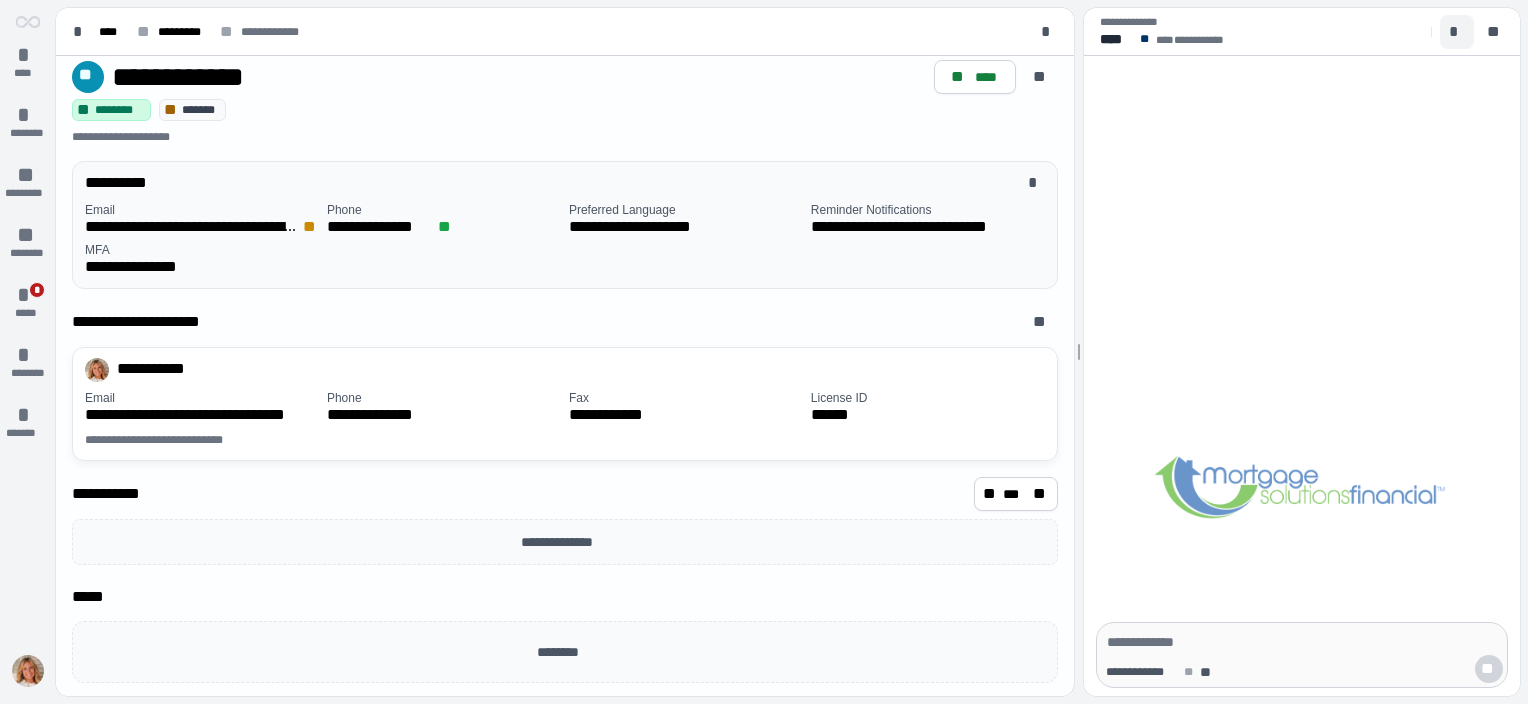 click on "*" at bounding box center [1457, 32] 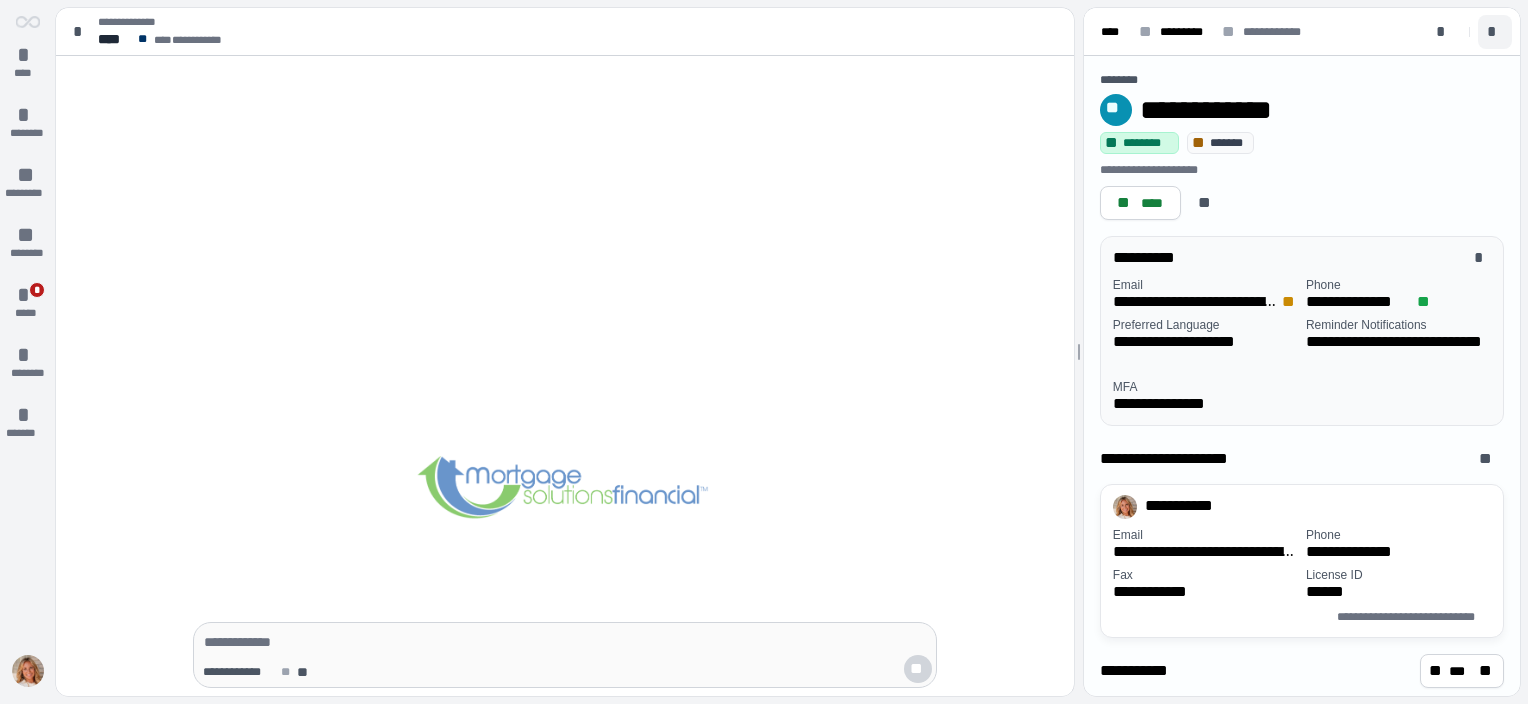 click on "*" at bounding box center (1495, 32) 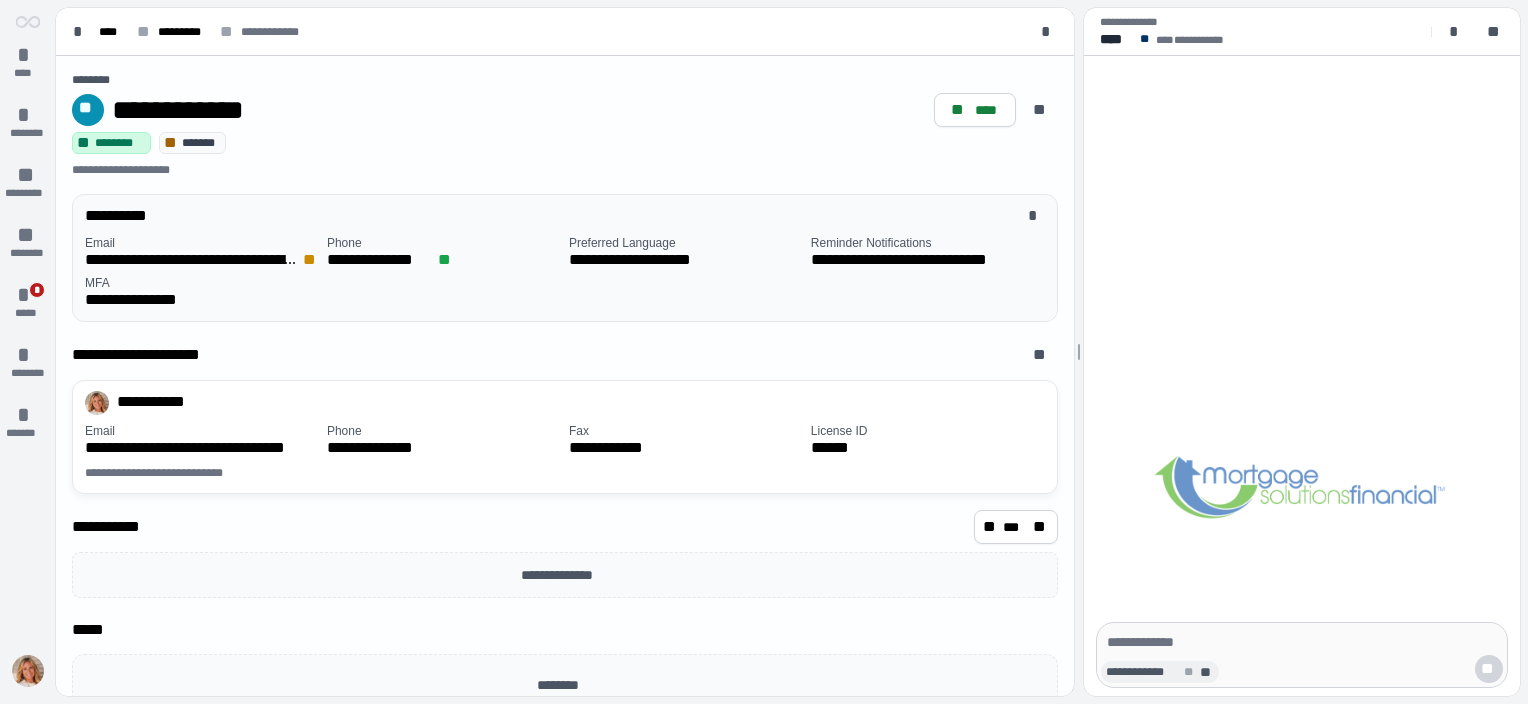 click on "**********" at bounding box center [1144, 672] 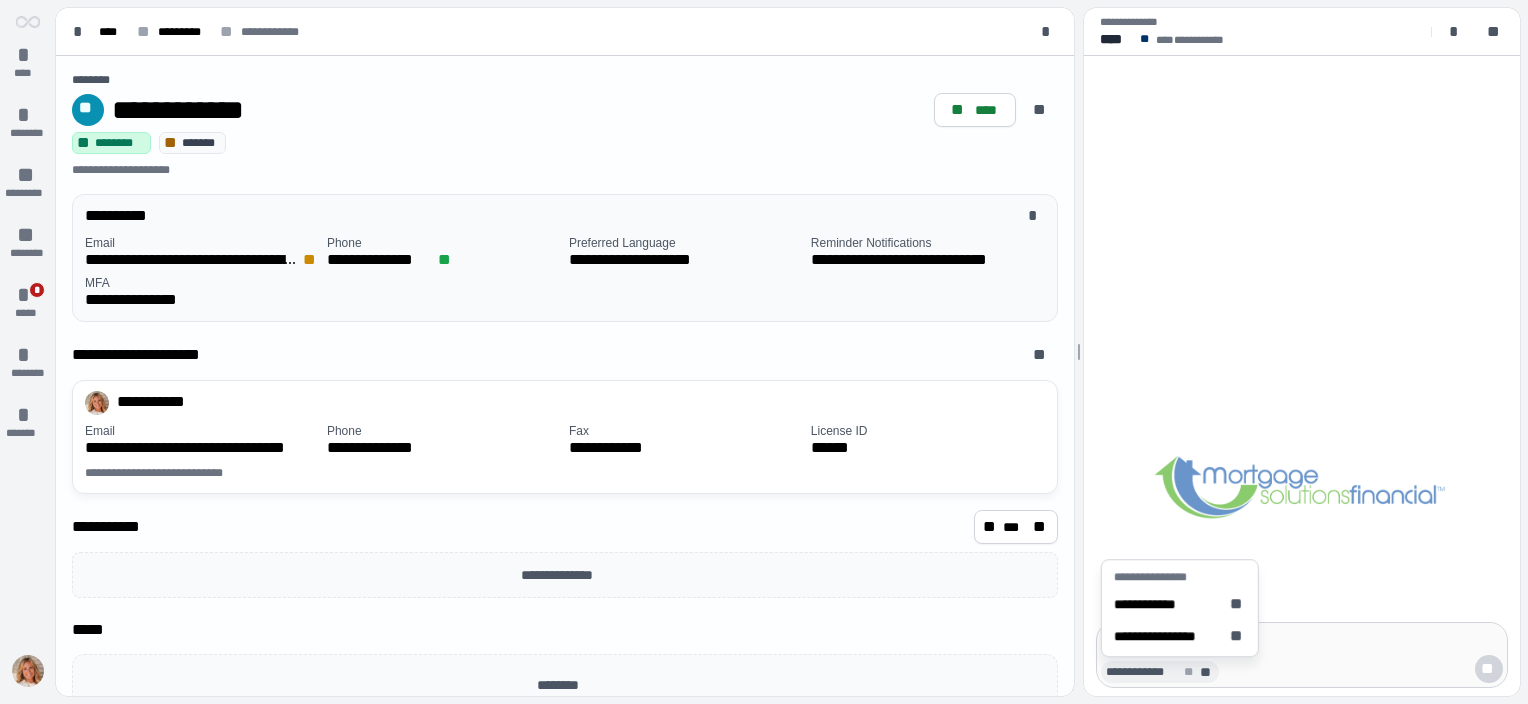 click at bounding box center (1302, 324) 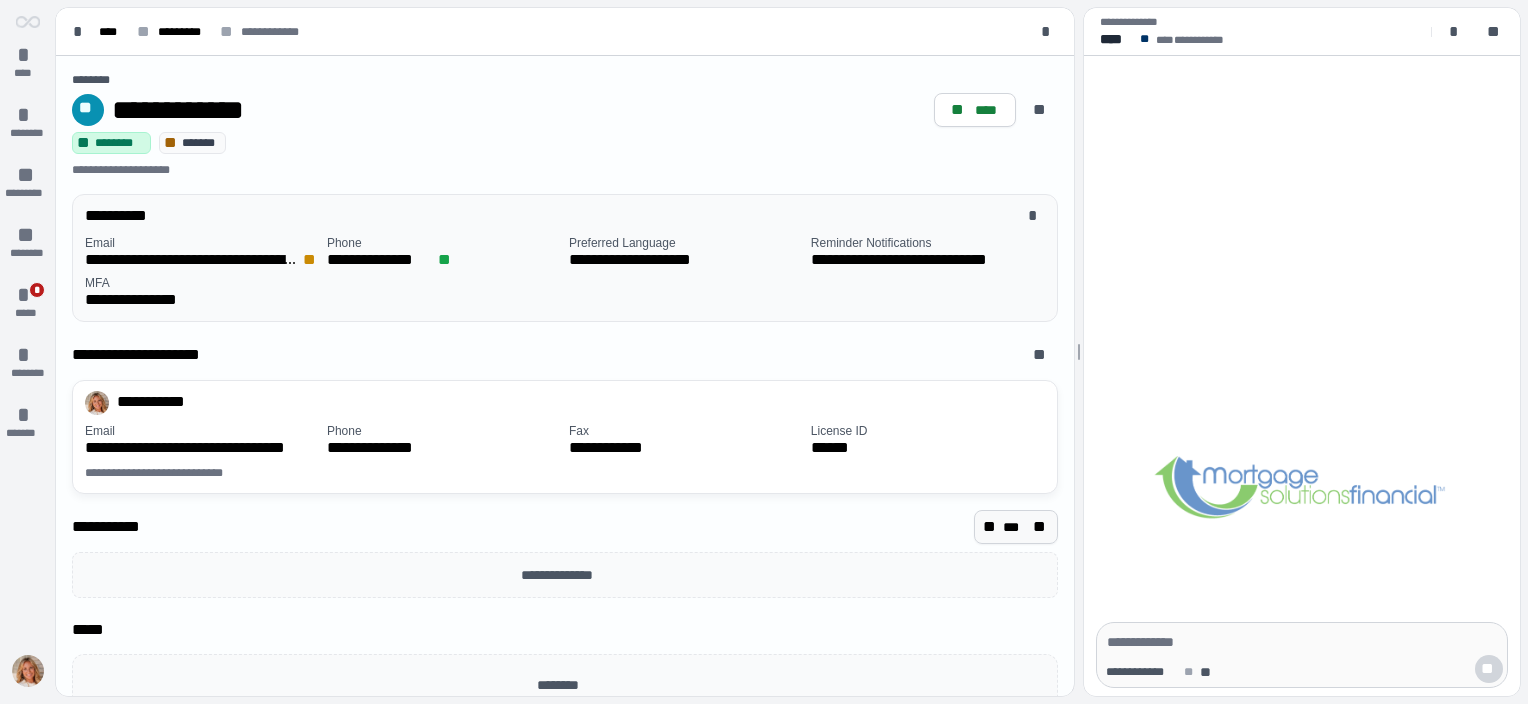 click on "***" at bounding box center [1016, 527] 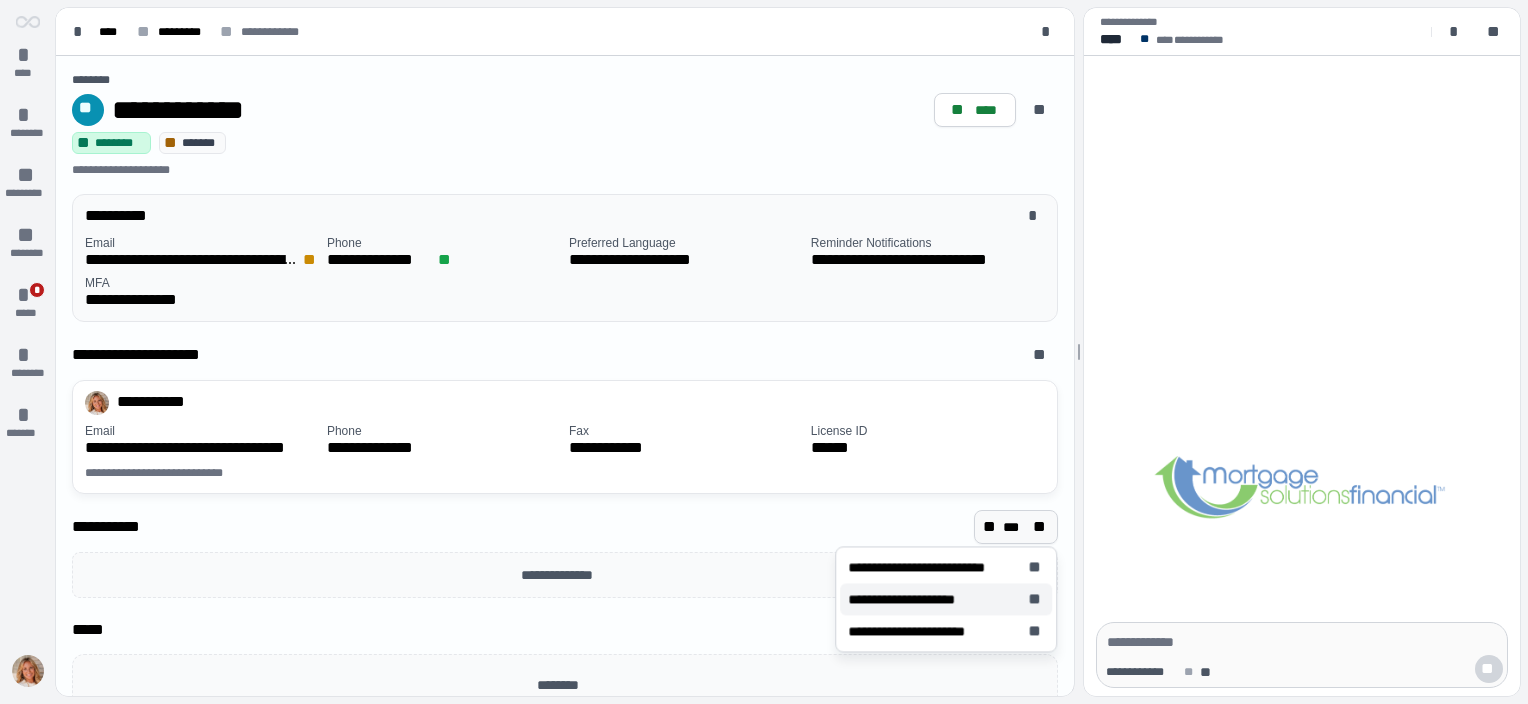 click on "**********" at bounding box center [911, 599] 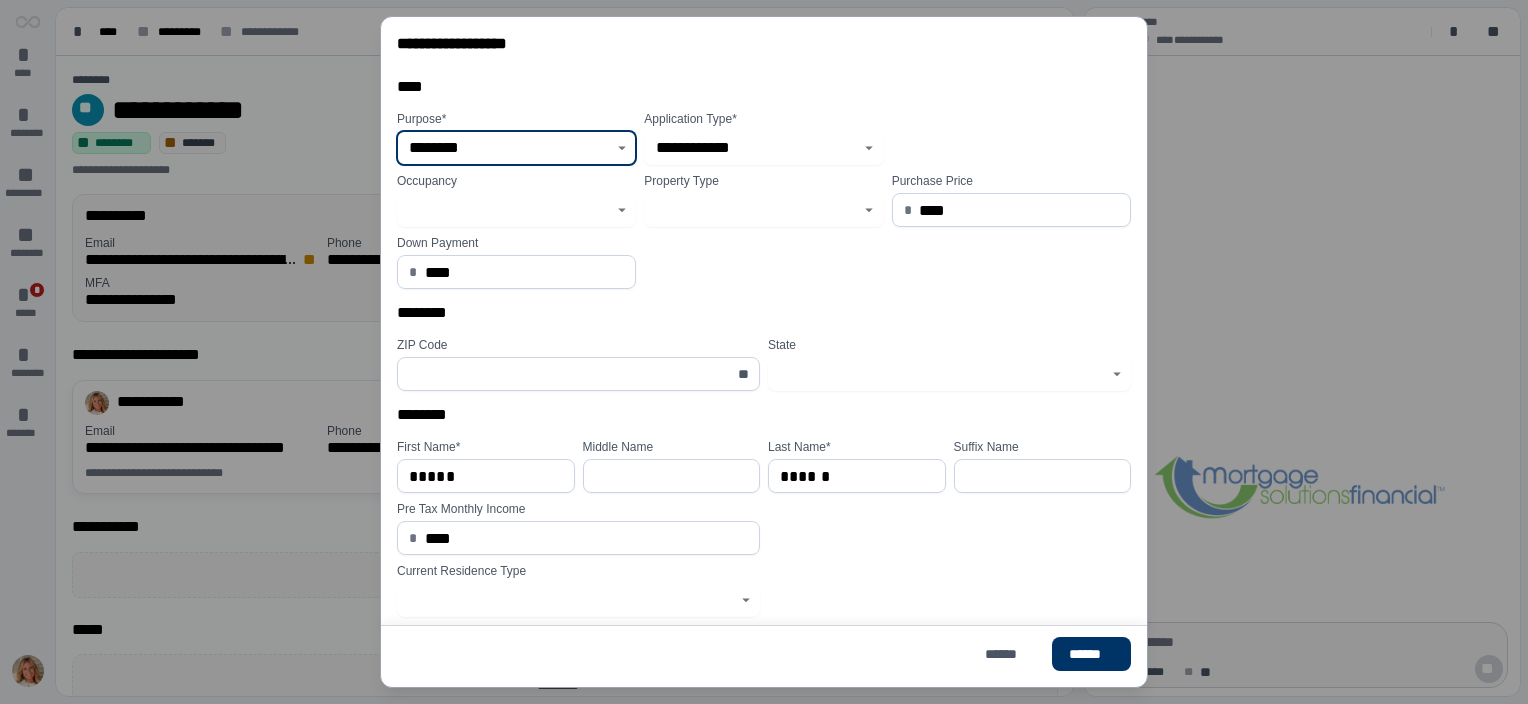 click on "********" at bounding box center (505, 148) 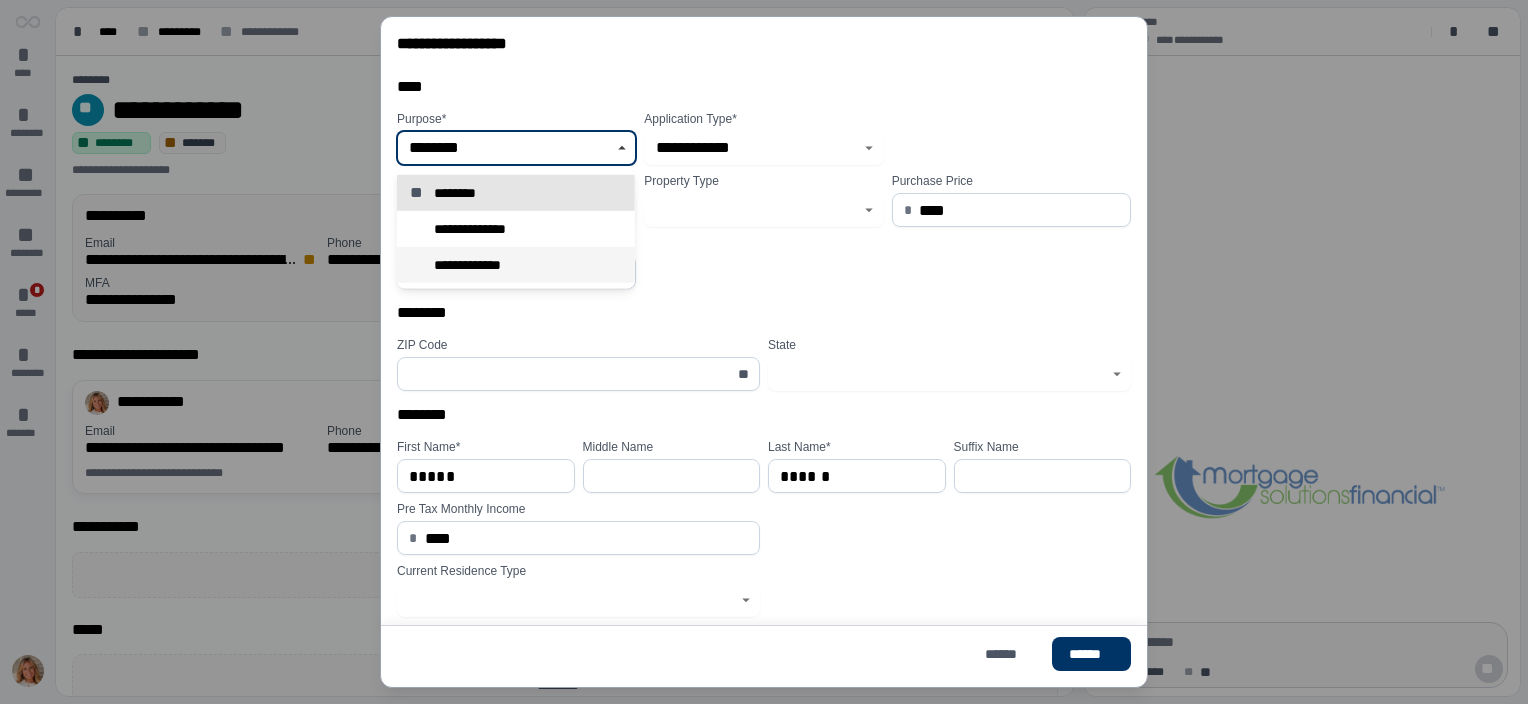 click on "**********" at bounding box center (476, 265) 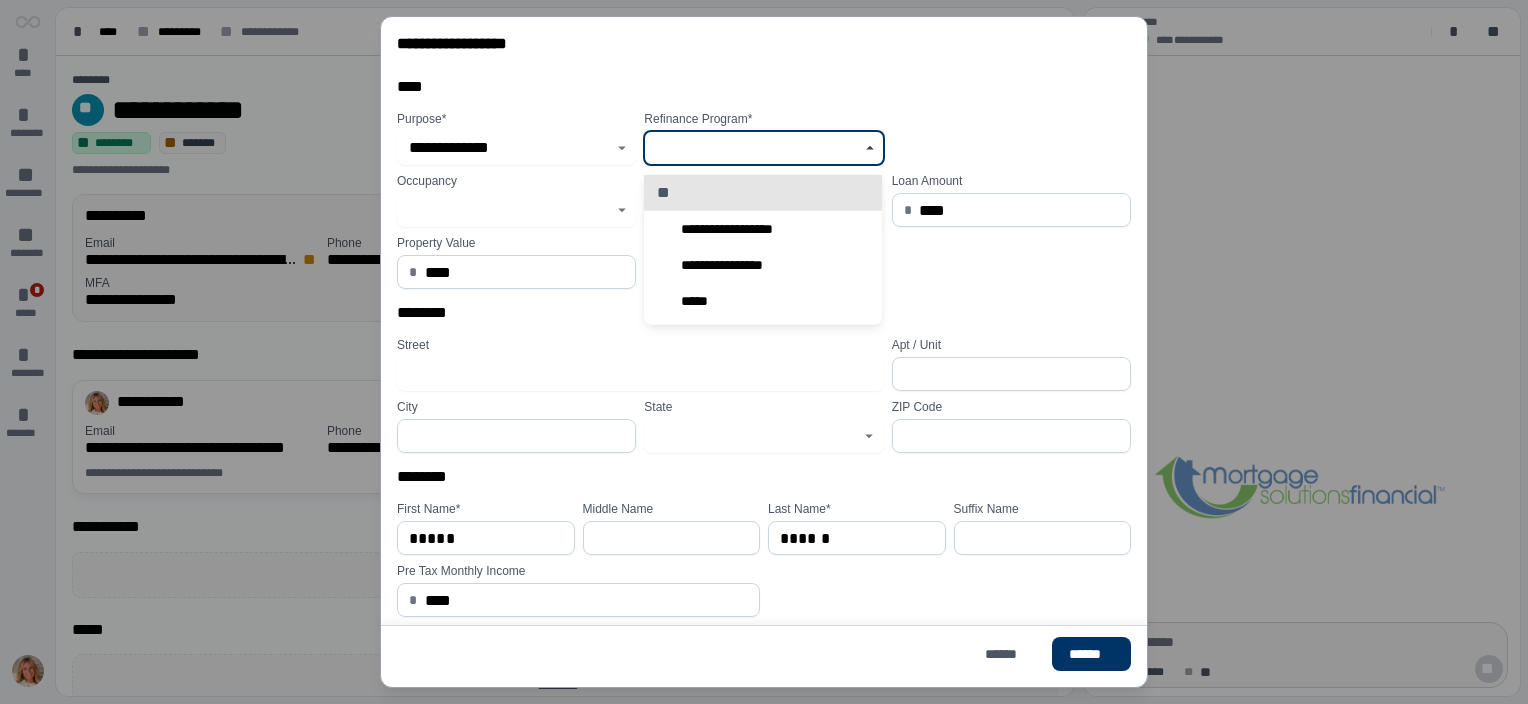 click at bounding box center [752, 148] 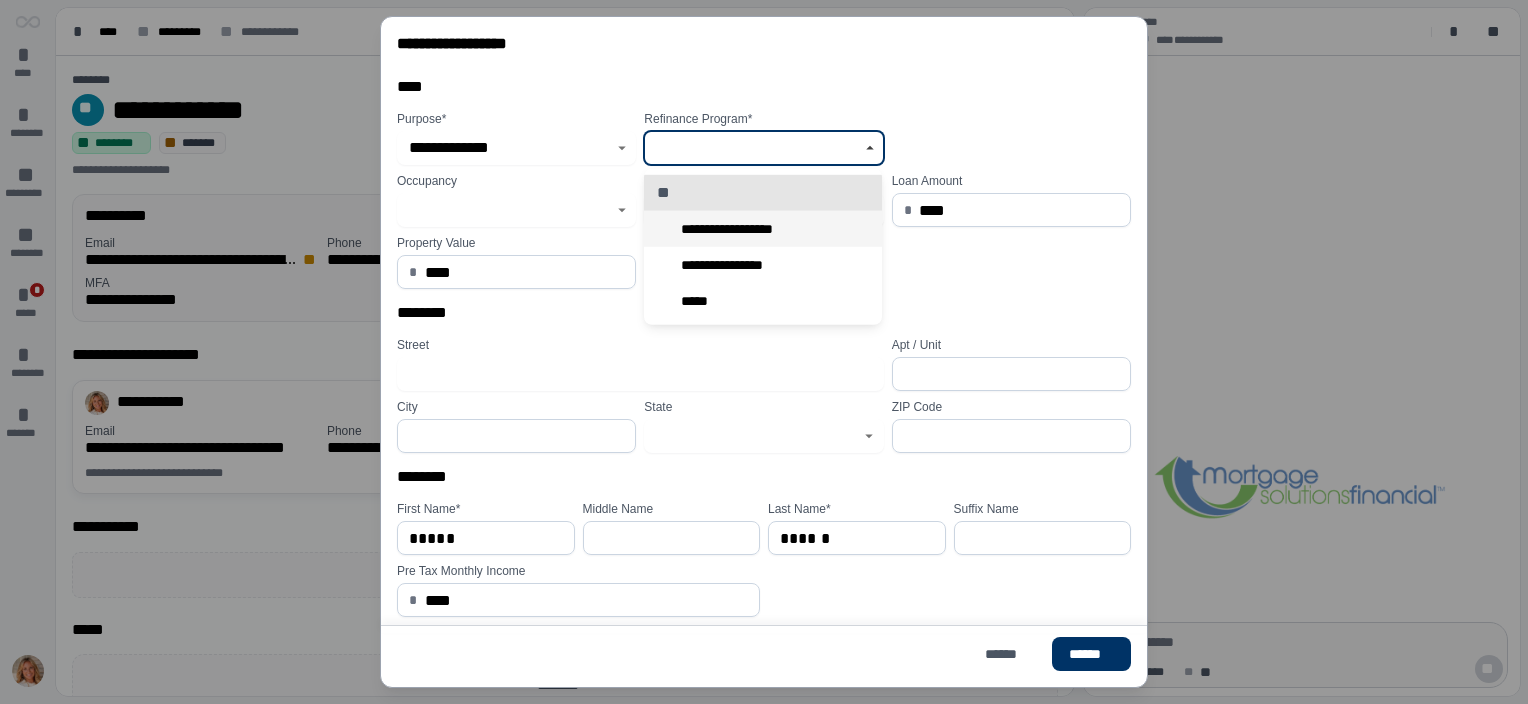 click on "**********" at bounding box center [763, 229] 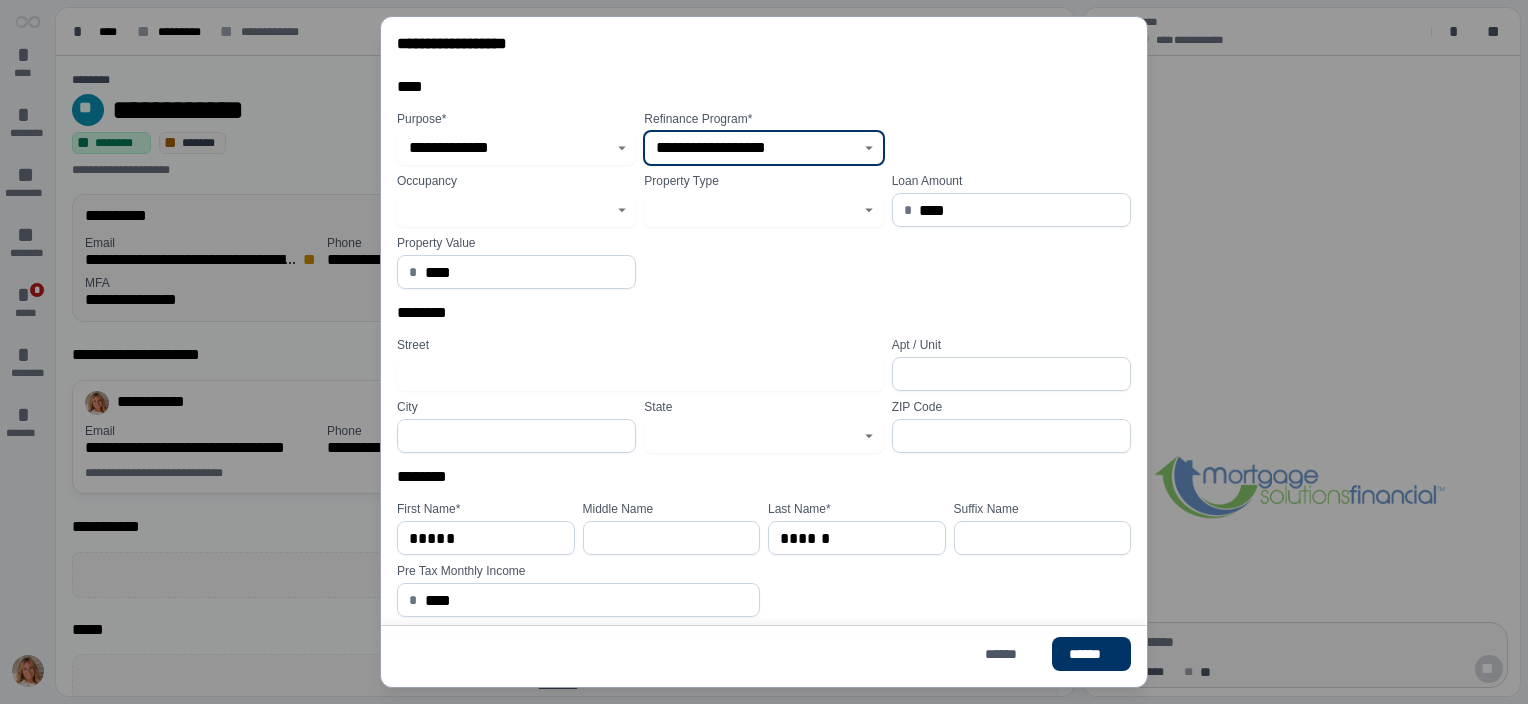 type on "**********" 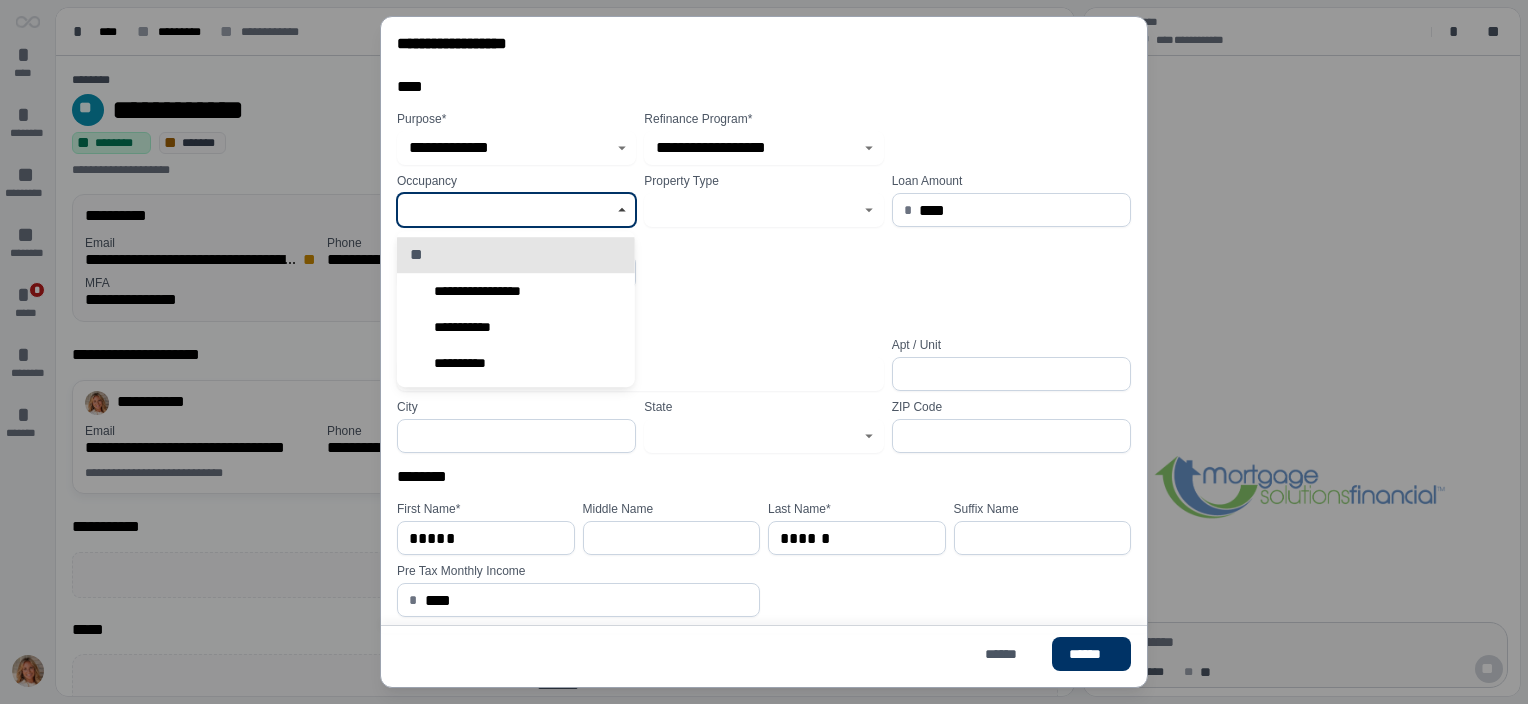 click at bounding box center [505, 210] 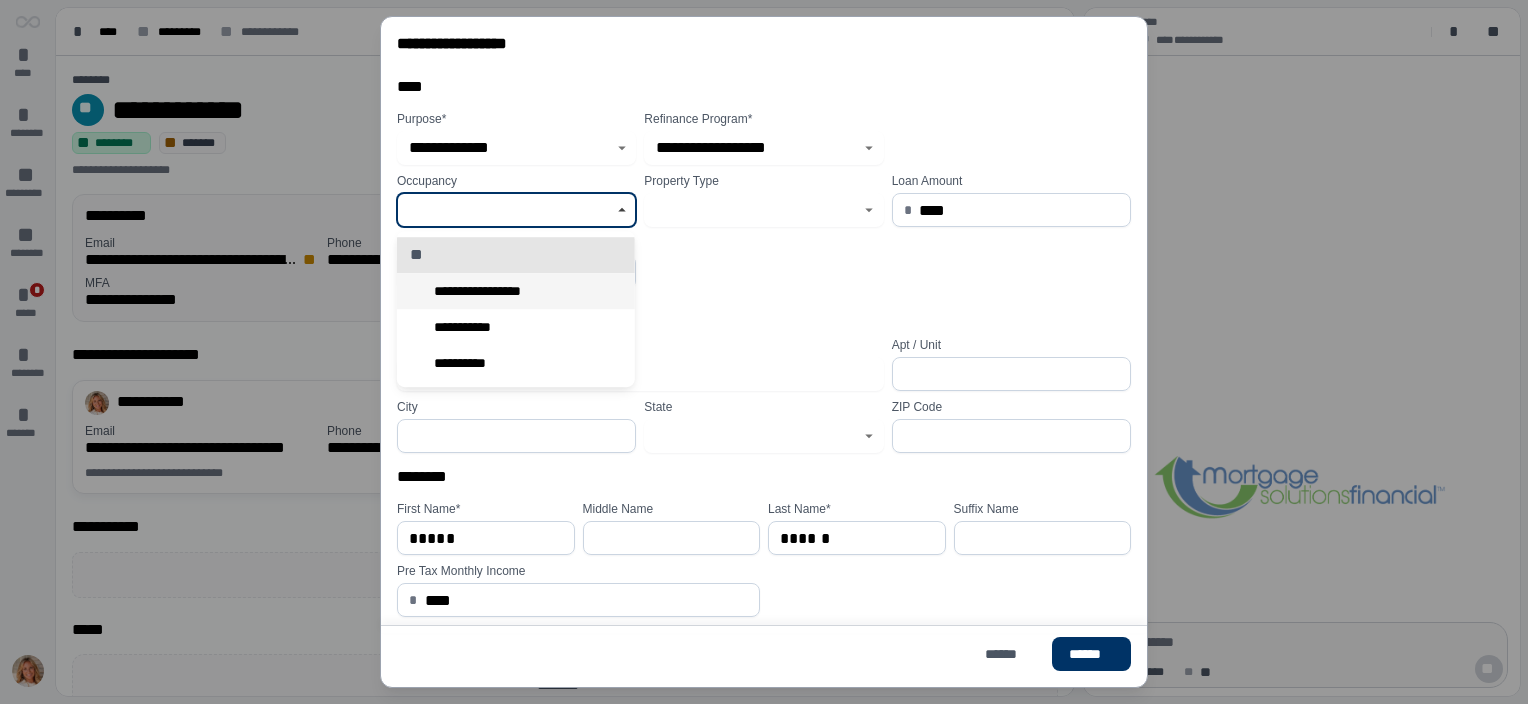 click on "**********" at bounding box center [490, 291] 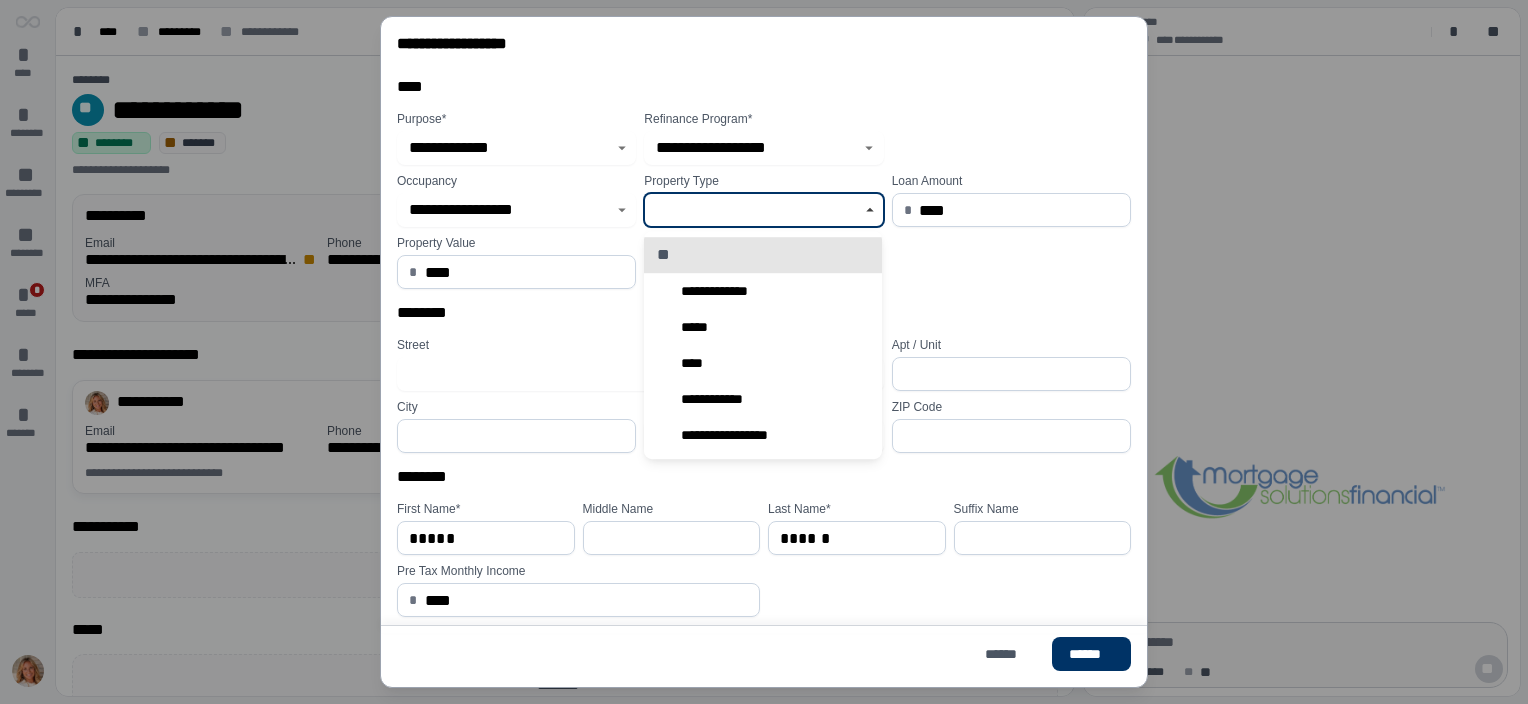 click at bounding box center (752, 210) 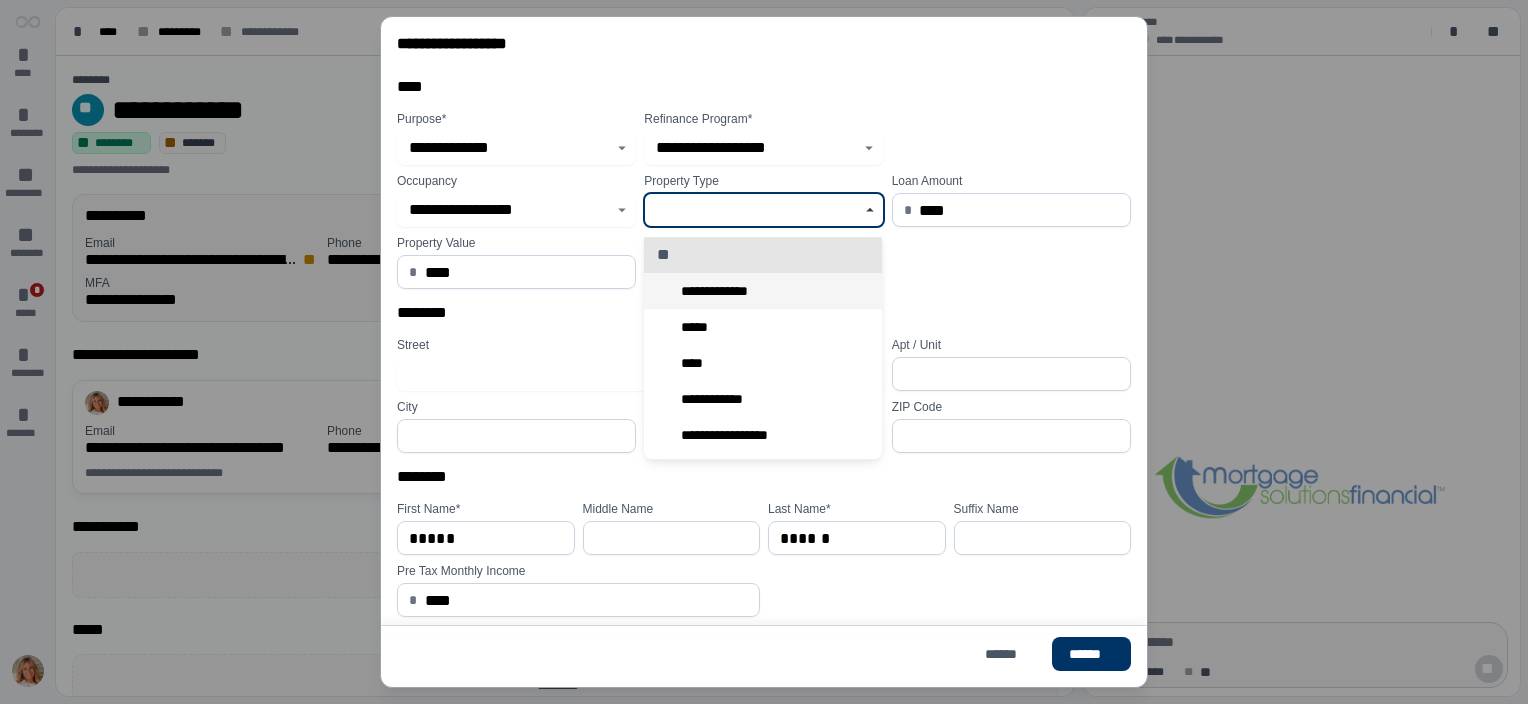 click on "**********" at bounding box center (721, 291) 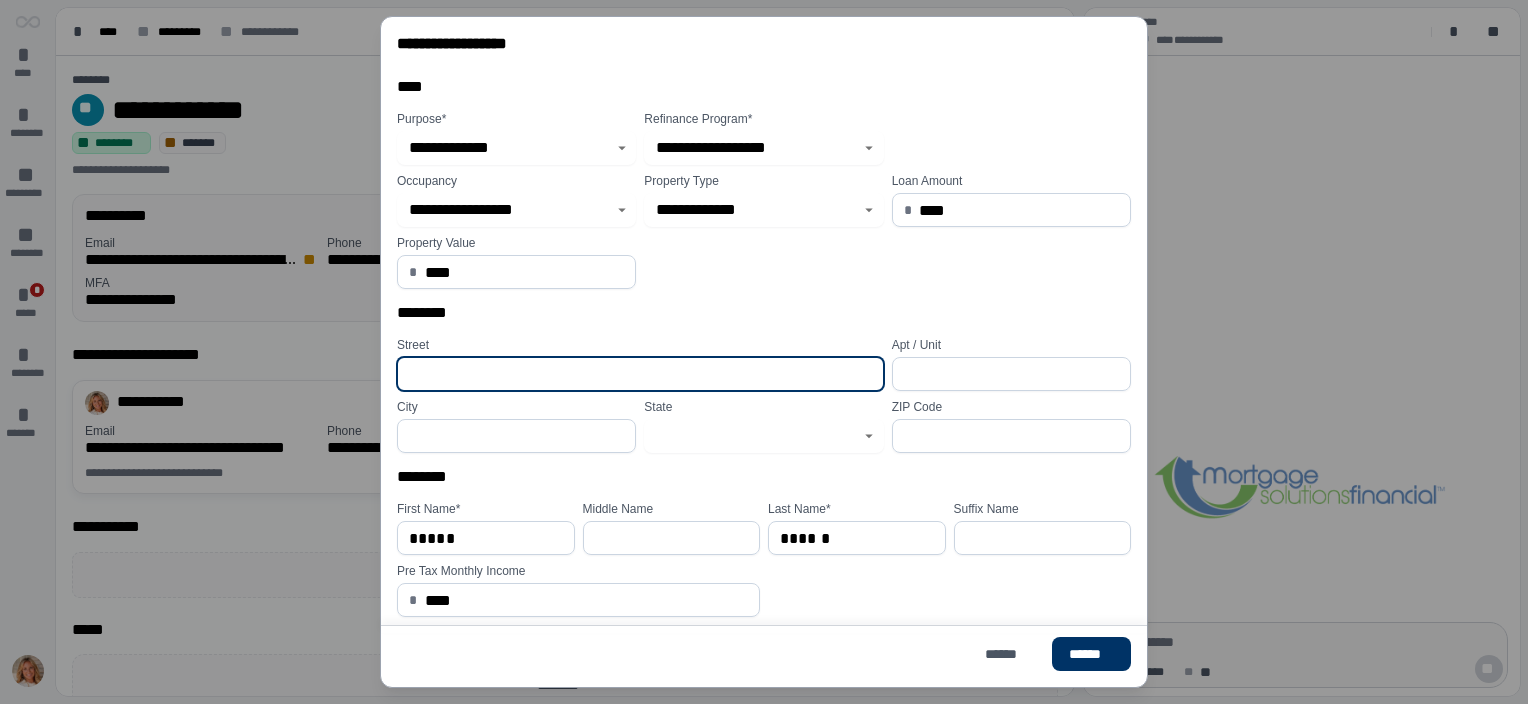 click at bounding box center [640, 374] 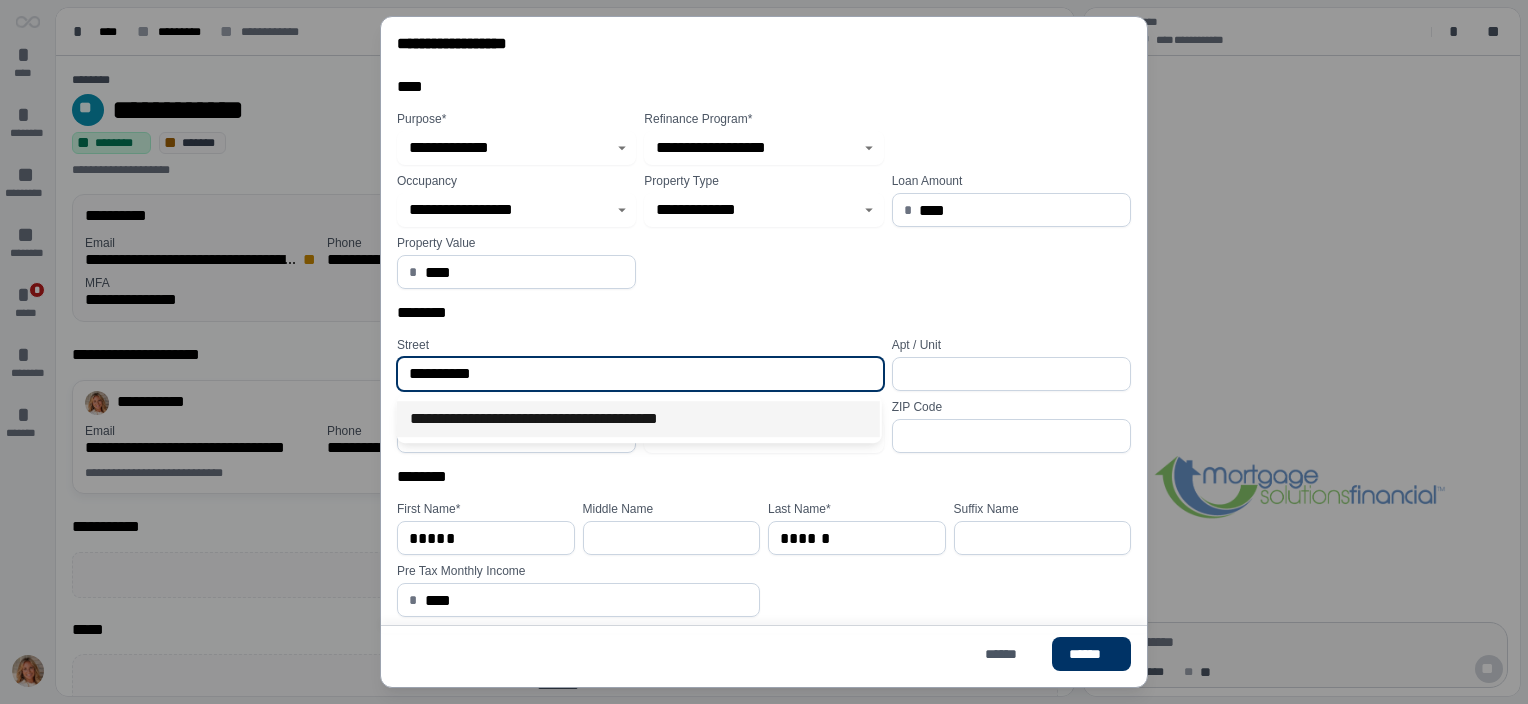click on "**********" at bounding box center [638, 419] 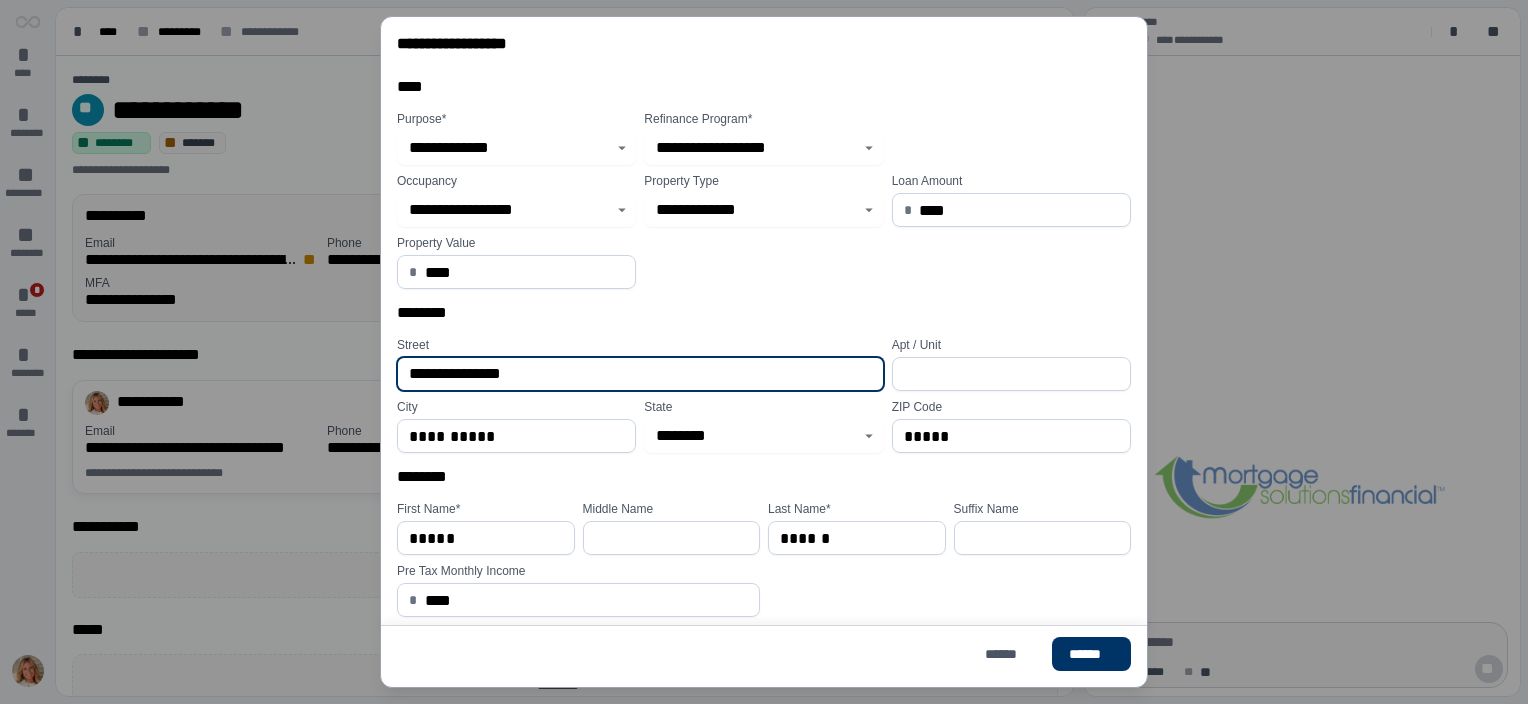 click 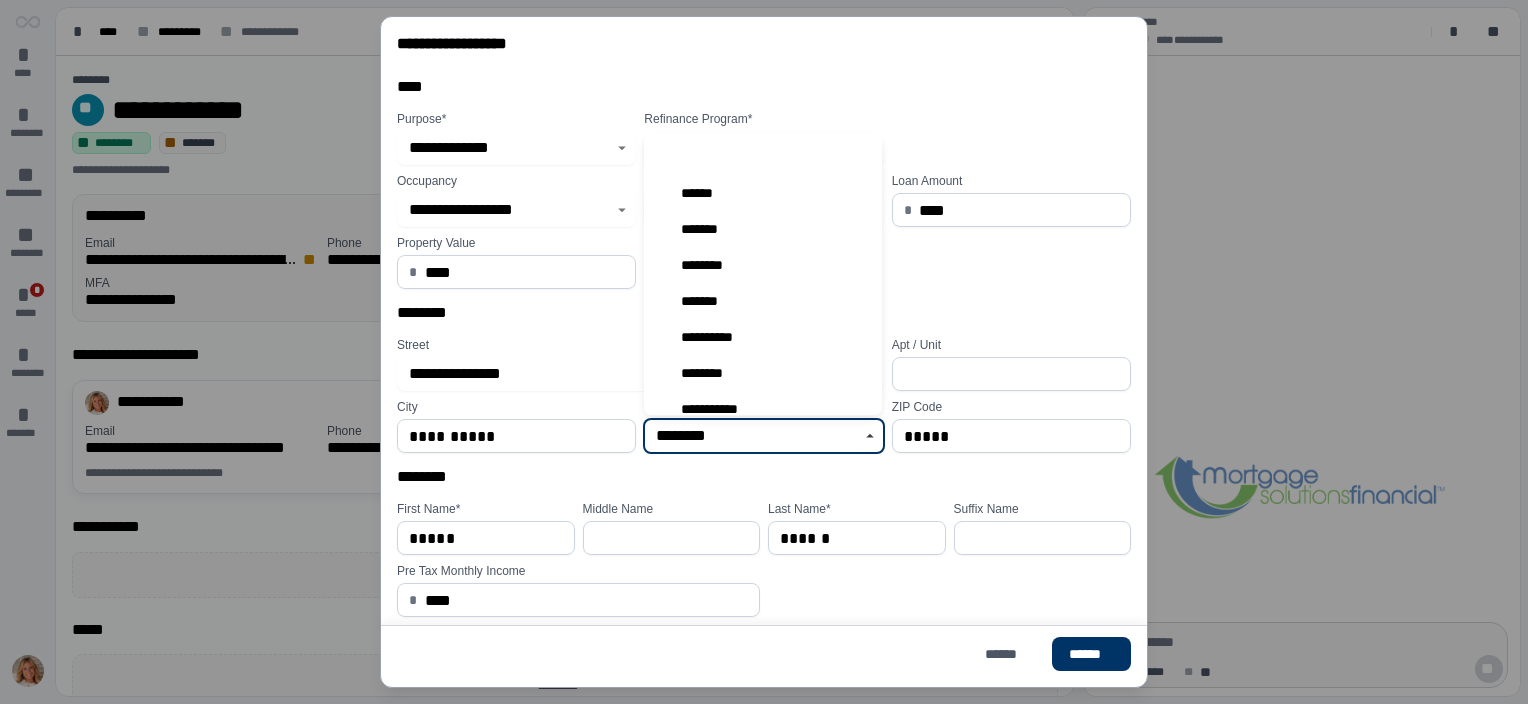 scroll, scrollTop: 446, scrollLeft: 0, axis: vertical 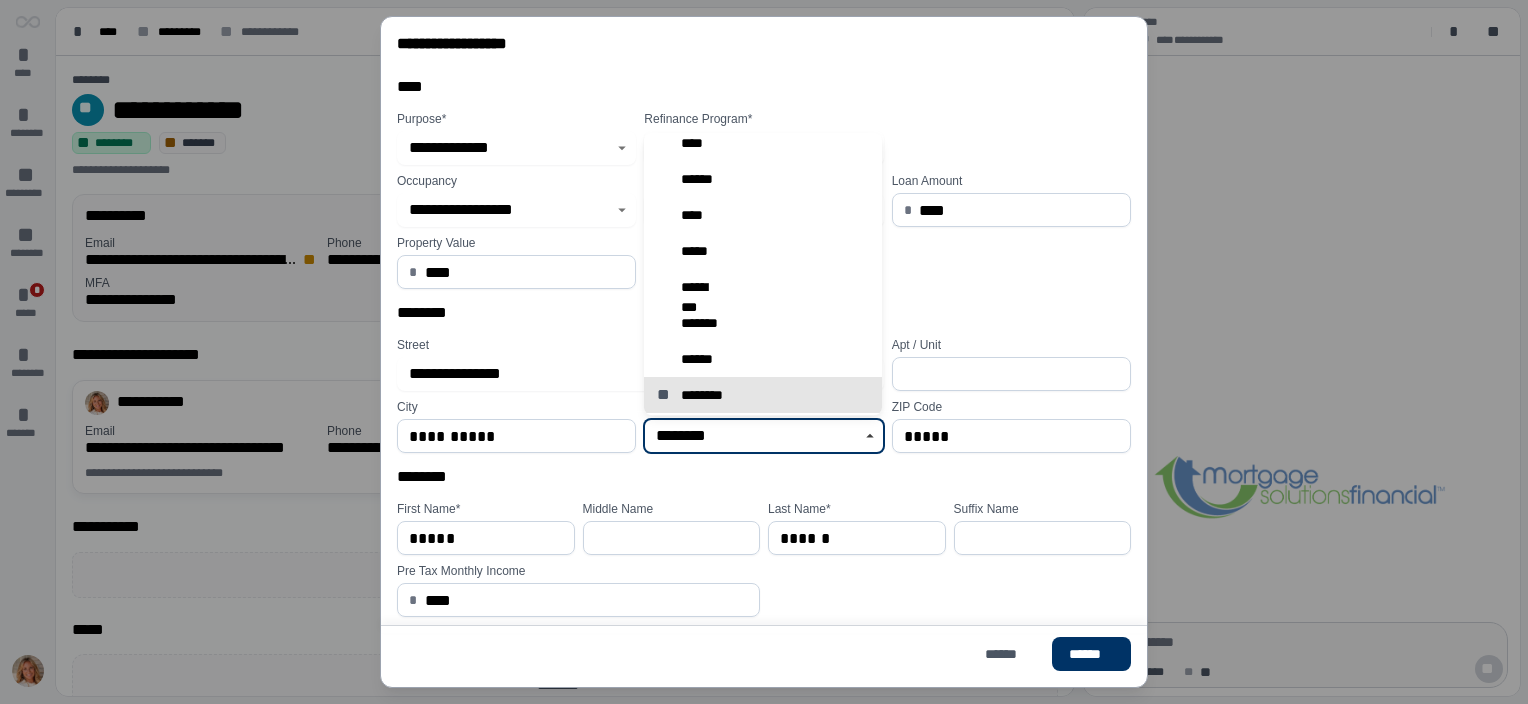 click 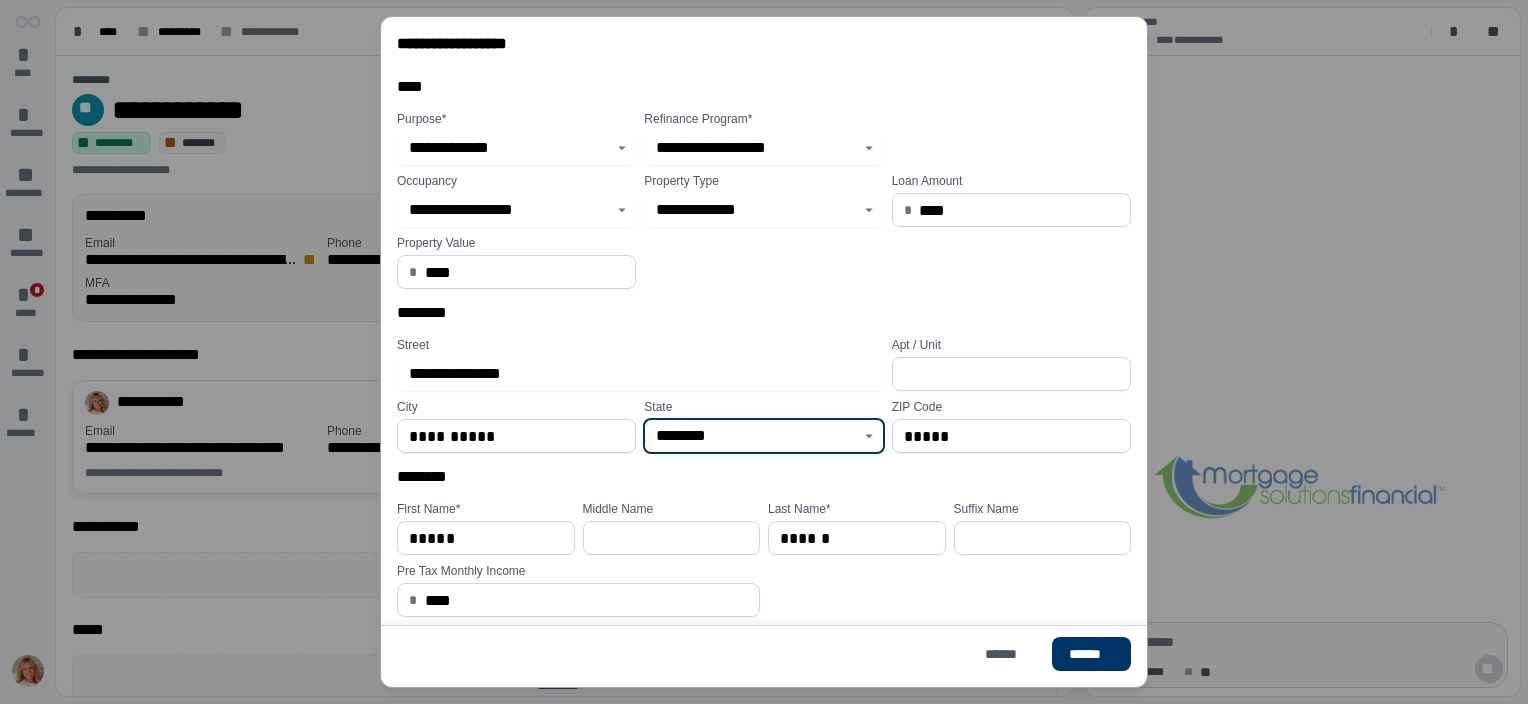 scroll, scrollTop: 89, scrollLeft: 0, axis: vertical 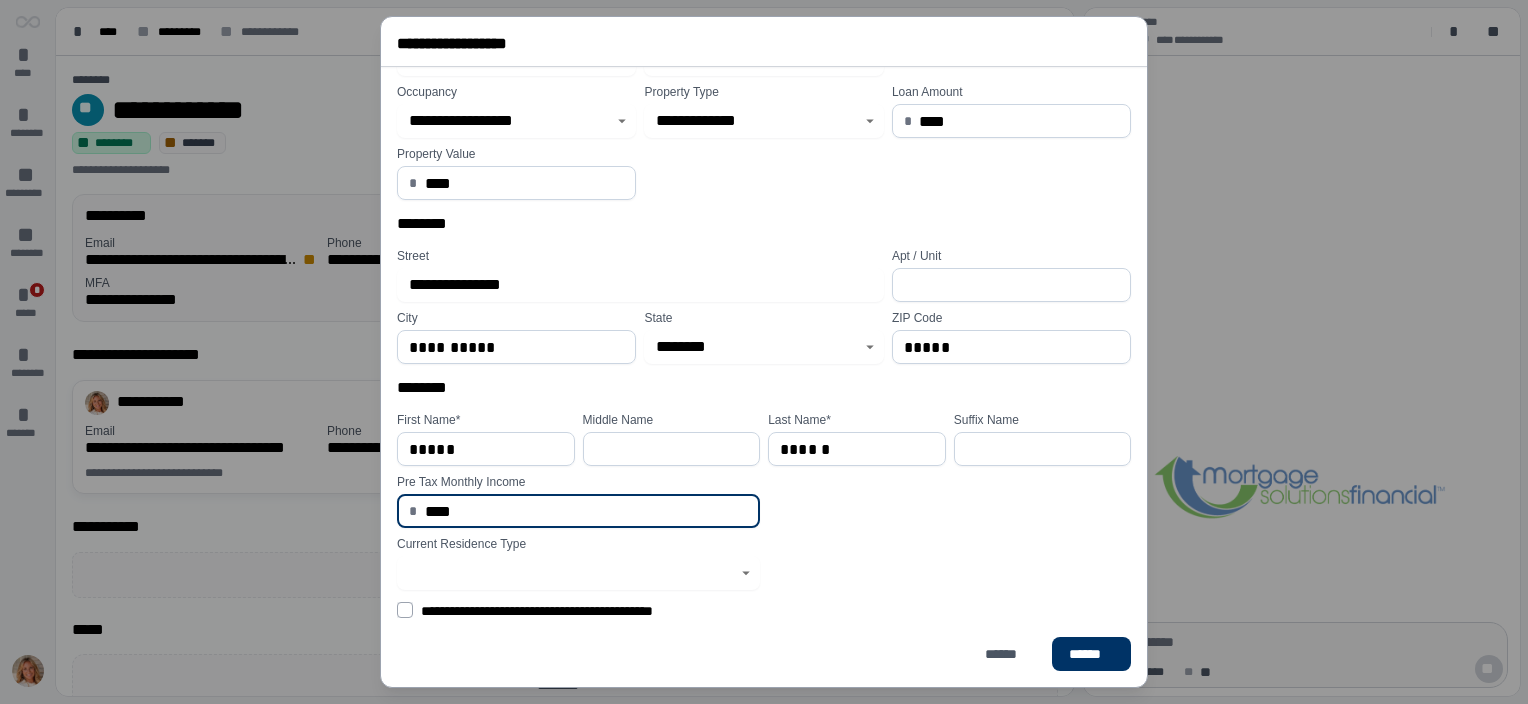 drag, startPoint x: 507, startPoint y: 505, endPoint x: 386, endPoint y: 496, distance: 121.33425 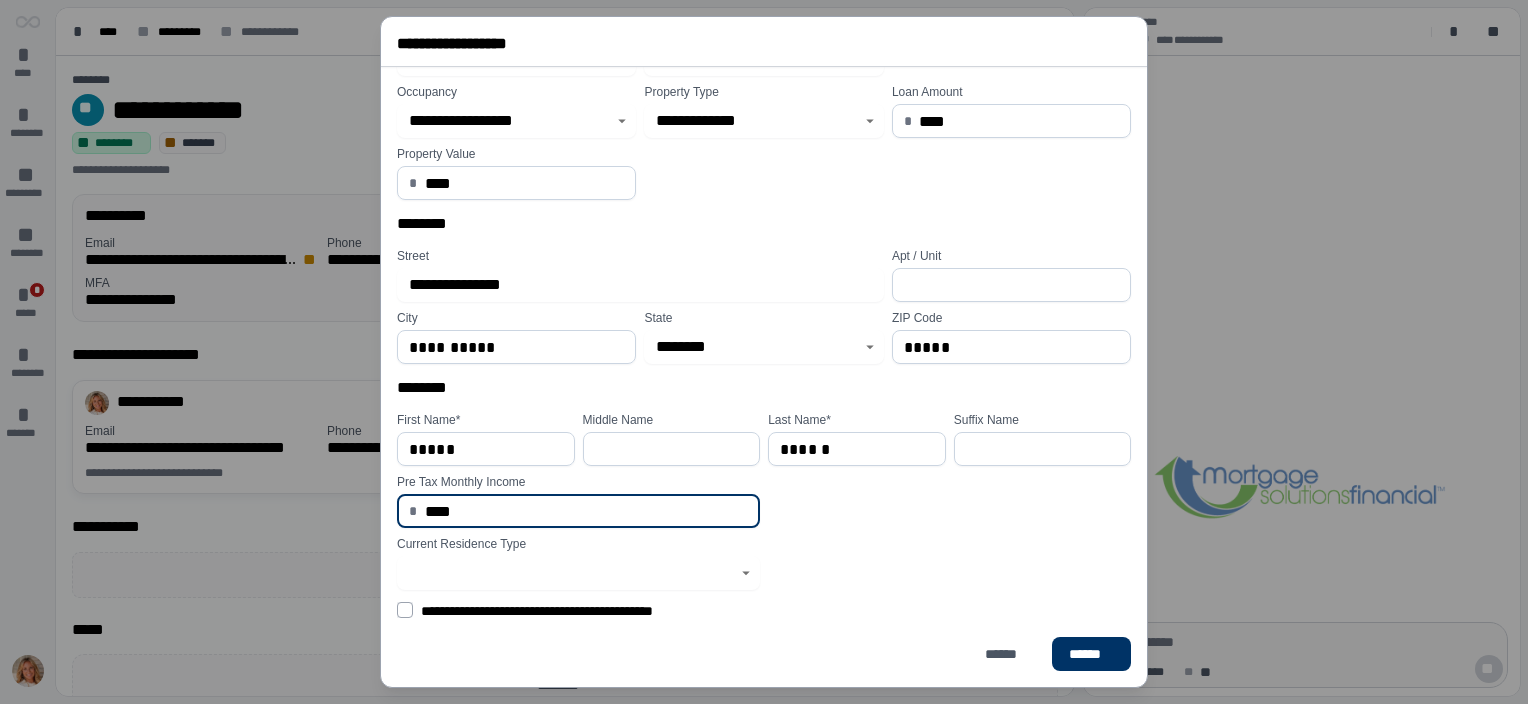 click on "**********" at bounding box center (759, 302) 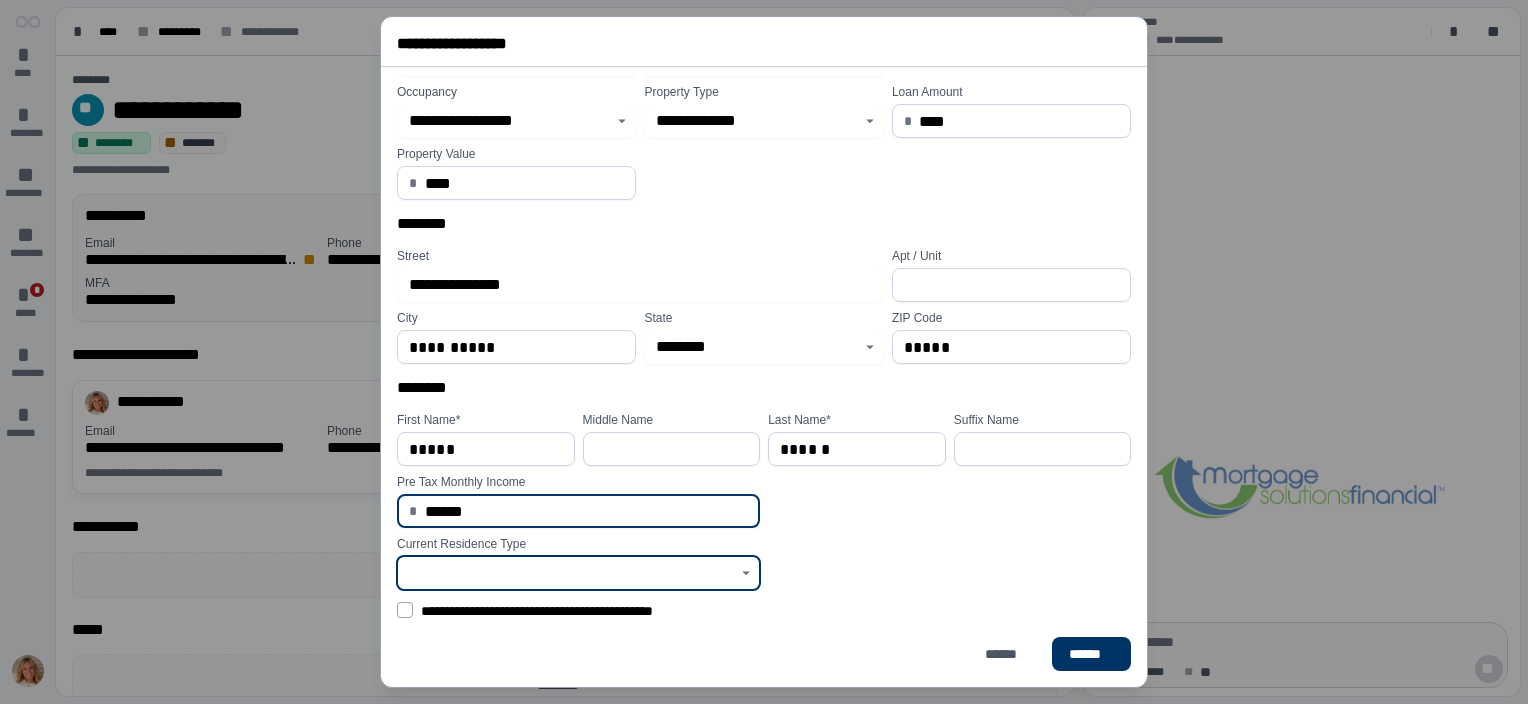 type on "*********" 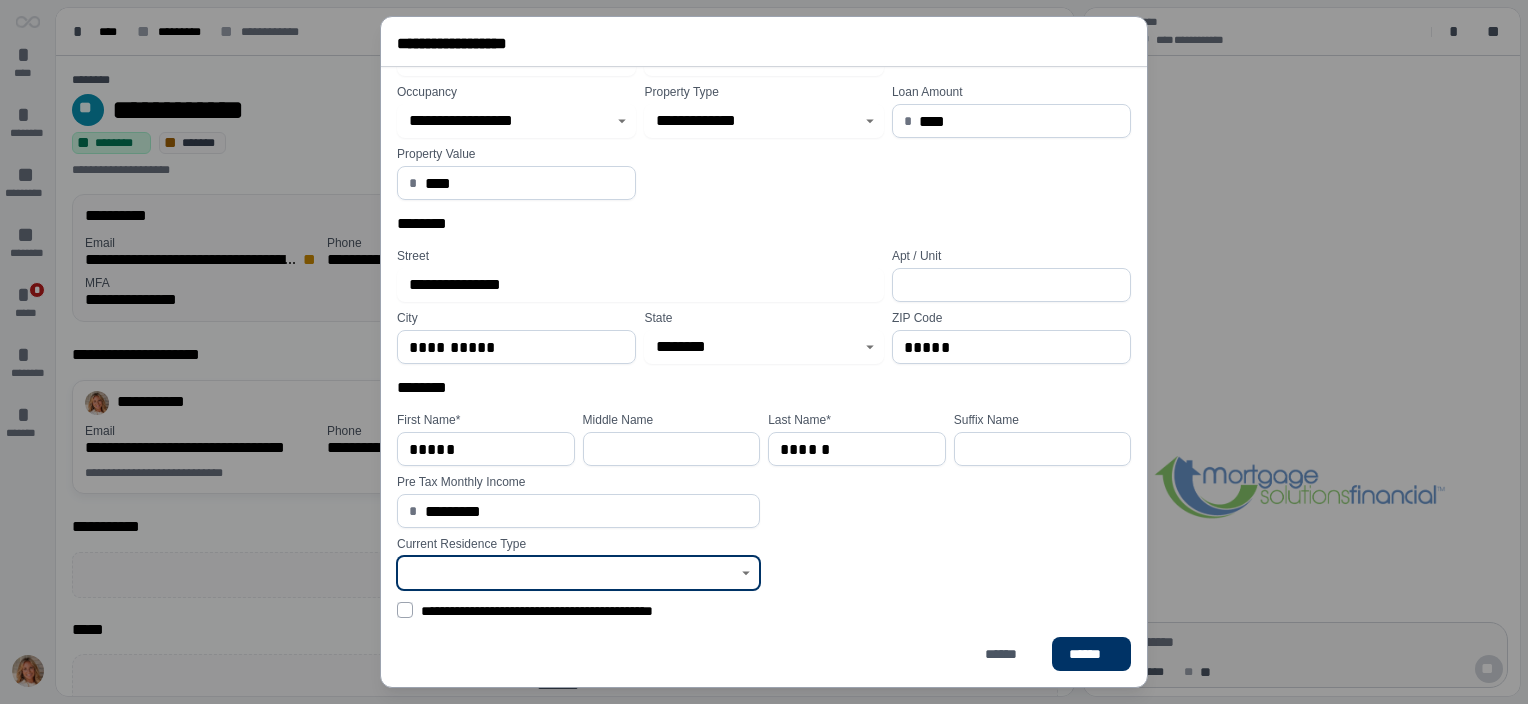 scroll, scrollTop: 0, scrollLeft: 0, axis: both 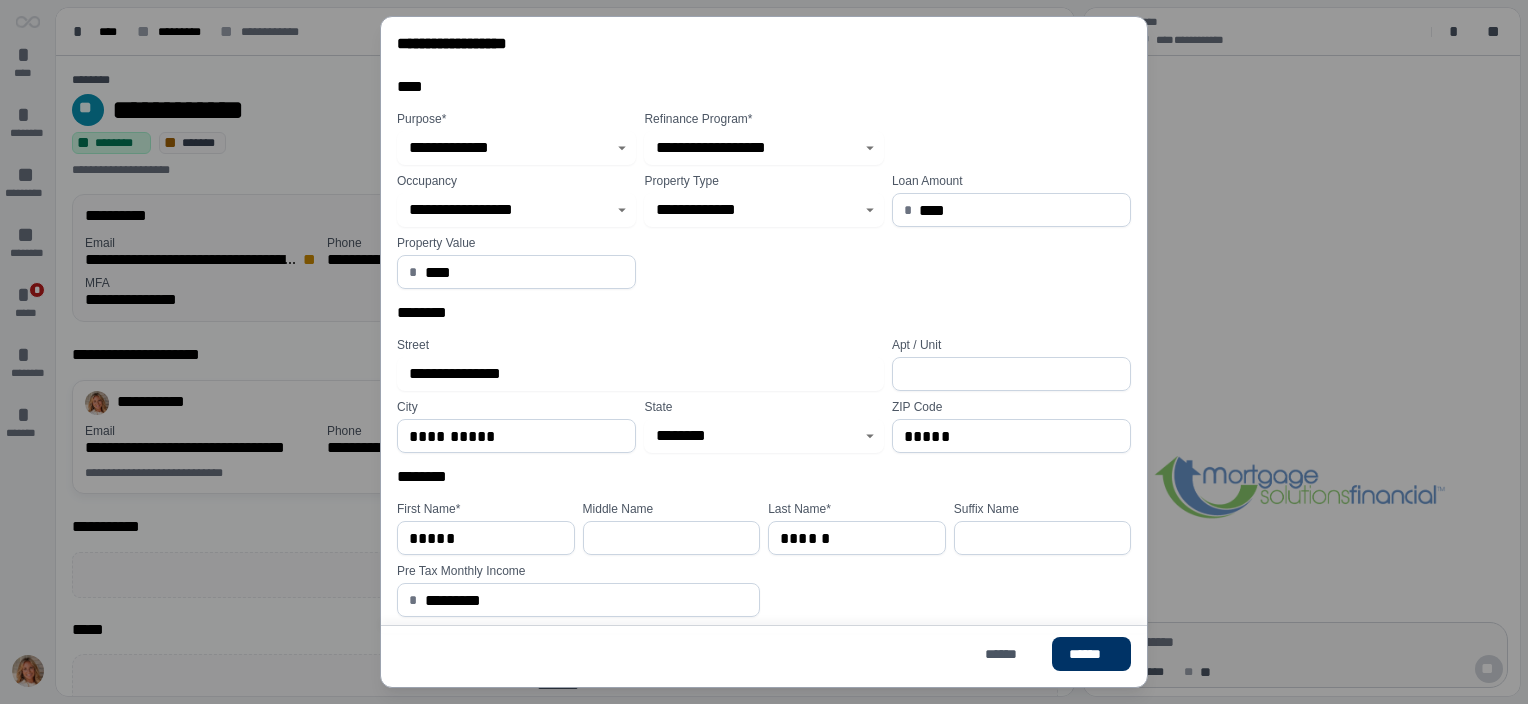 click 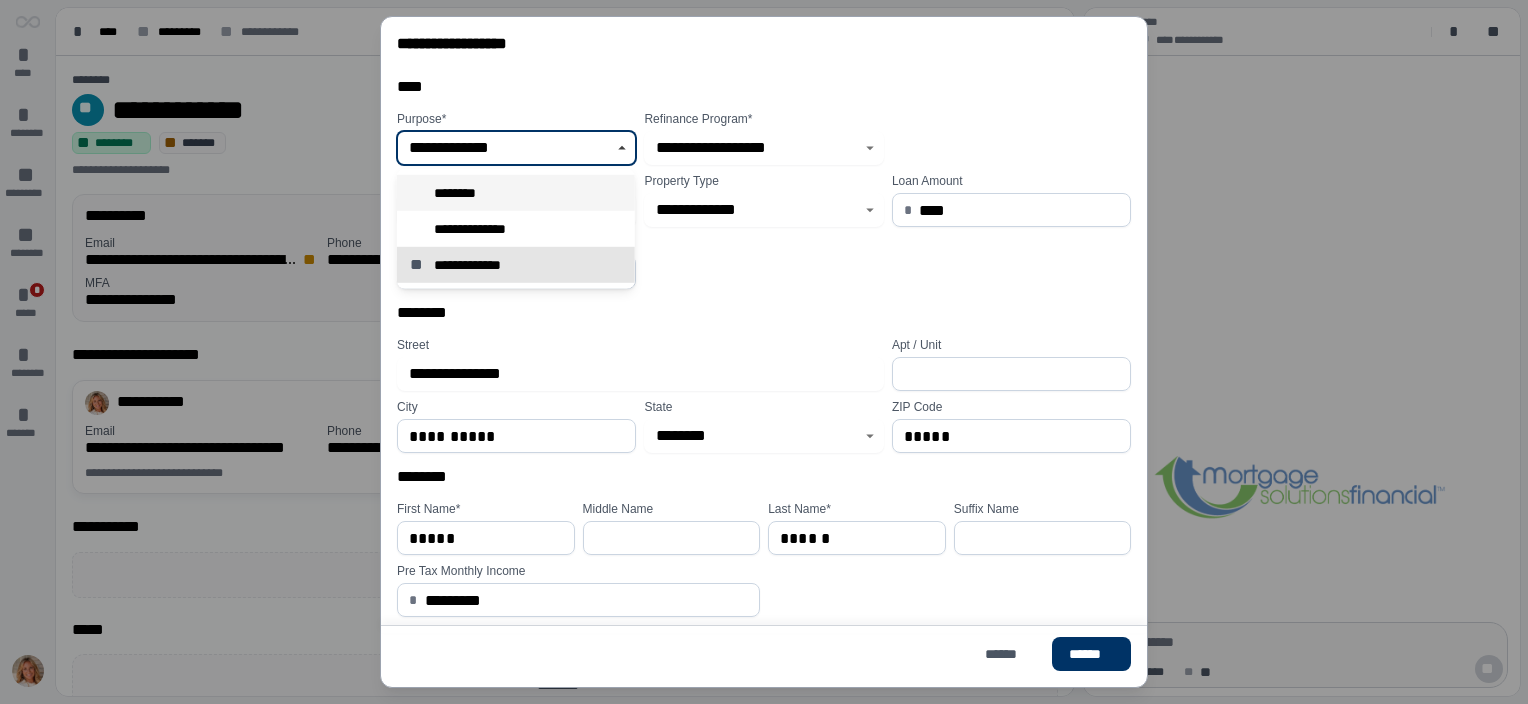 click on "********" at bounding box center (516, 193) 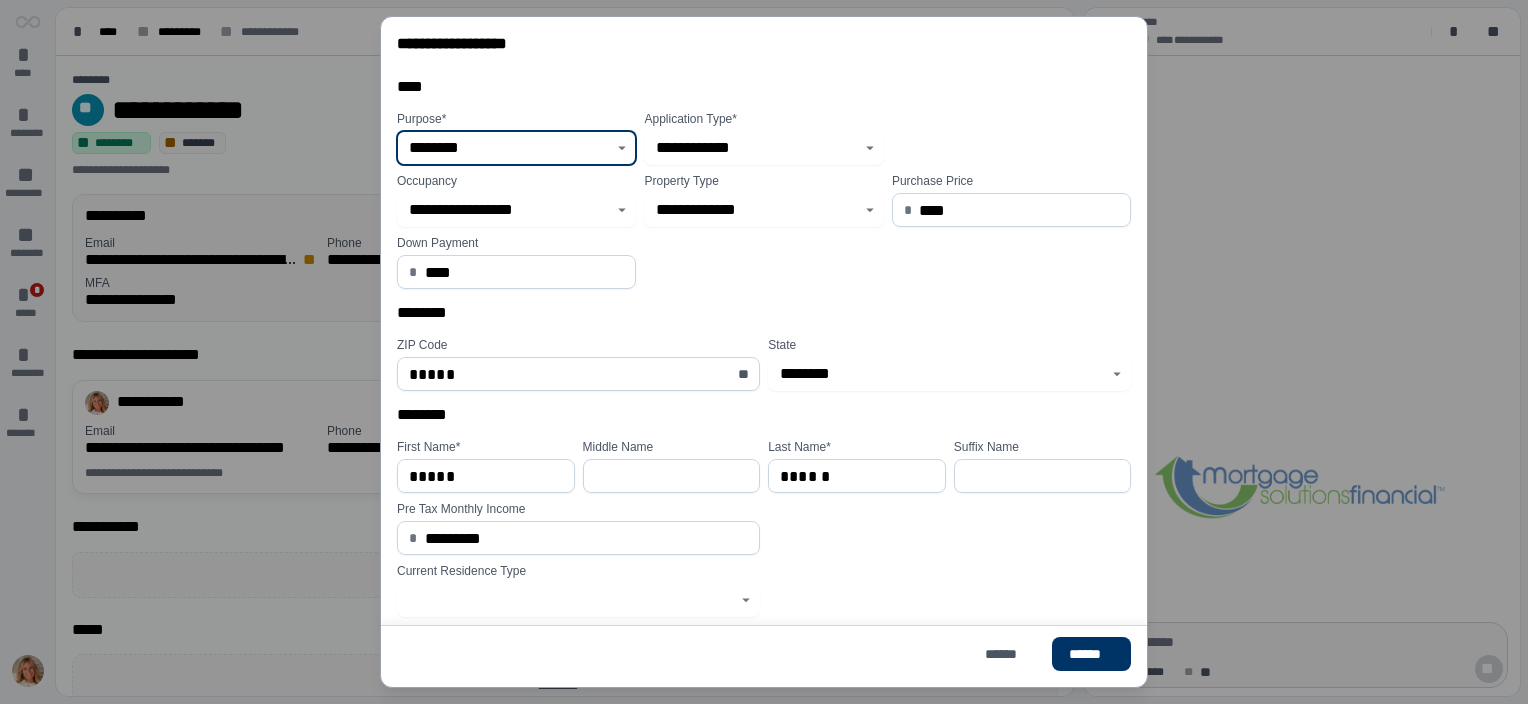 click 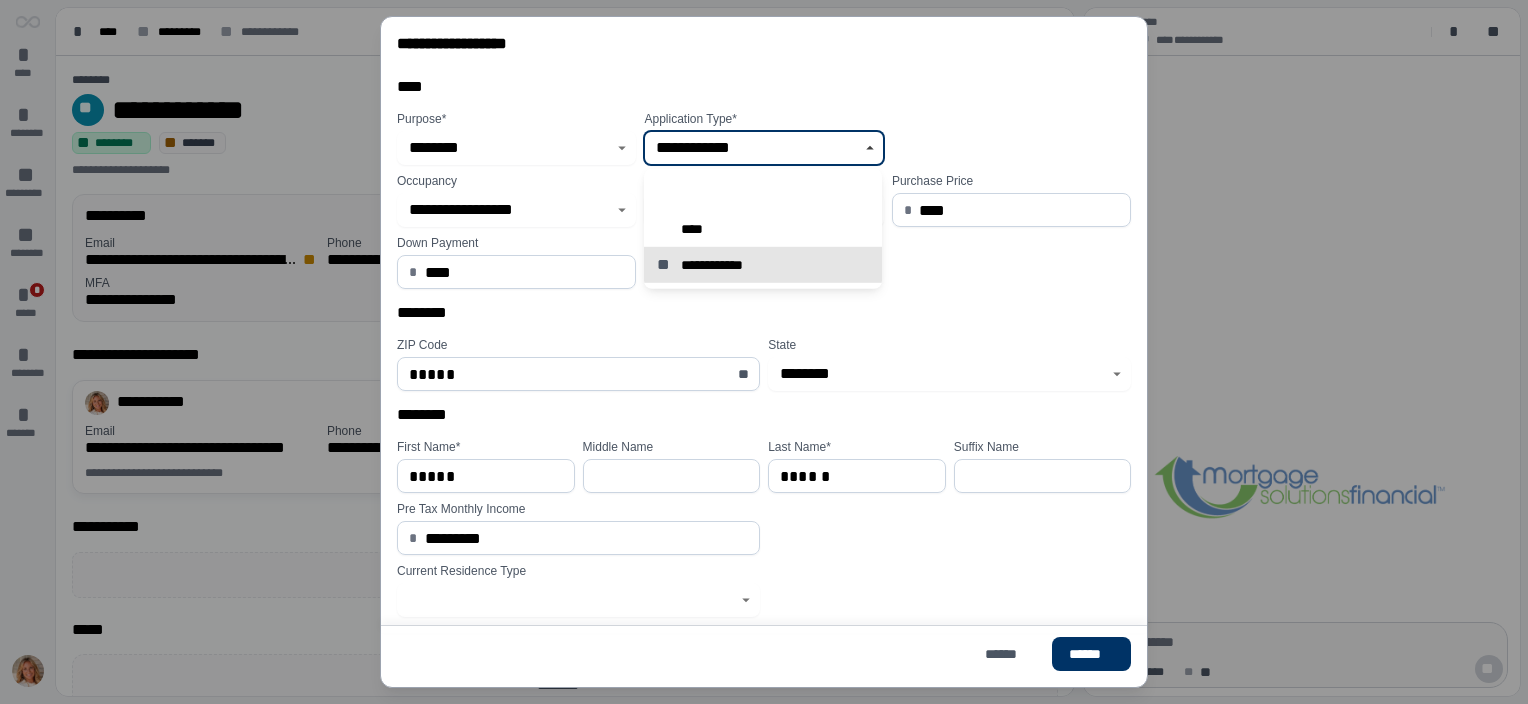 click 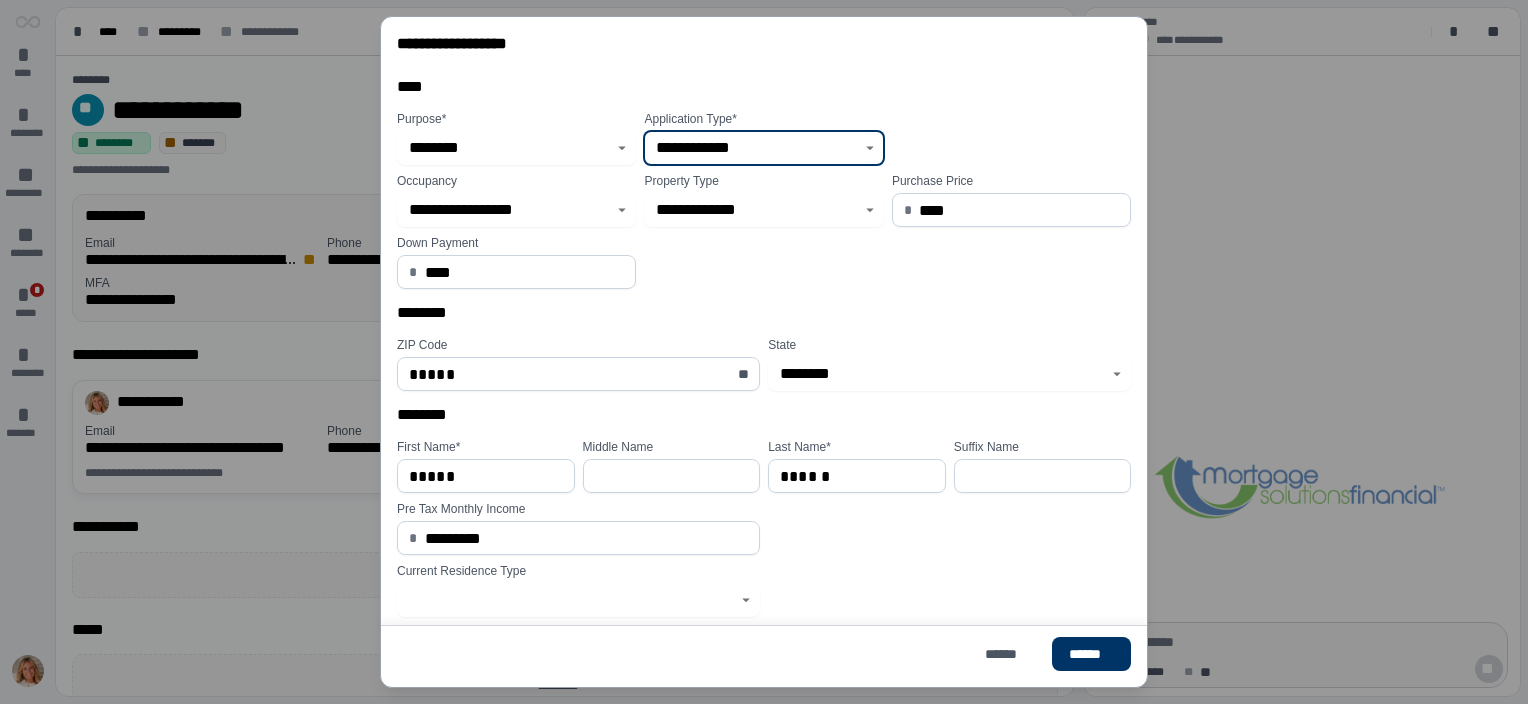 click 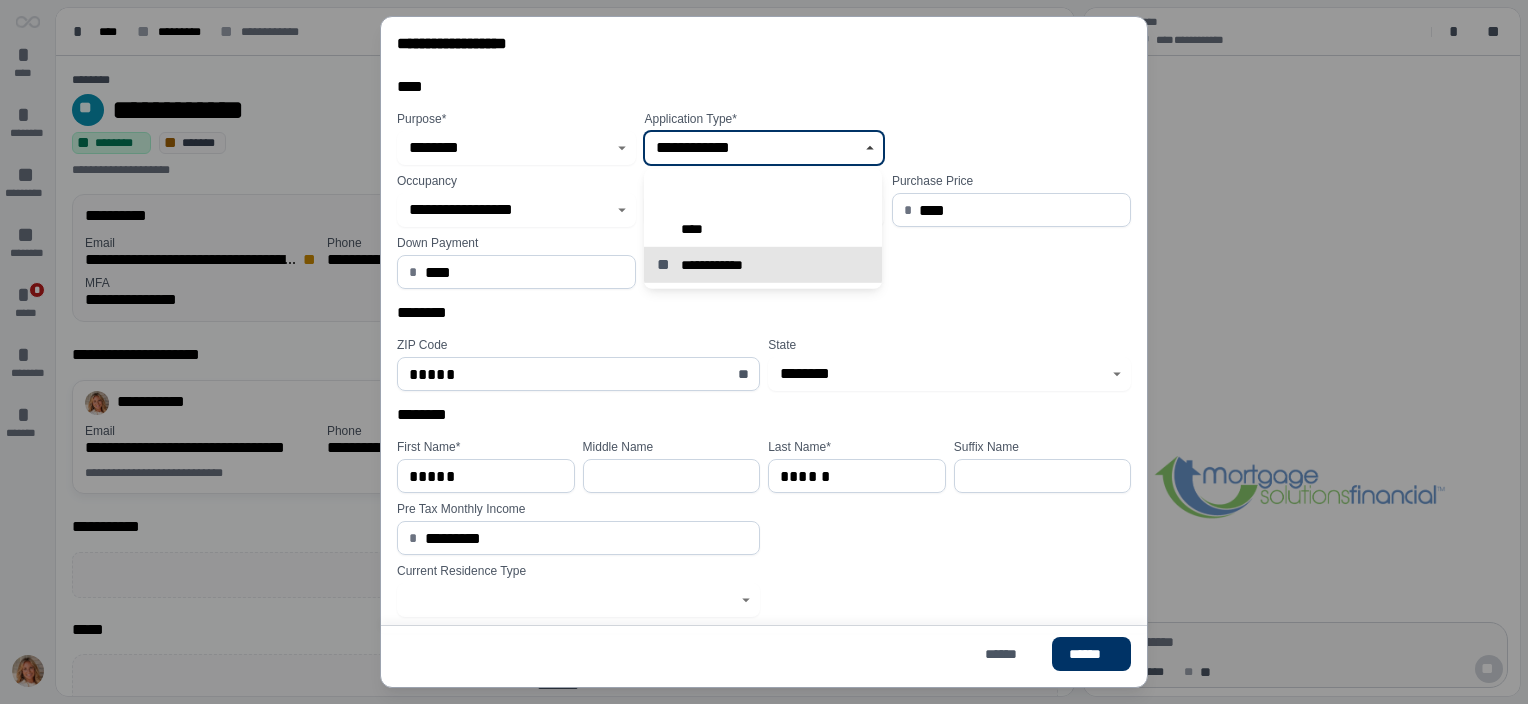 click 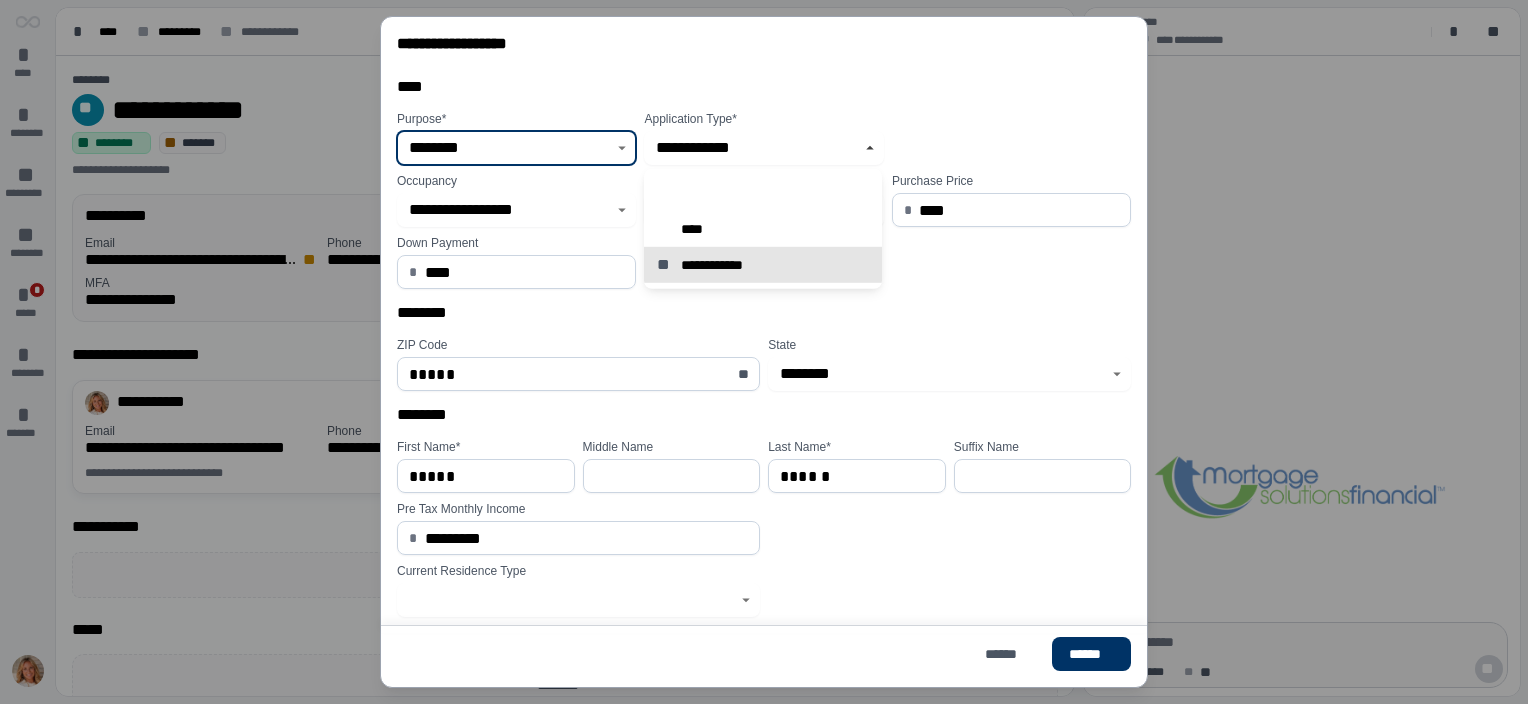 type 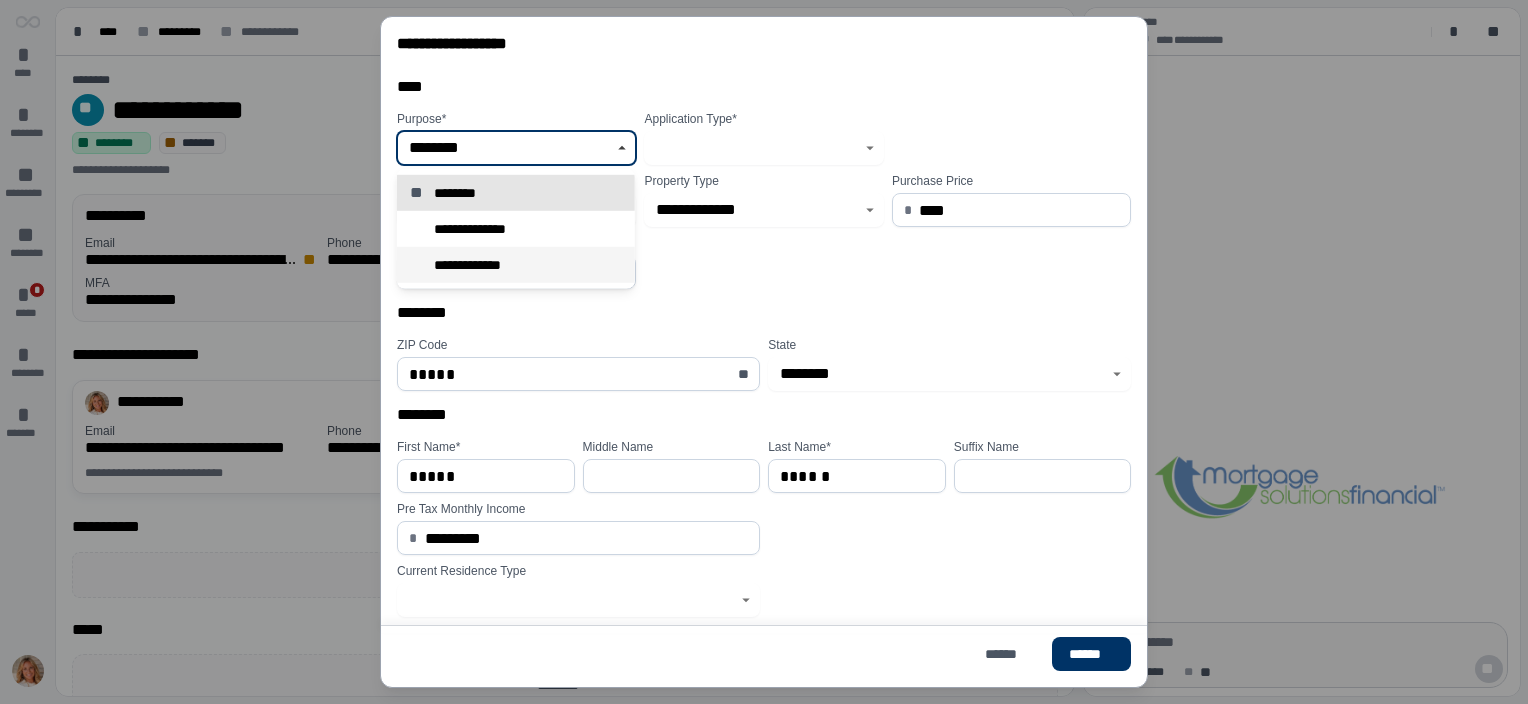 click on "**********" at bounding box center [476, 265] 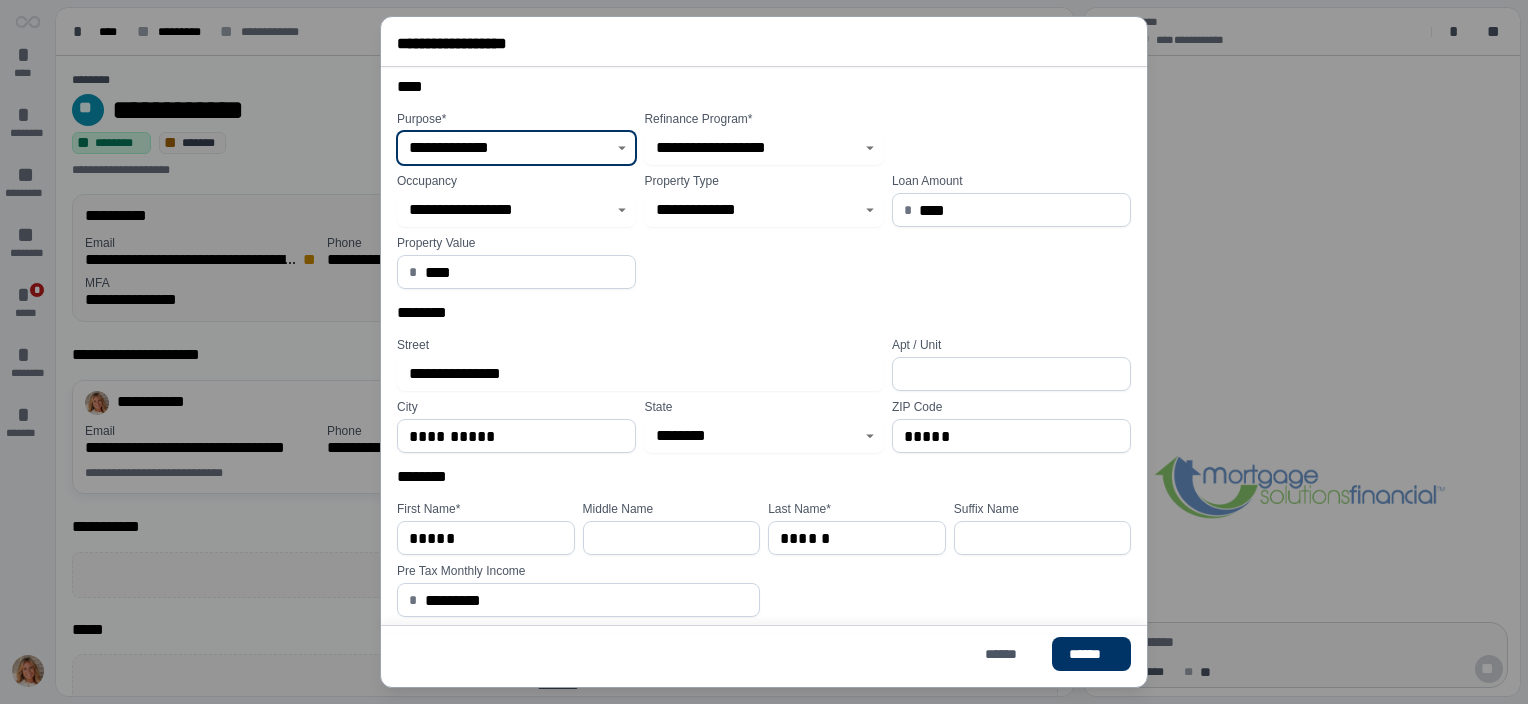 scroll, scrollTop: 89, scrollLeft: 0, axis: vertical 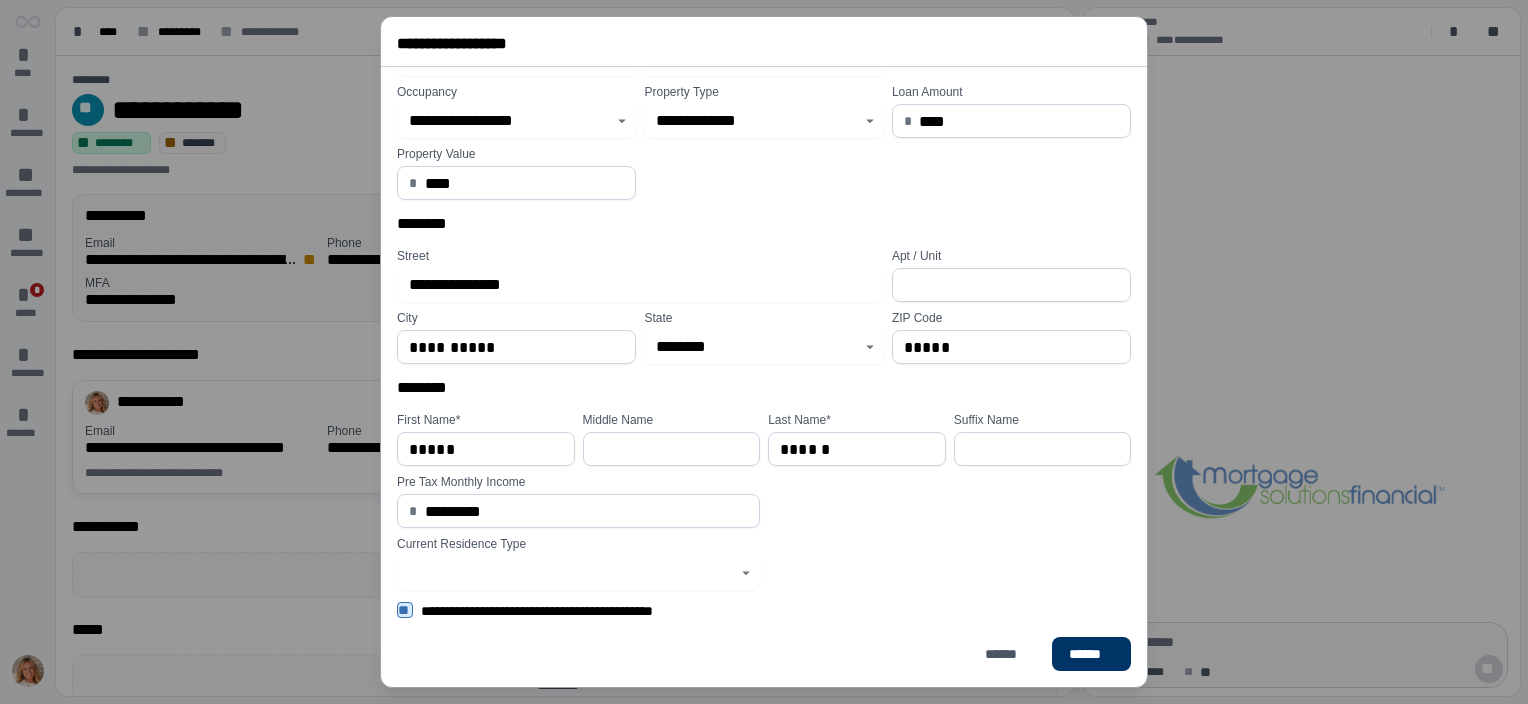 click 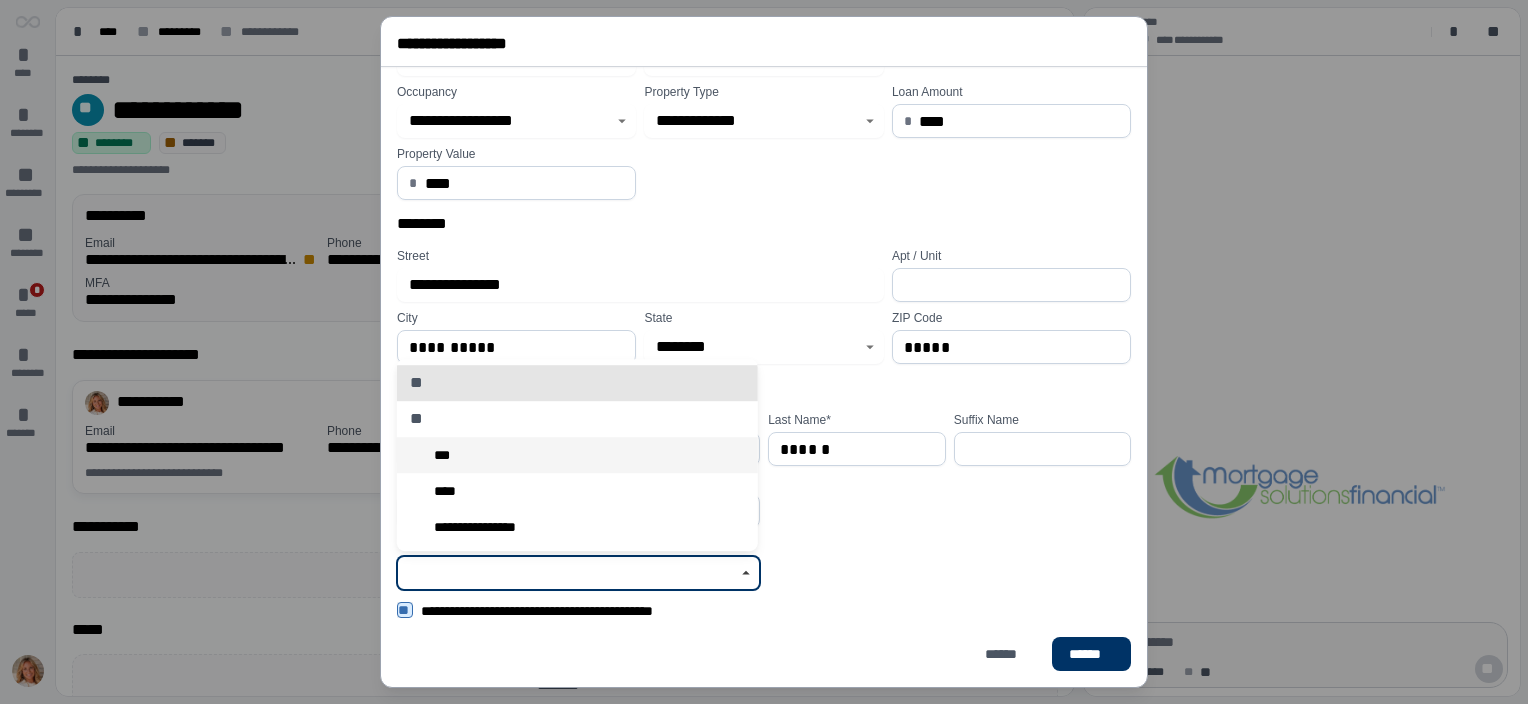 click on "***" at bounding box center (577, 455) 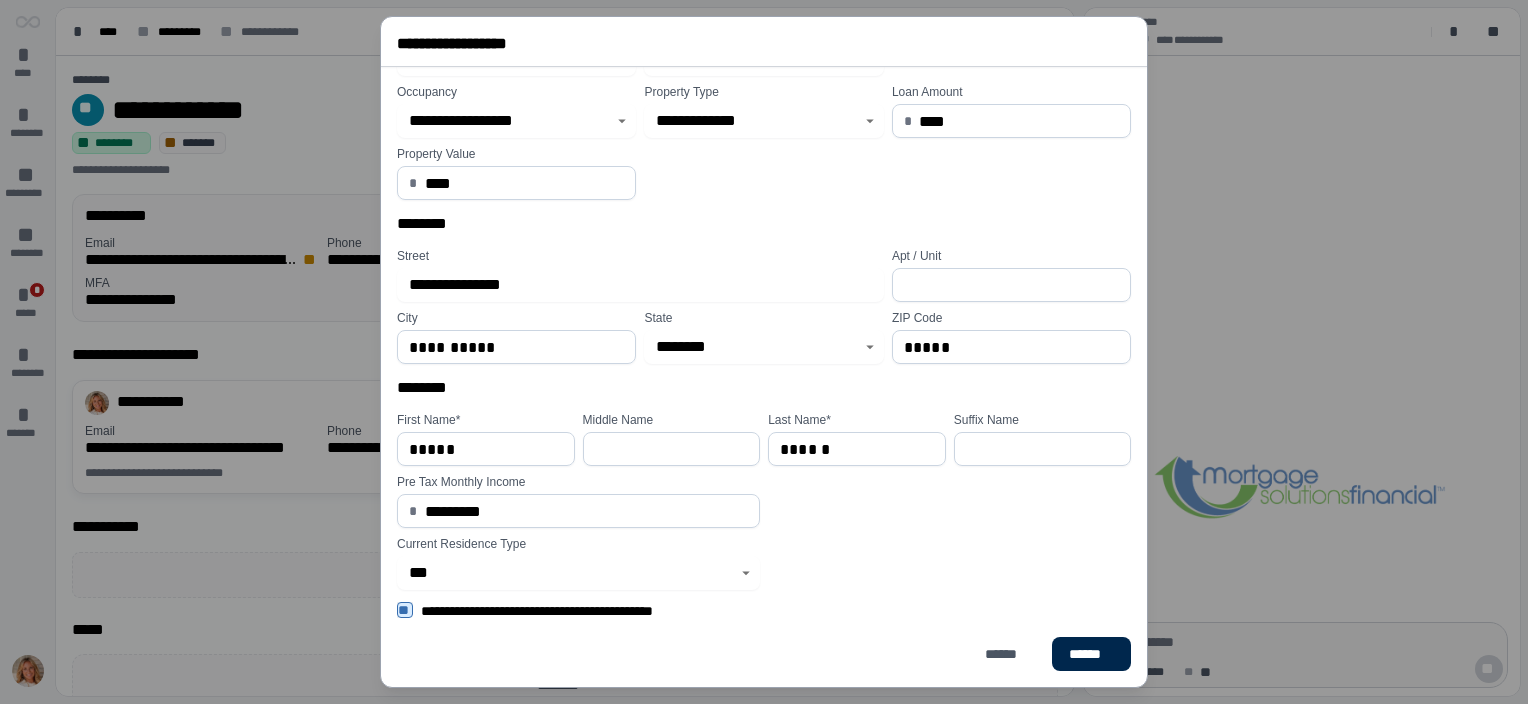 click on "******" at bounding box center [1091, 654] 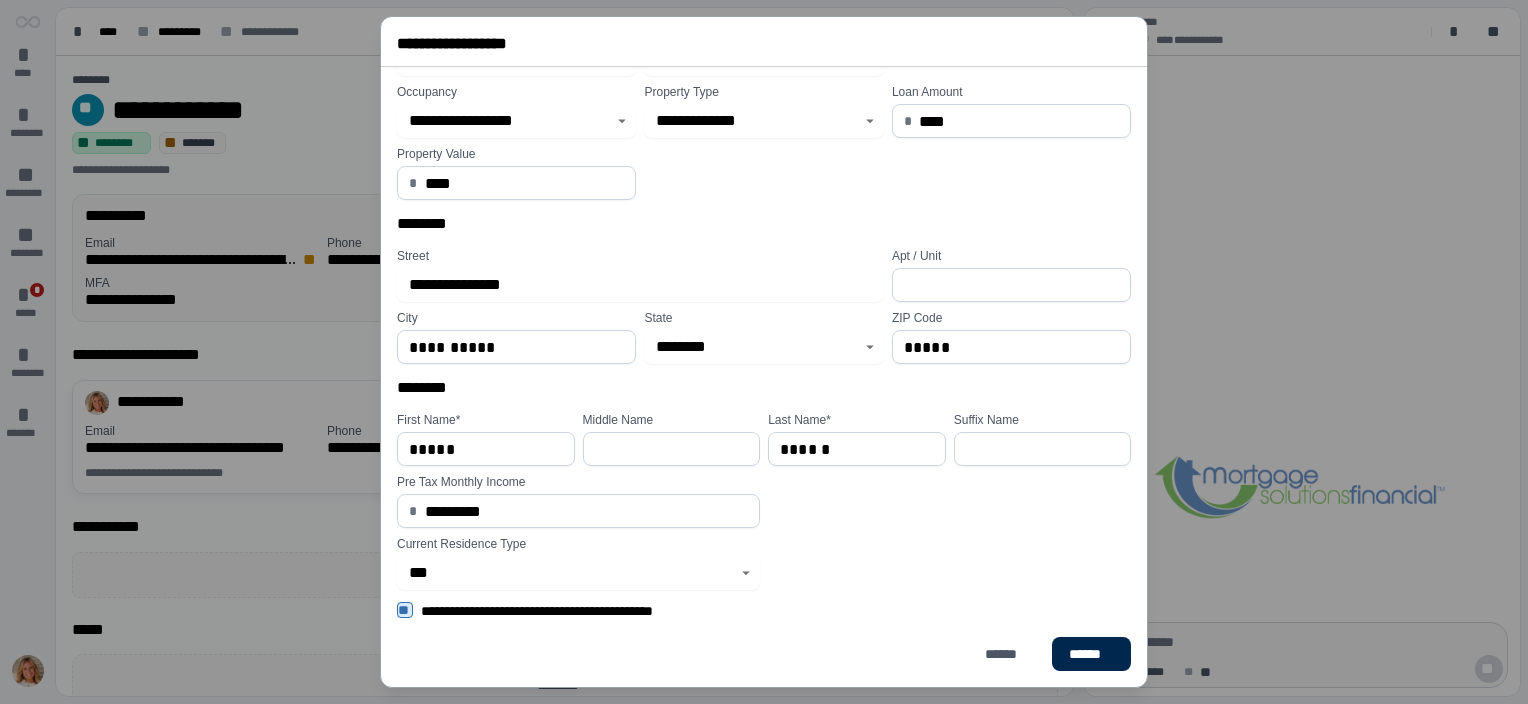click on "******" at bounding box center (1091, 654) 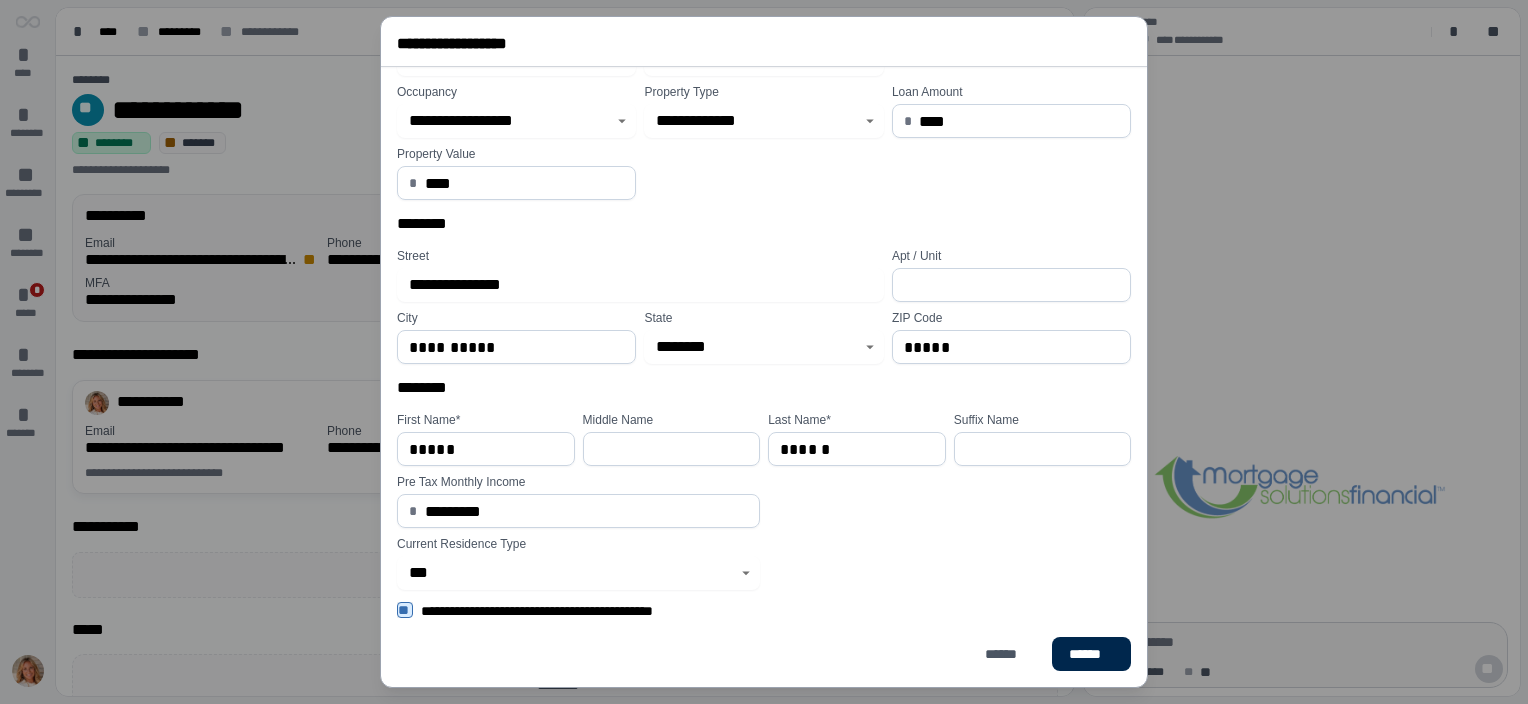 click on "******" at bounding box center [1091, 654] 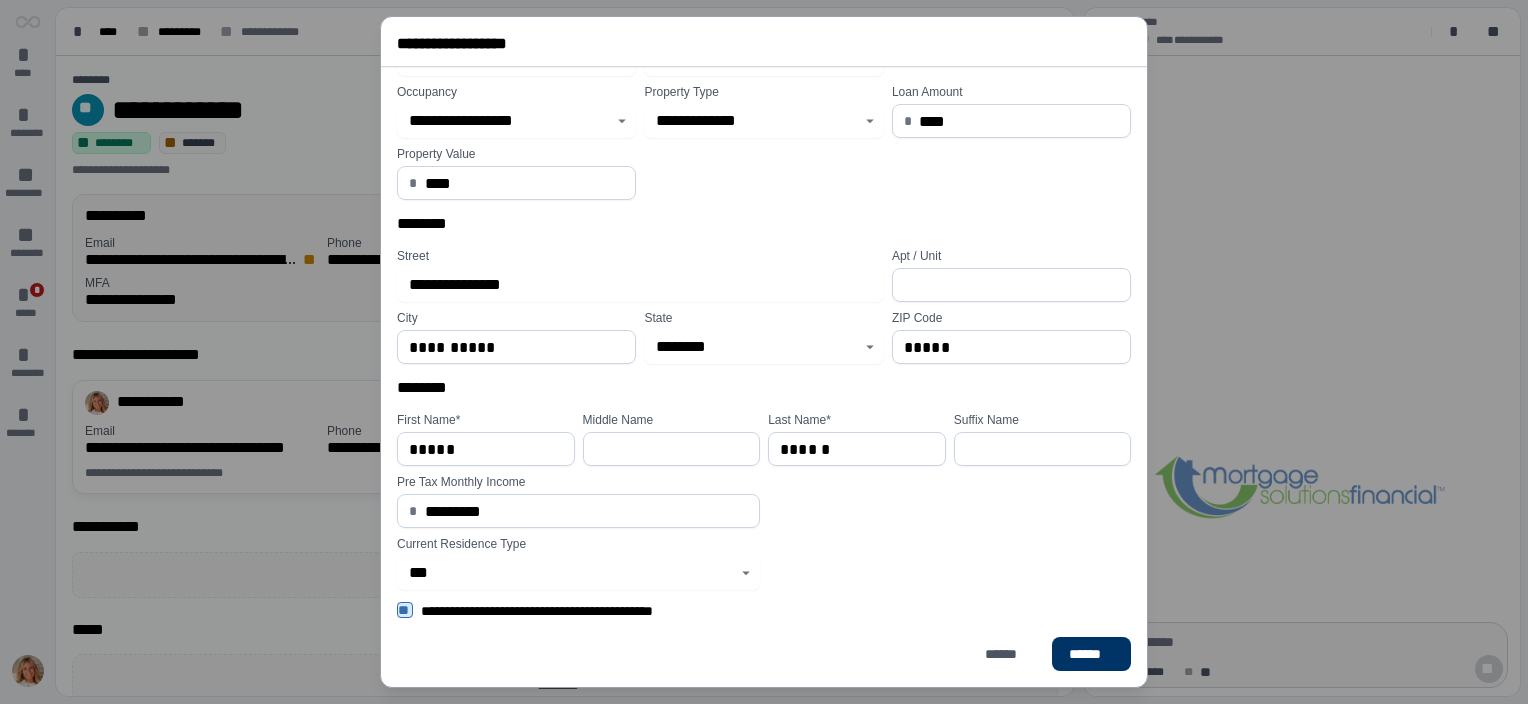 scroll, scrollTop: 0, scrollLeft: 0, axis: both 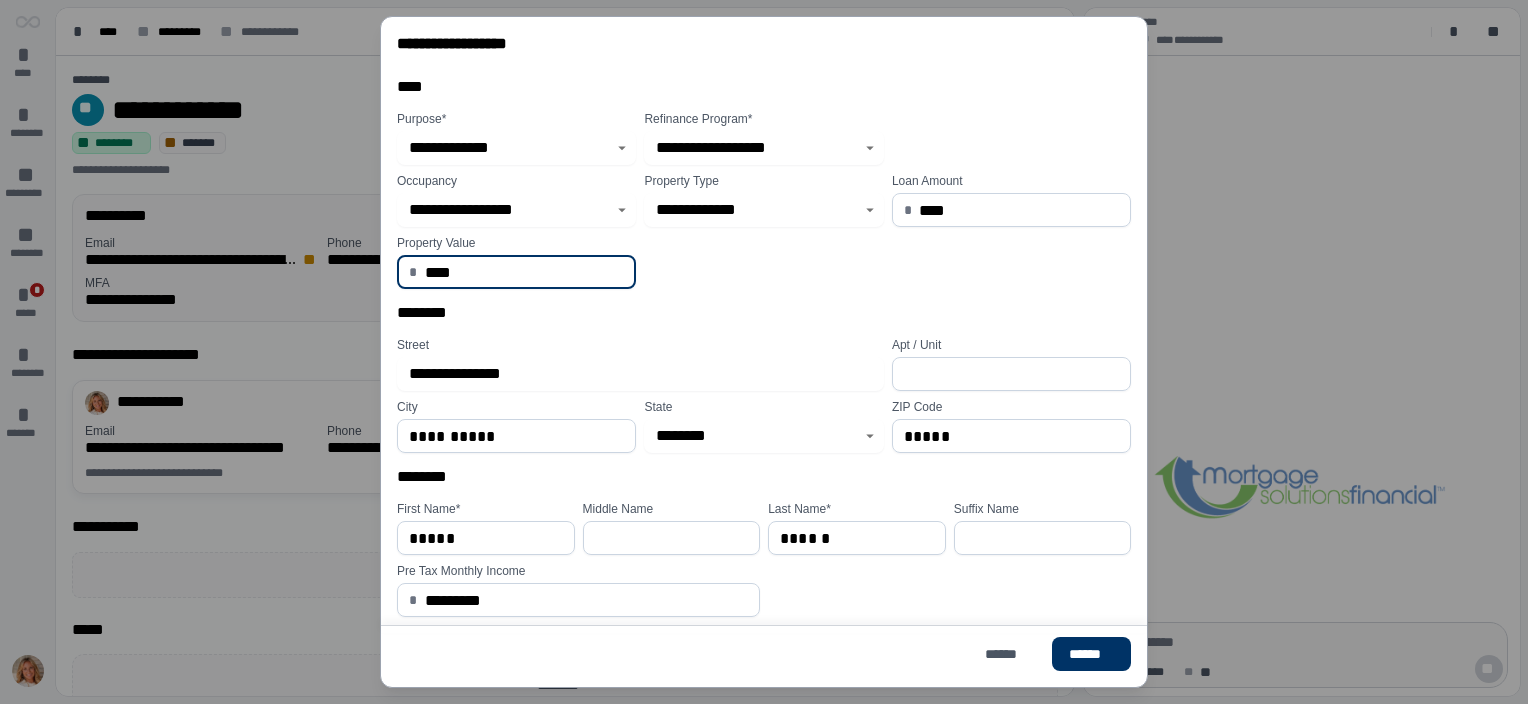 click on "****" at bounding box center [525, 272] 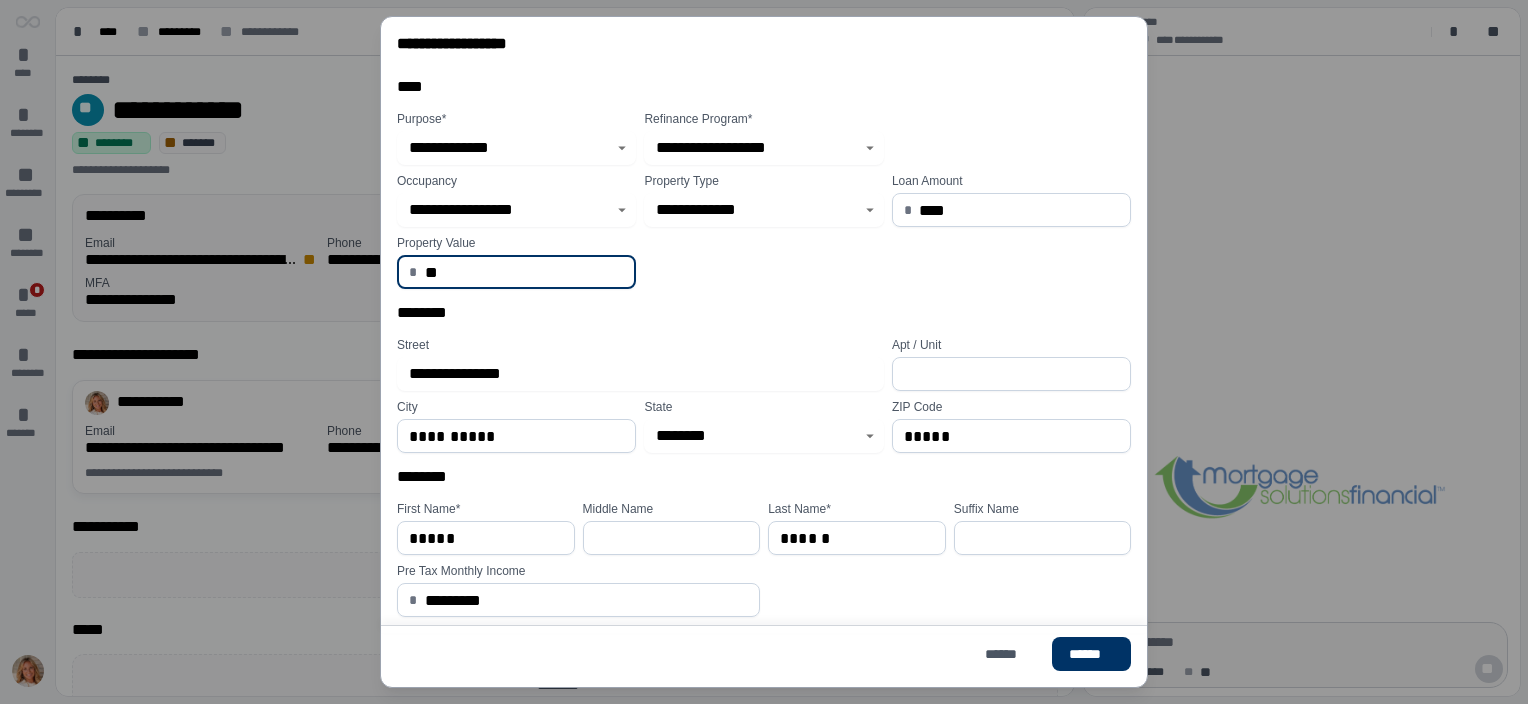type on "*" 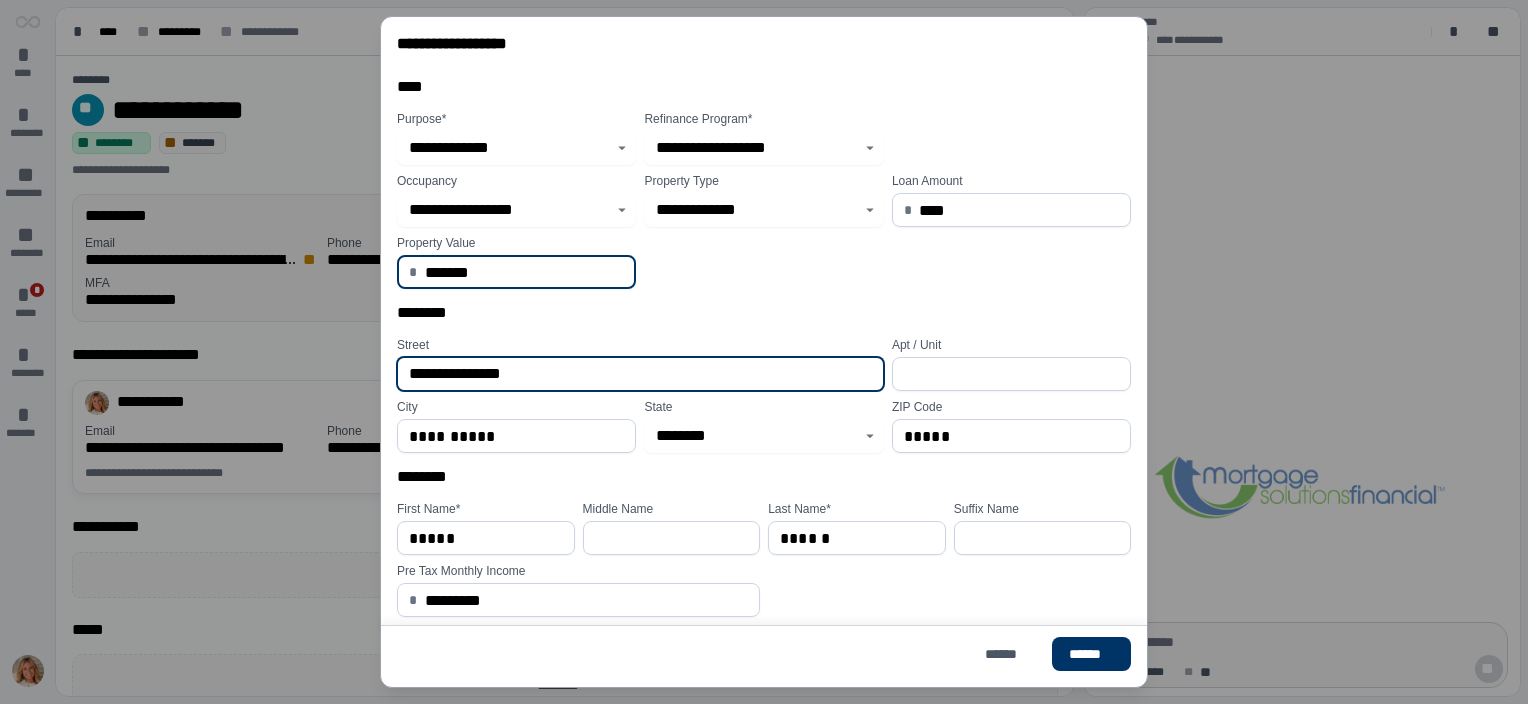 type on "**********" 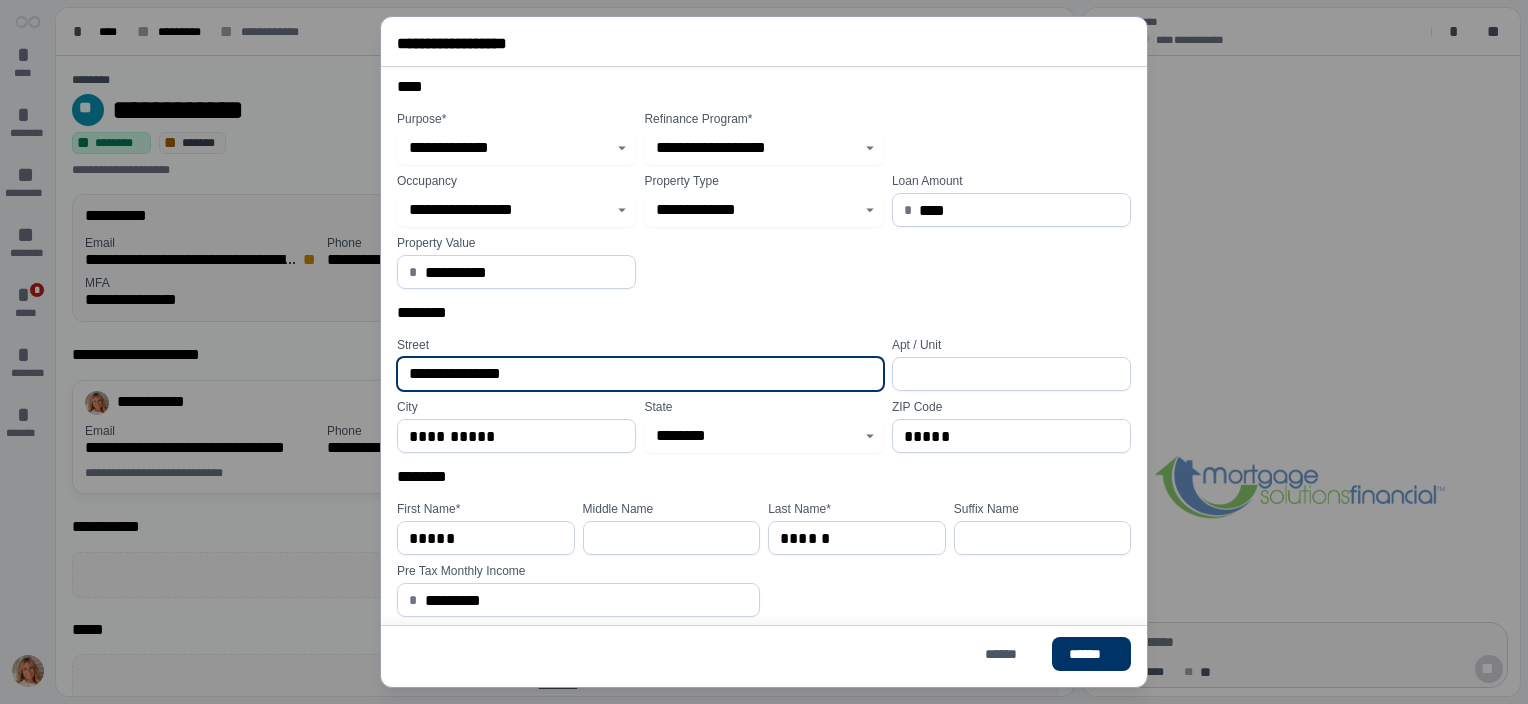scroll, scrollTop: 89, scrollLeft: 0, axis: vertical 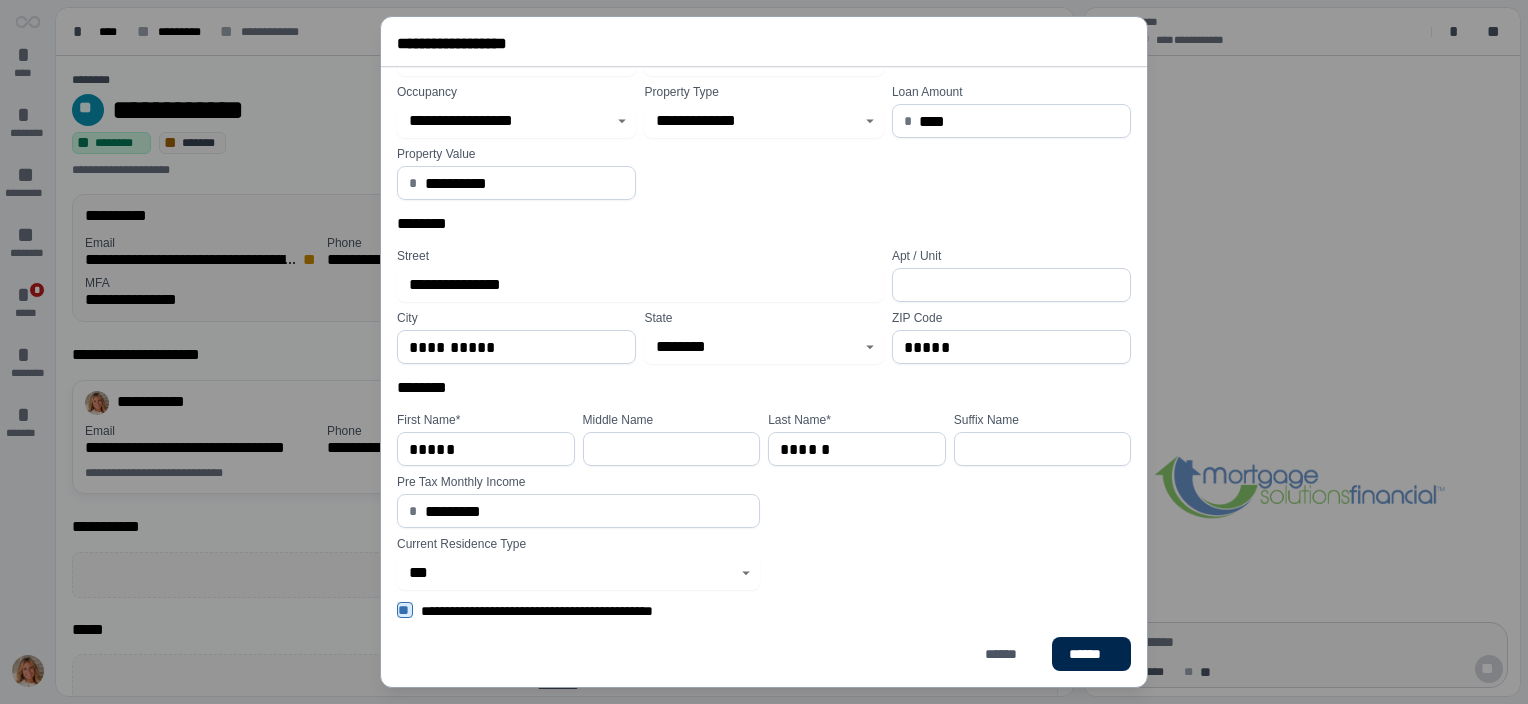 click on "******" at bounding box center [1091, 654] 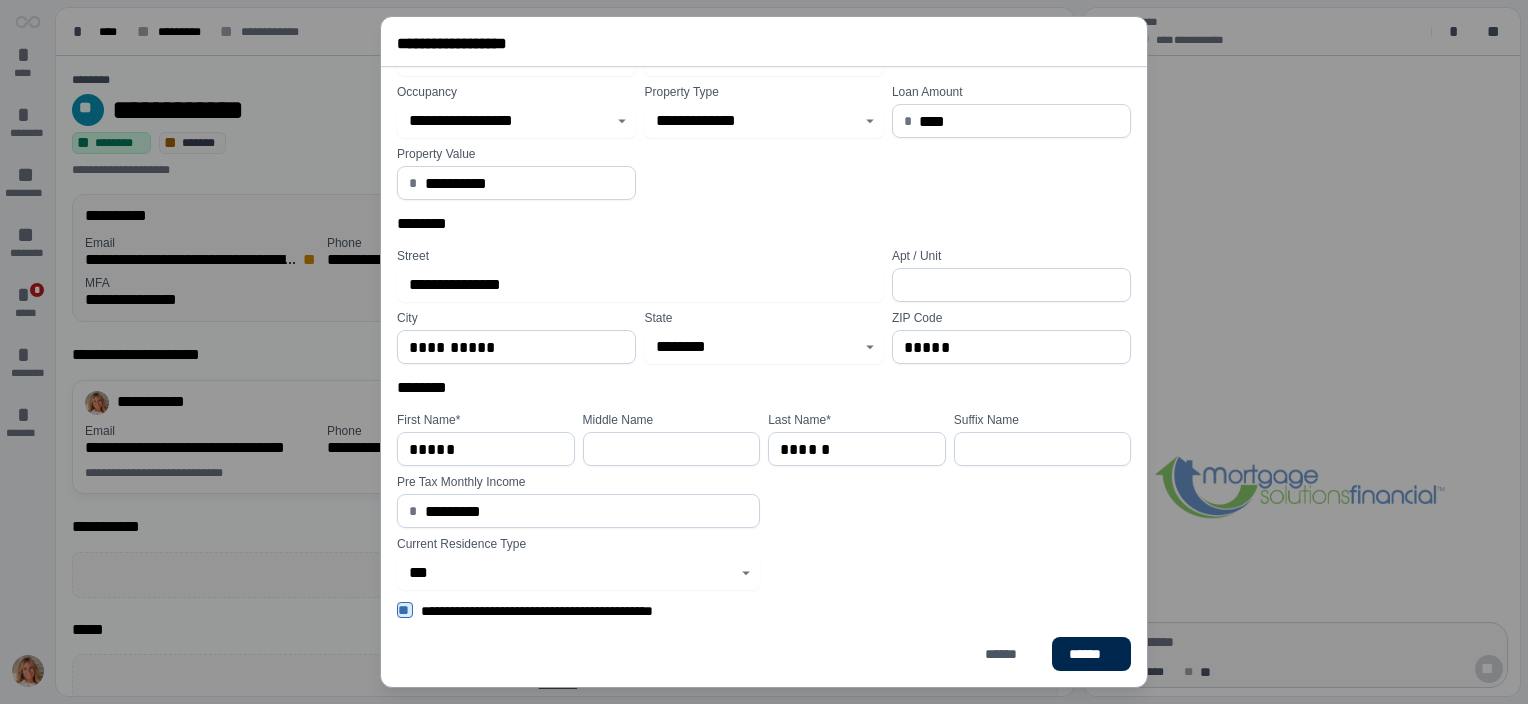 click on "******" at bounding box center [1091, 654] 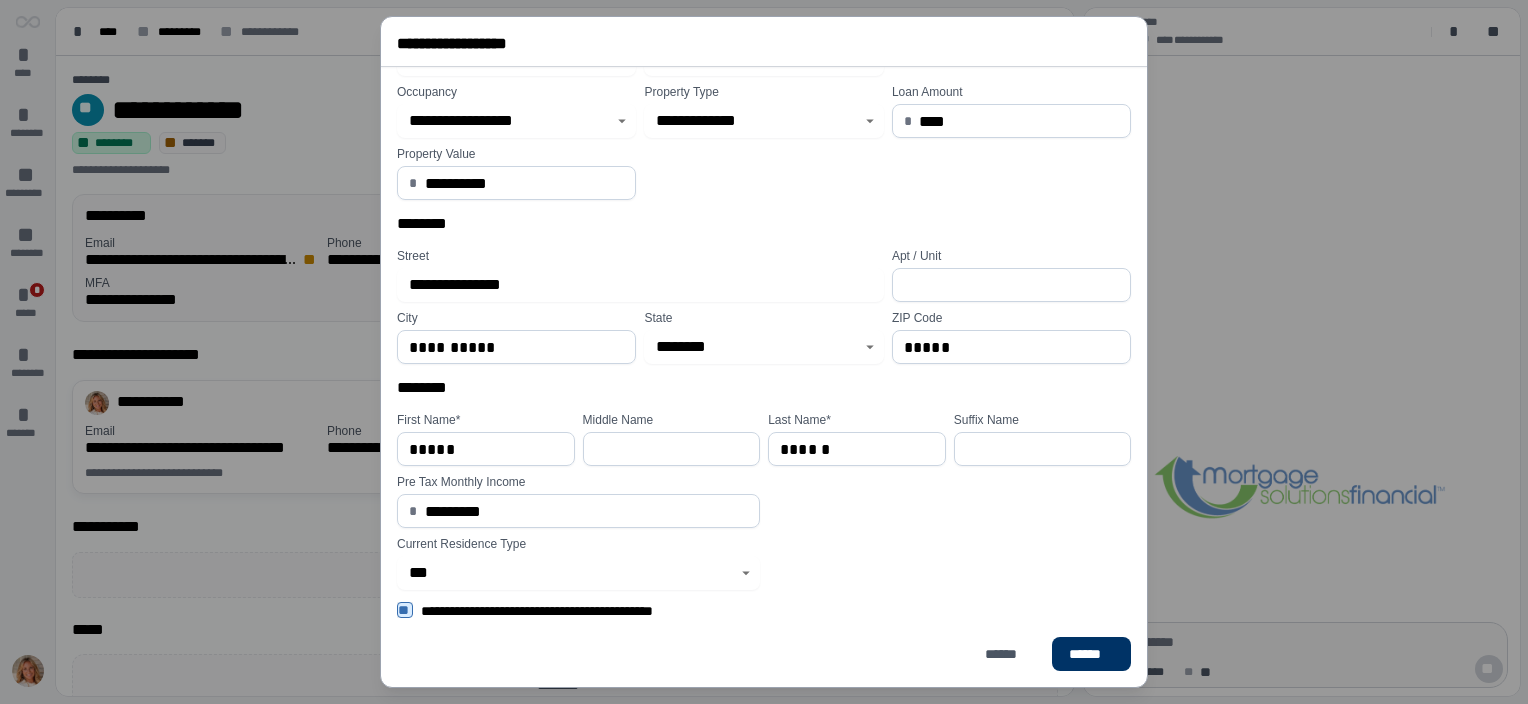scroll, scrollTop: 0, scrollLeft: 0, axis: both 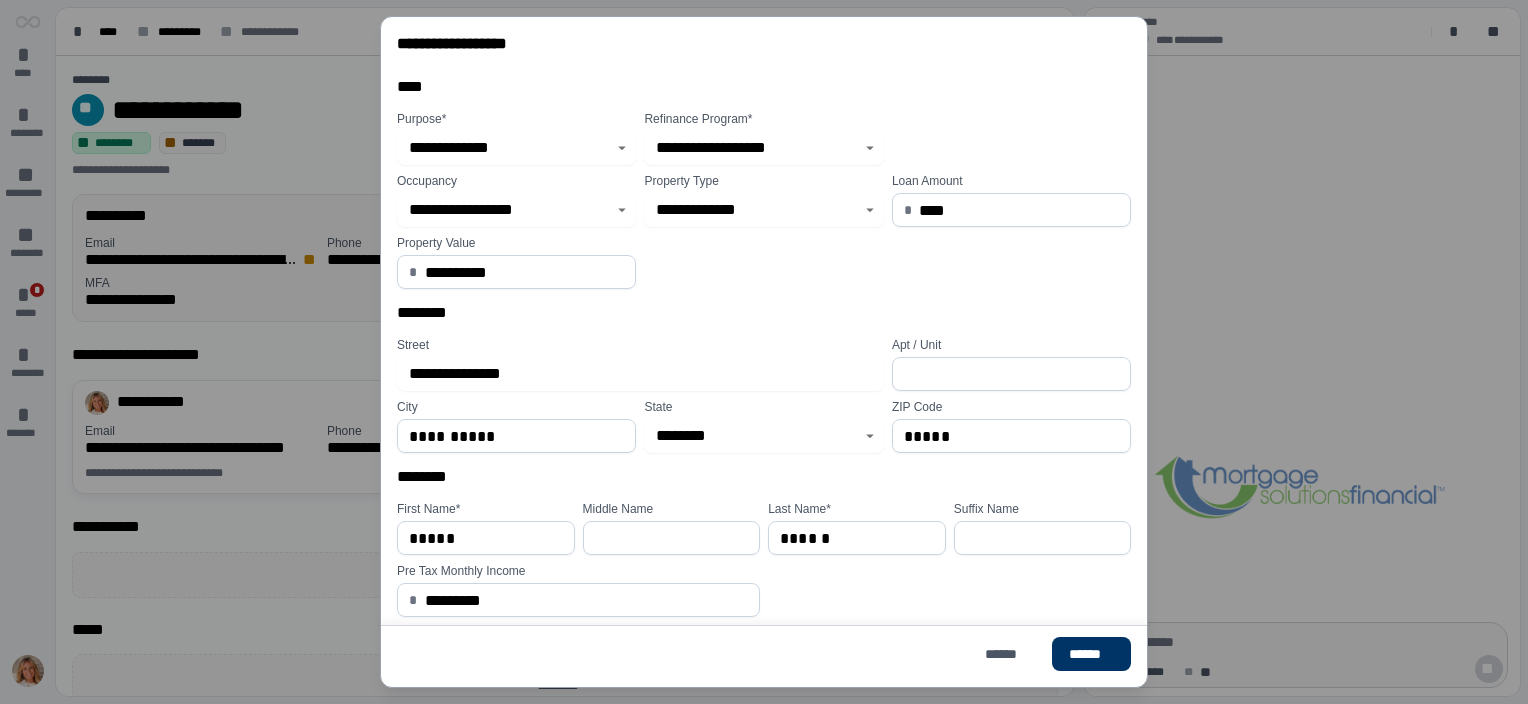 click on "****" at bounding box center (1019, 210) 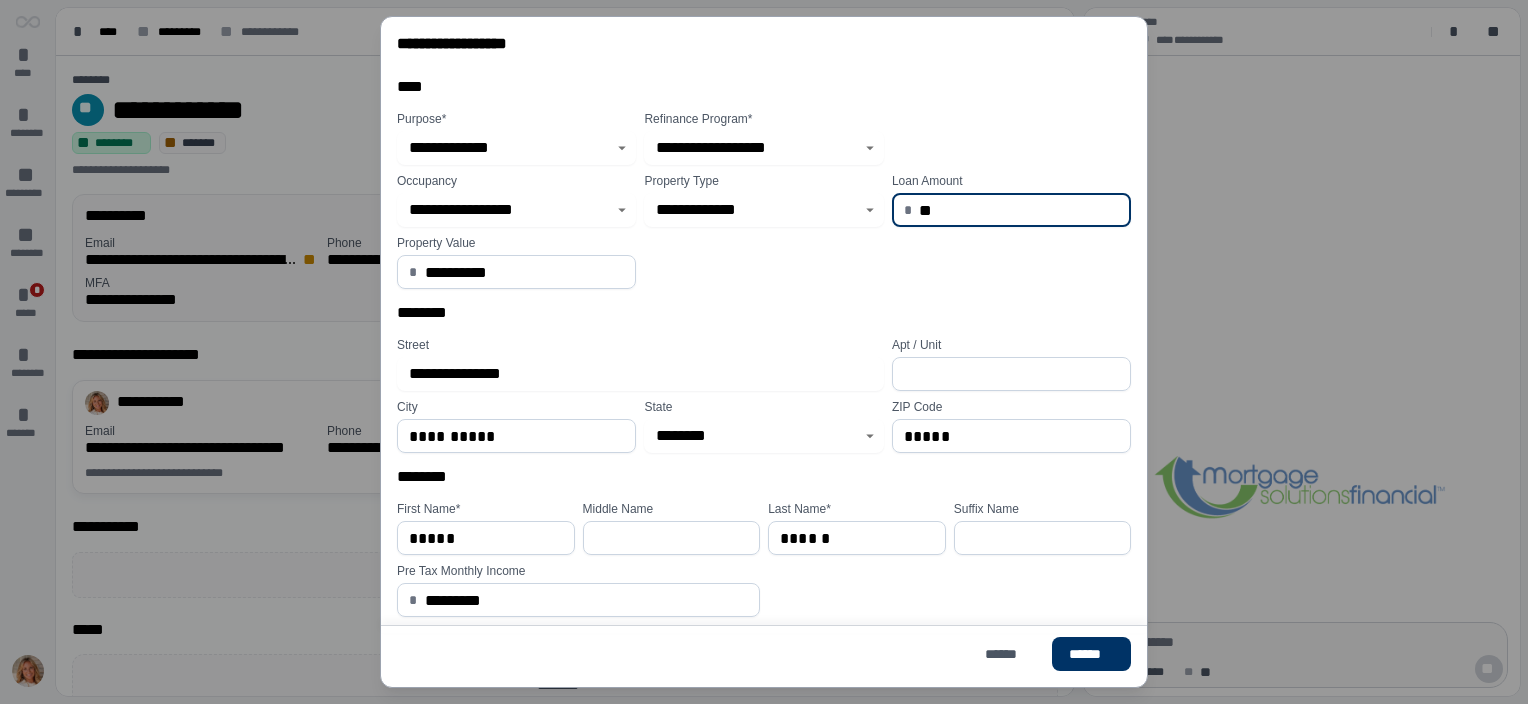 type on "*" 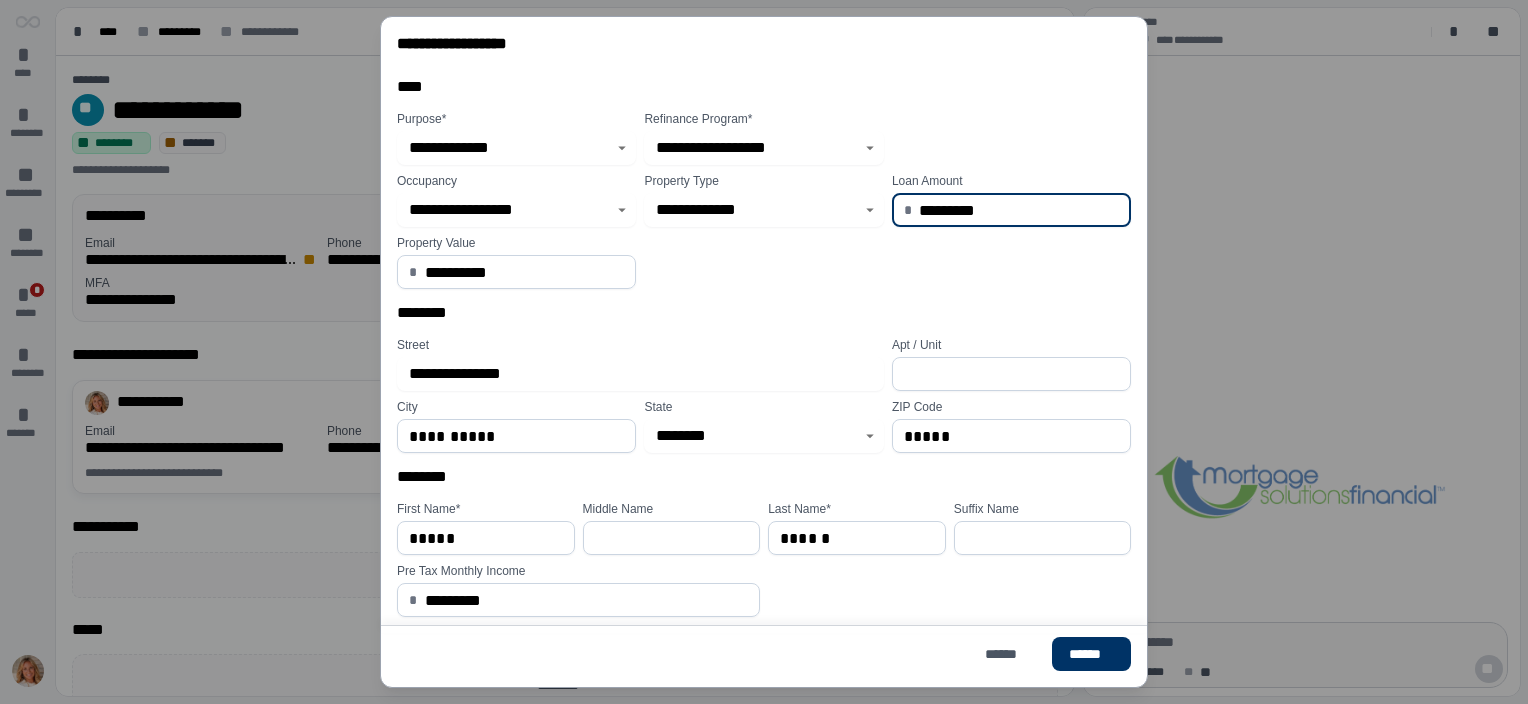 type on "**********" 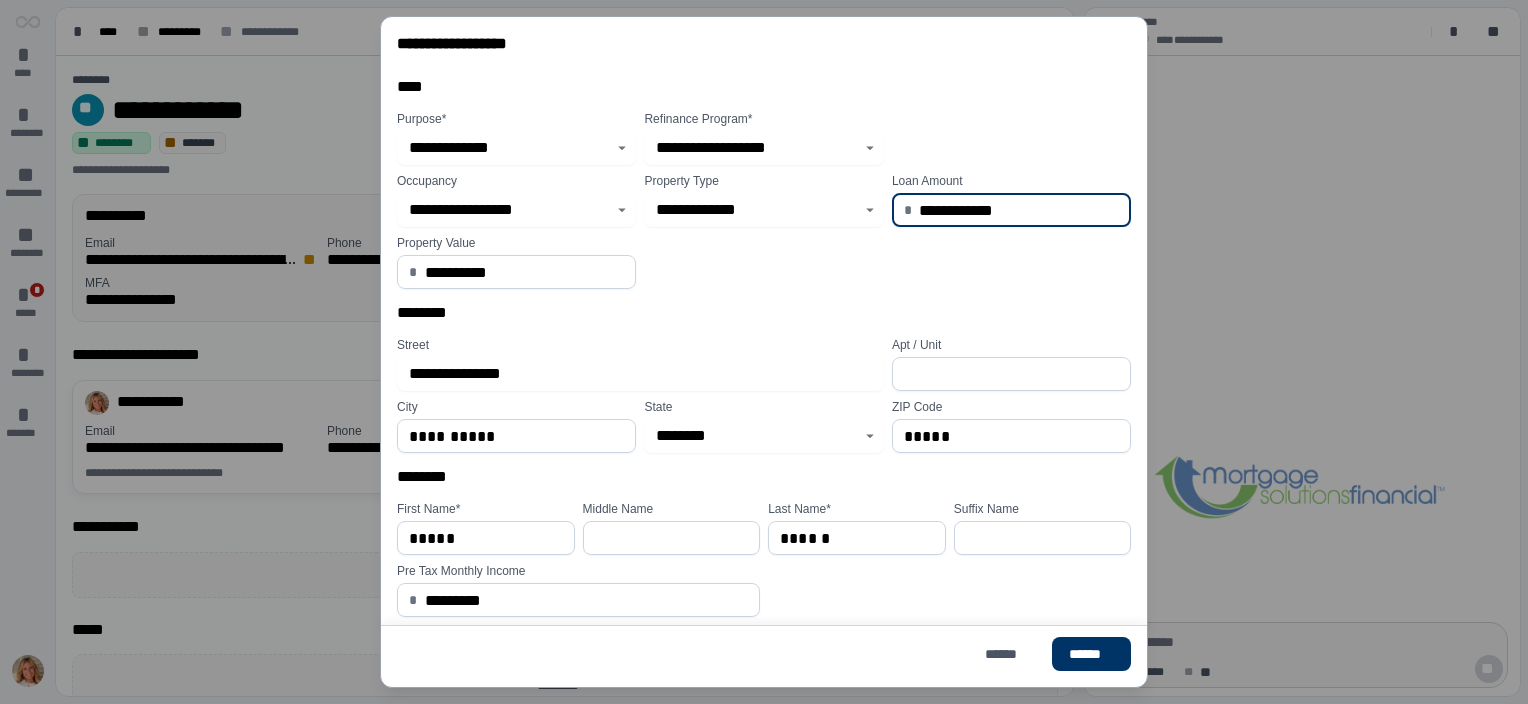 drag, startPoint x: 1011, startPoint y: 208, endPoint x: 908, endPoint y: 203, distance: 103.121284 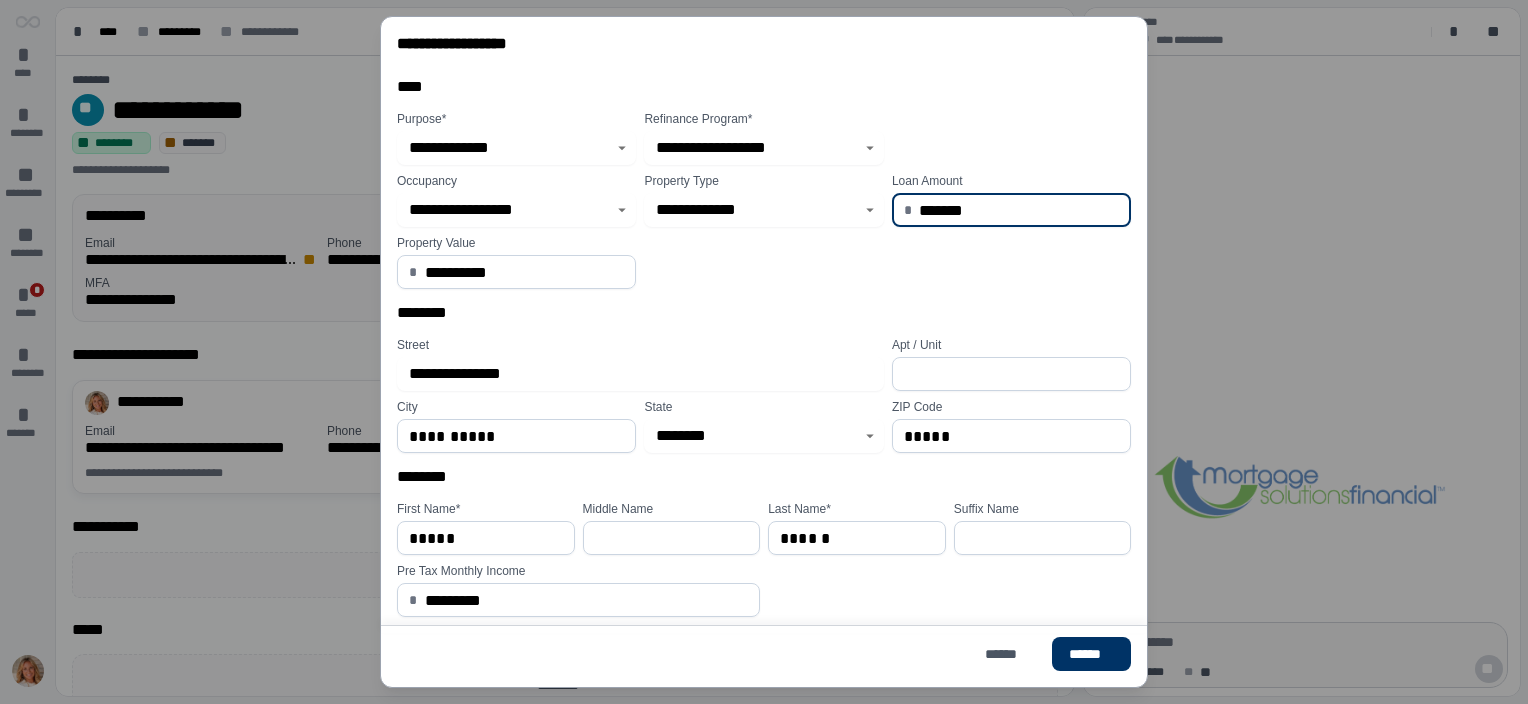 type on "**********" 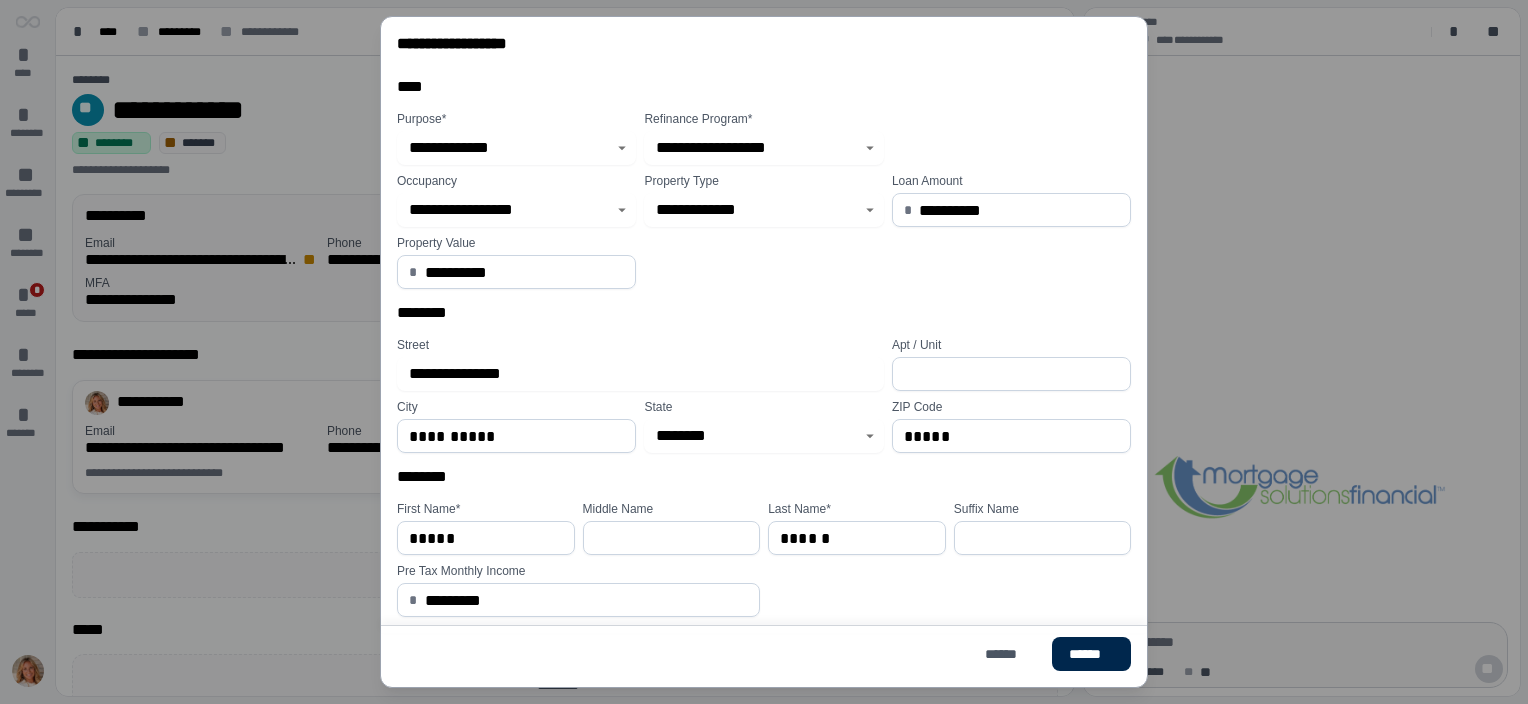 click on "******" at bounding box center (1091, 654) 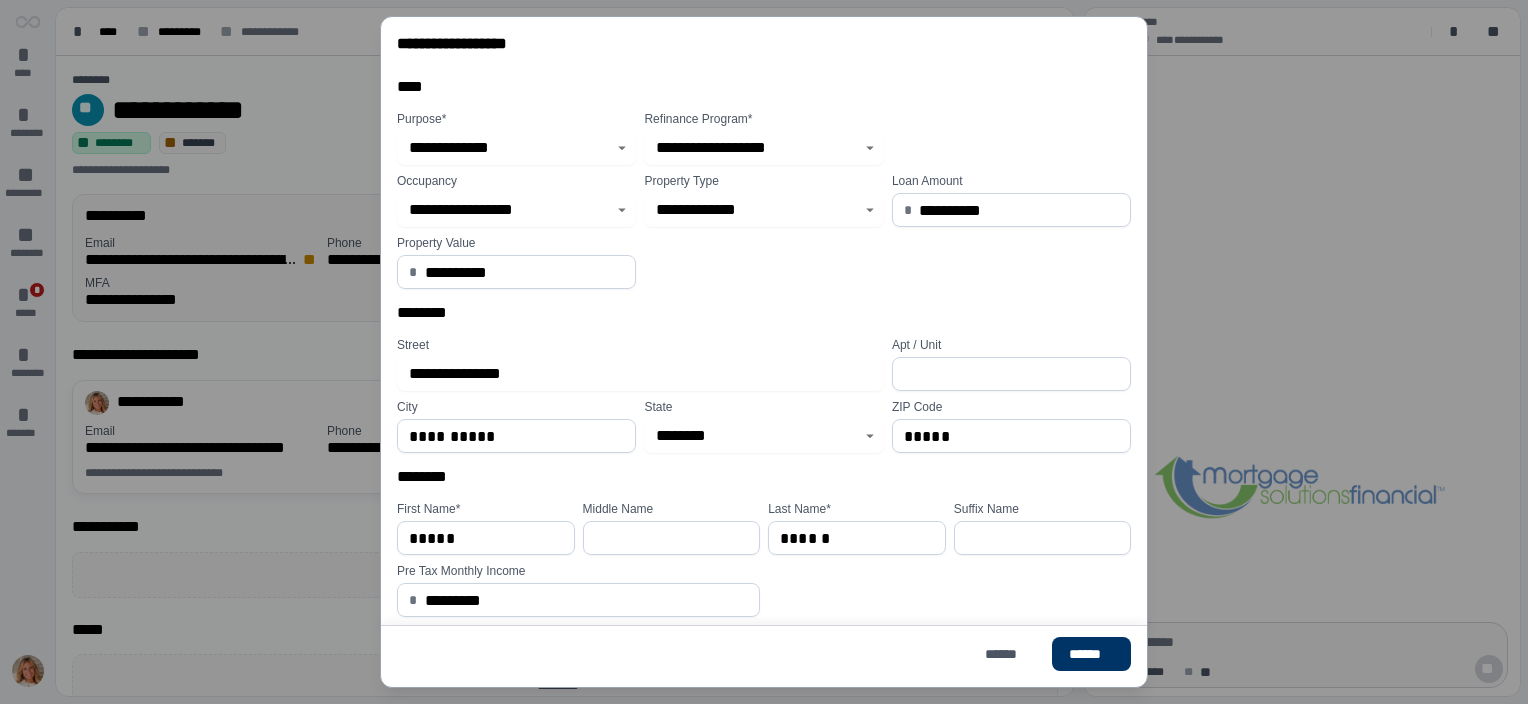 scroll, scrollTop: 89, scrollLeft: 0, axis: vertical 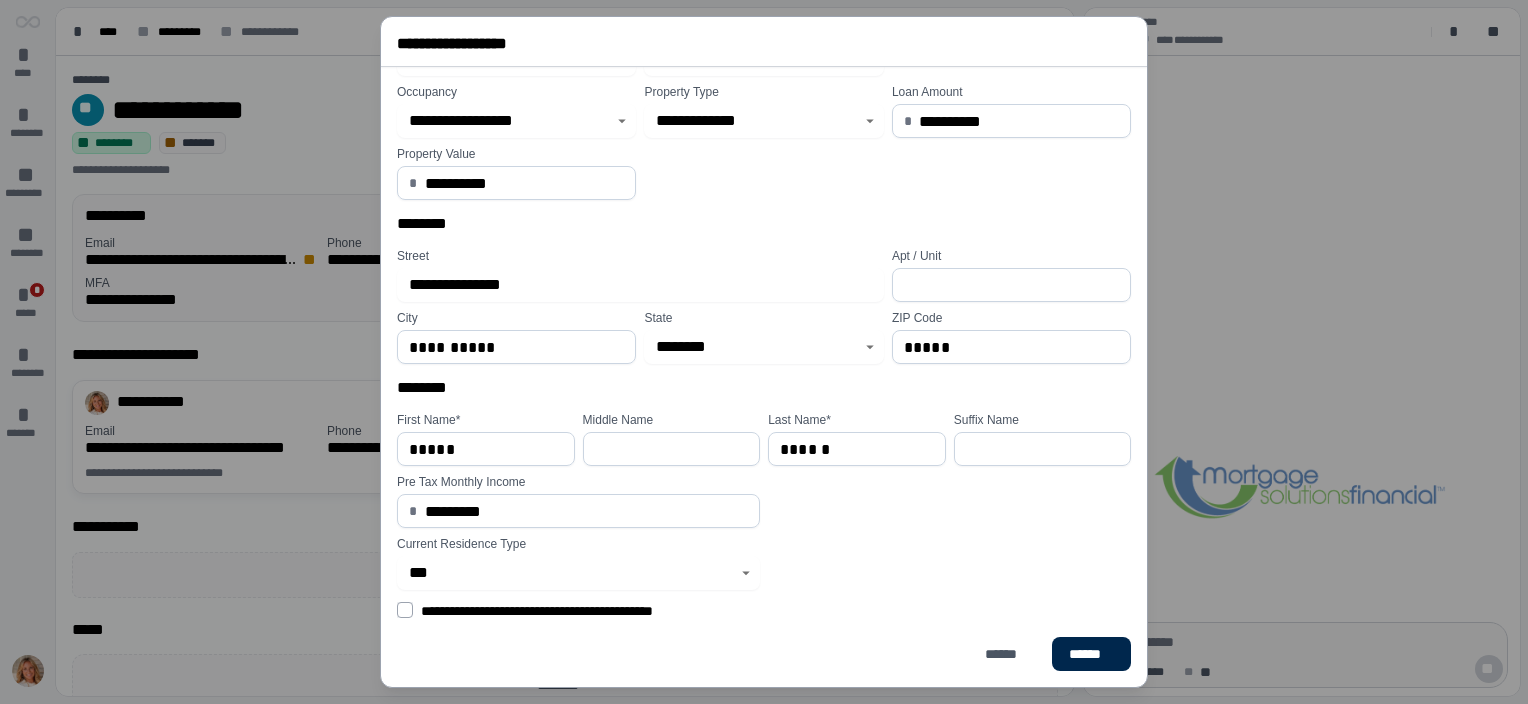 click on "******" at bounding box center (1091, 654) 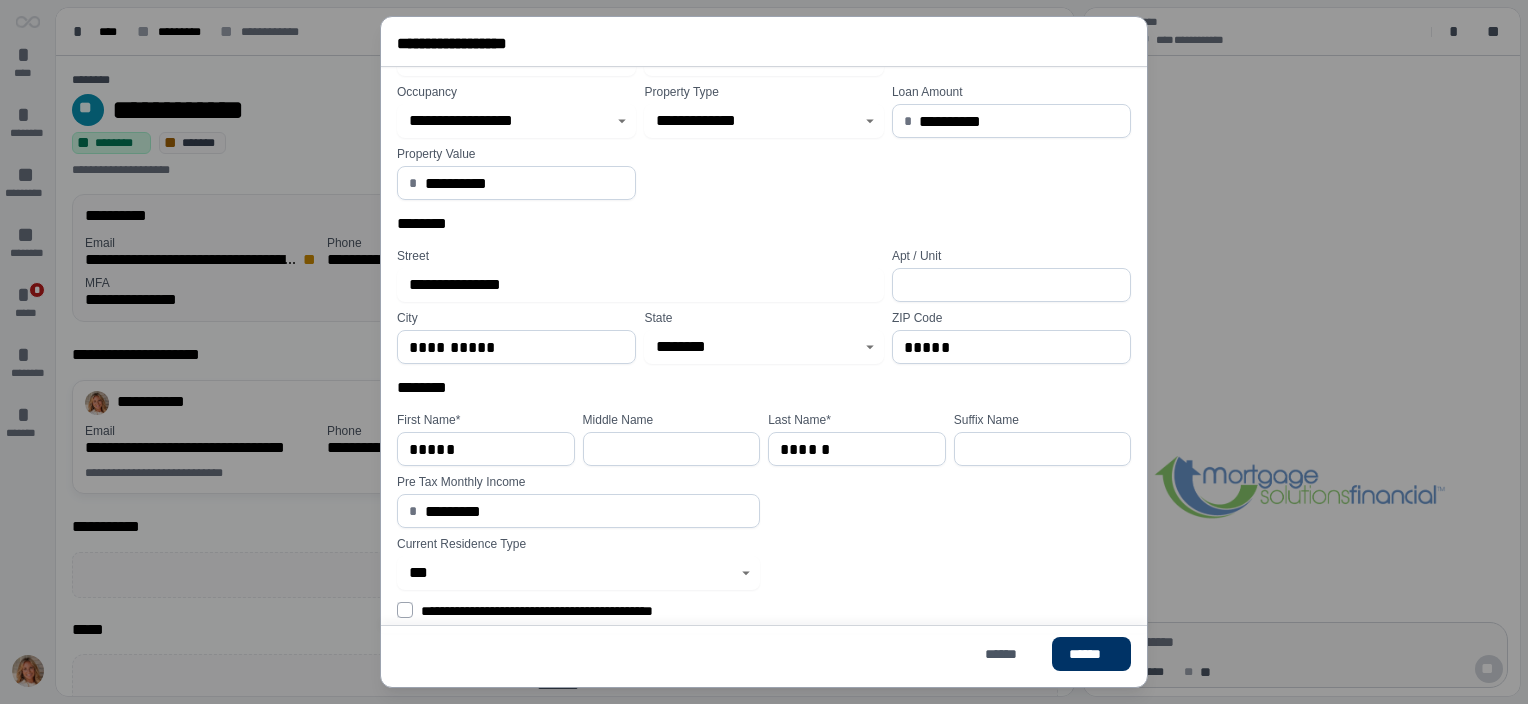 scroll, scrollTop: 0, scrollLeft: 0, axis: both 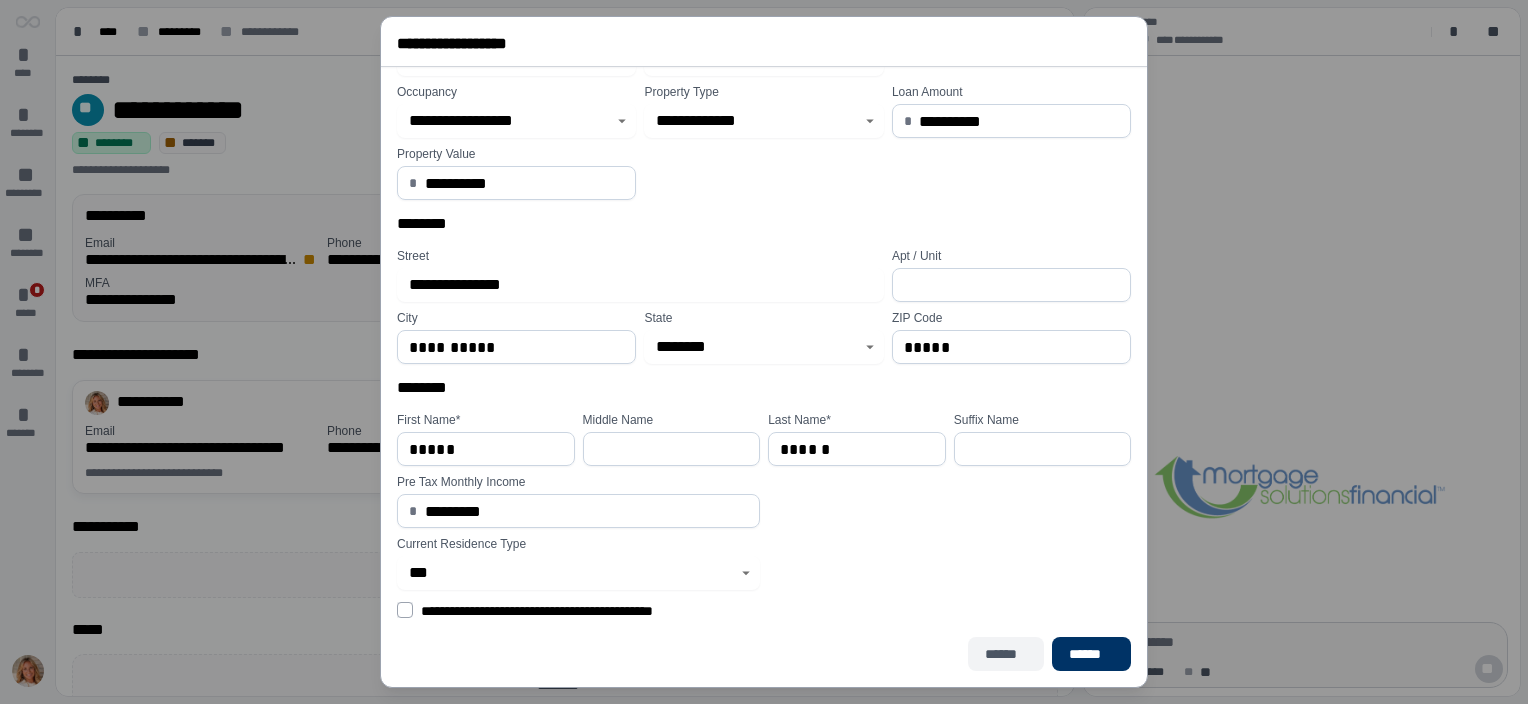 click on "******" at bounding box center (1006, 654) 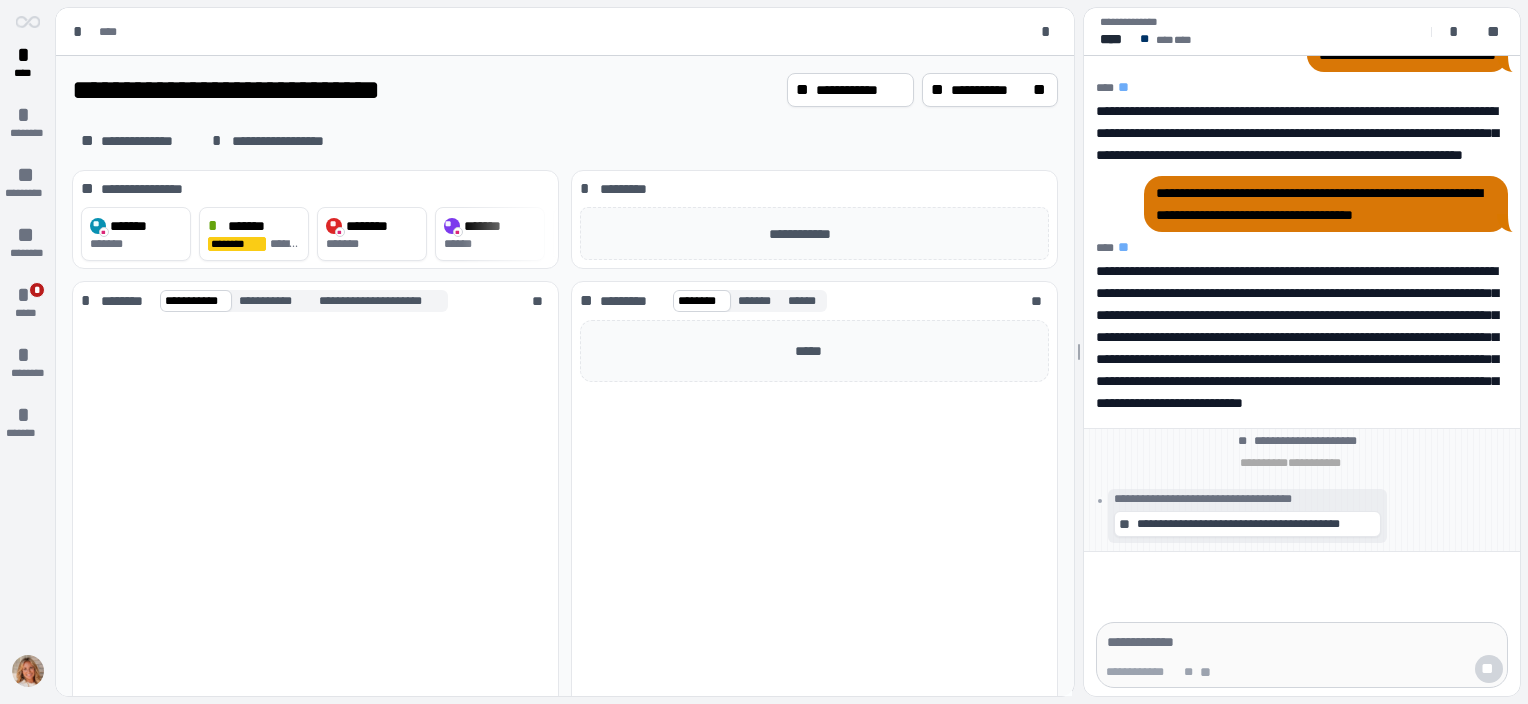 scroll, scrollTop: 0, scrollLeft: 0, axis: both 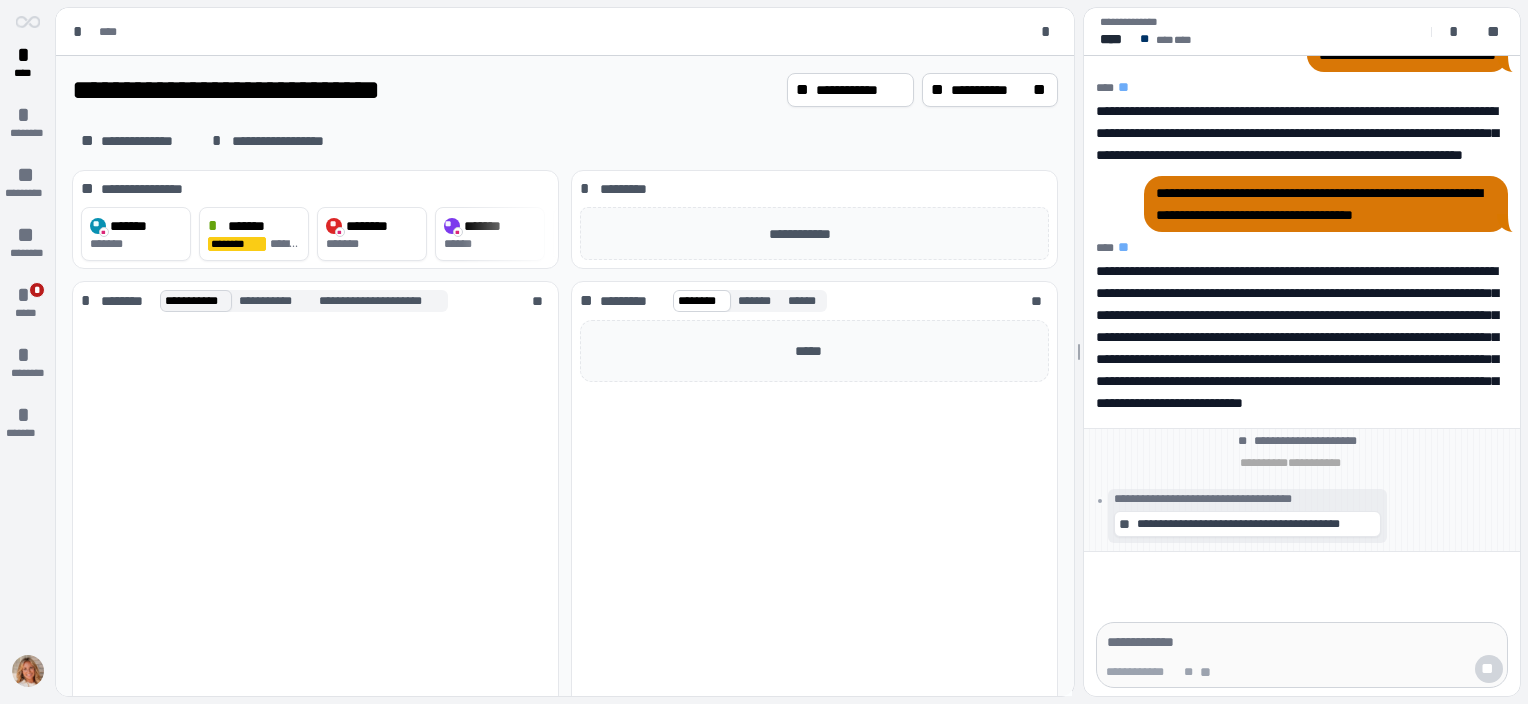 click on "**********" at bounding box center (196, 301) 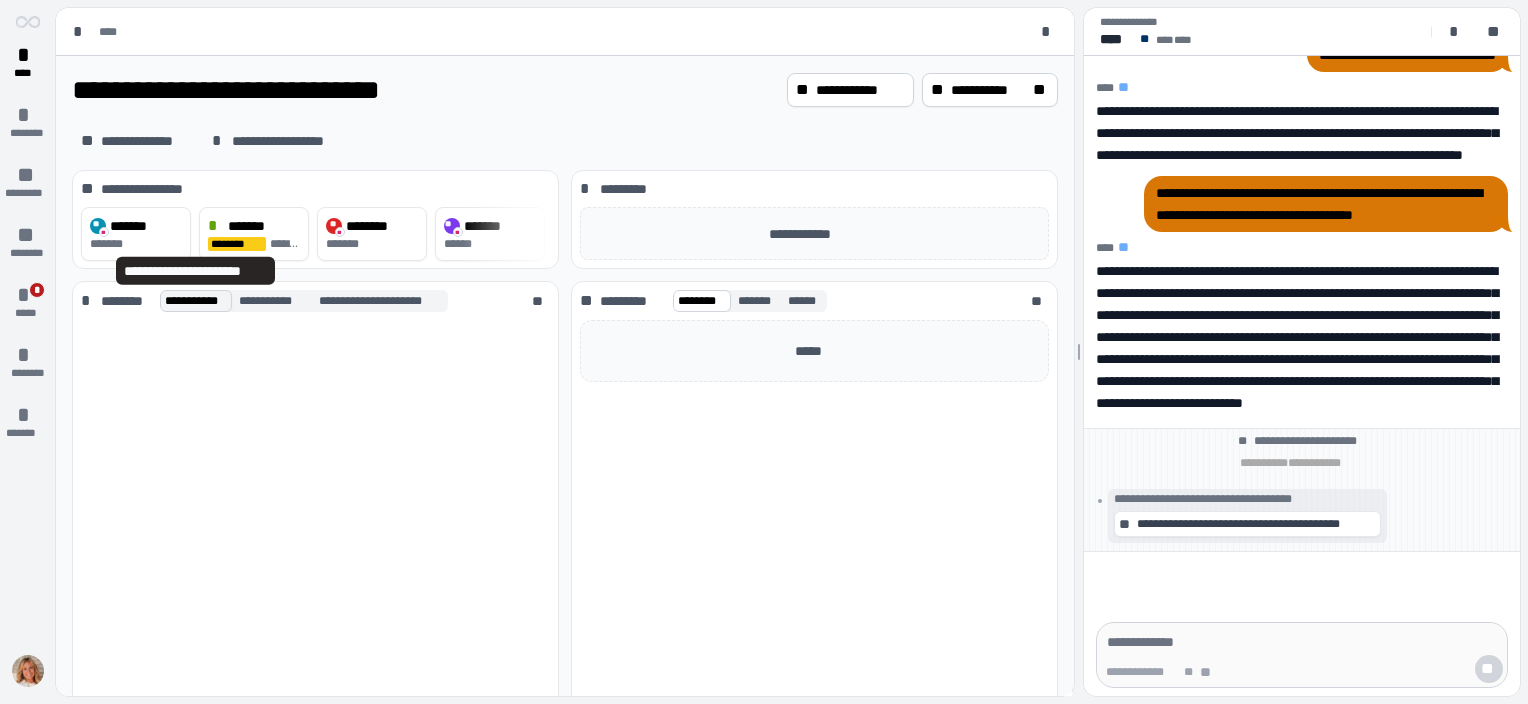 click on "**********" at bounding box center [196, 301] 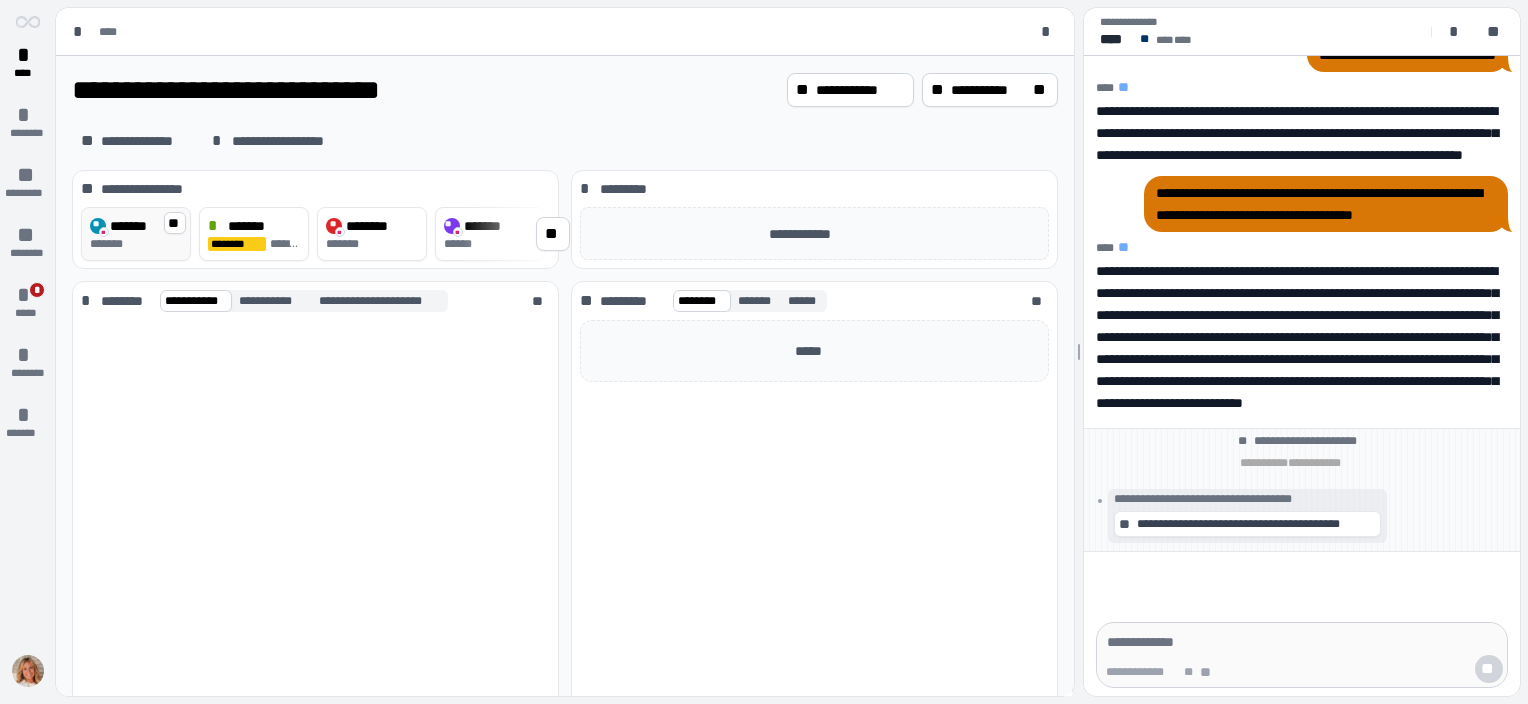 click on "*******" at bounding box center (133, 226) 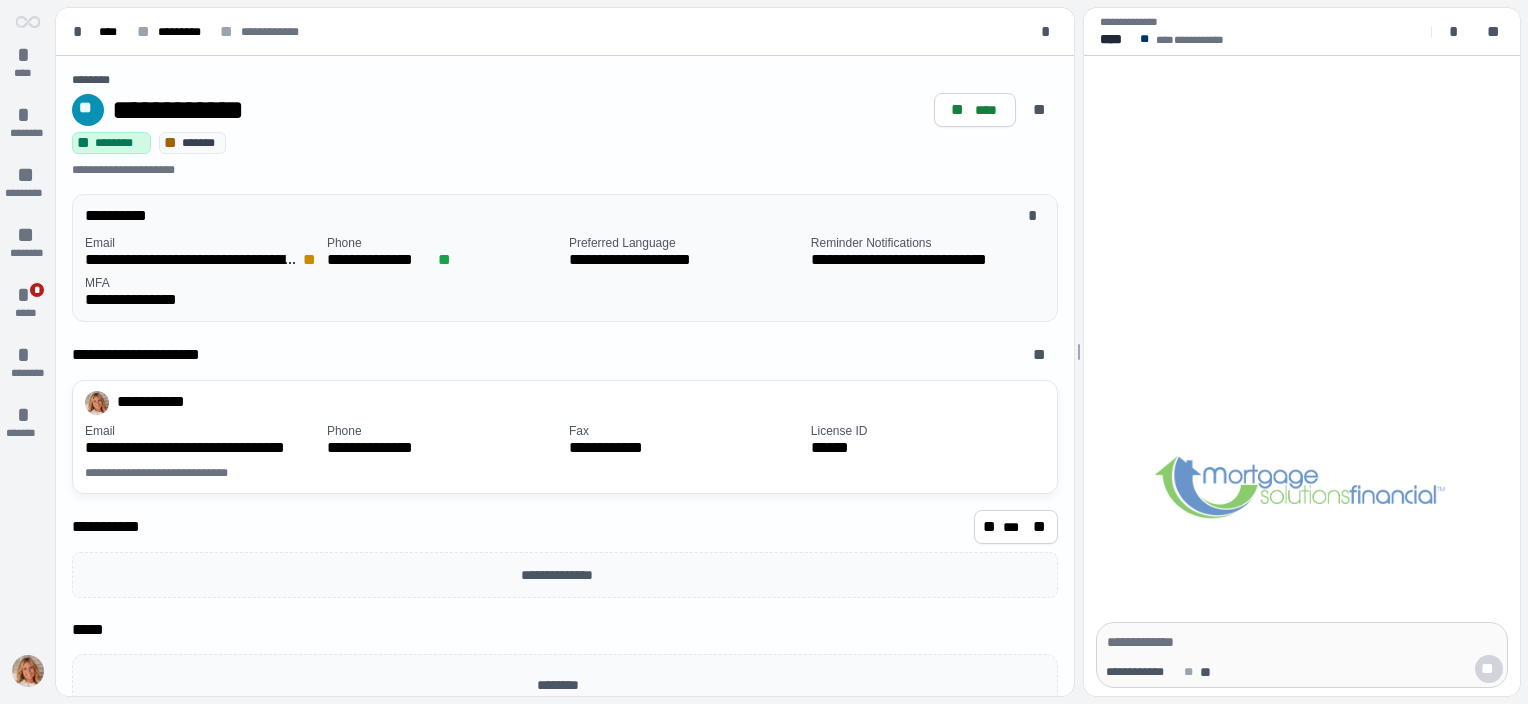 scroll, scrollTop: 33, scrollLeft: 0, axis: vertical 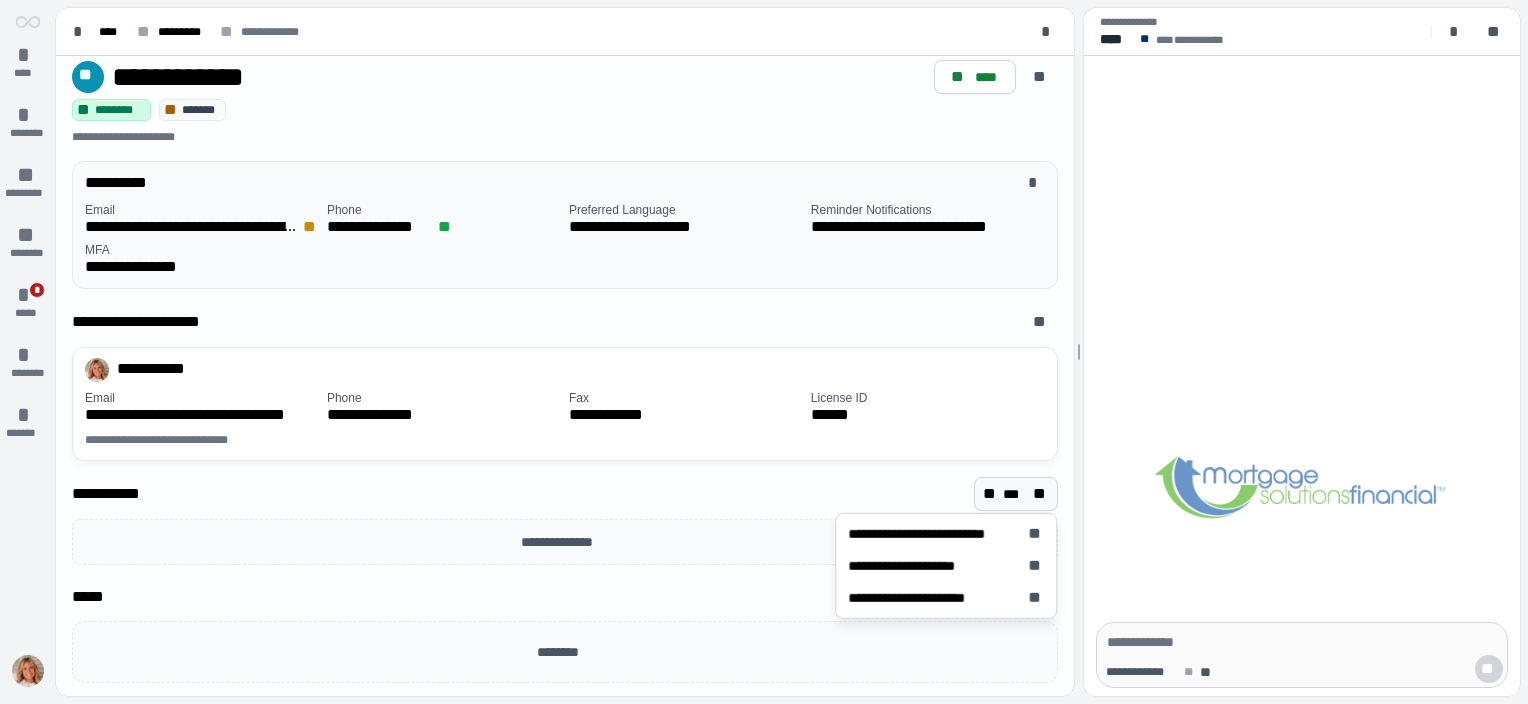 click on "**" at bounding box center [1041, 494] 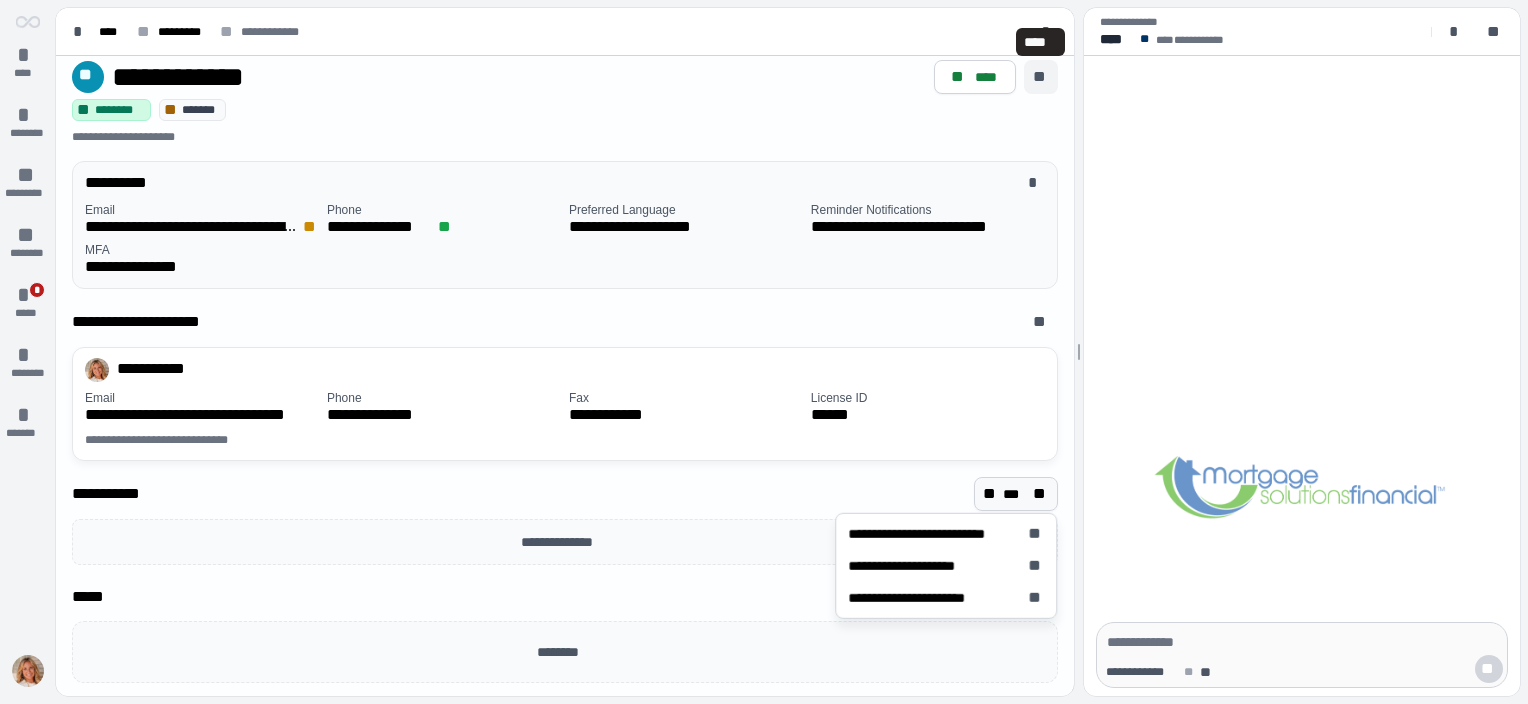 click on "**" at bounding box center (1041, 77) 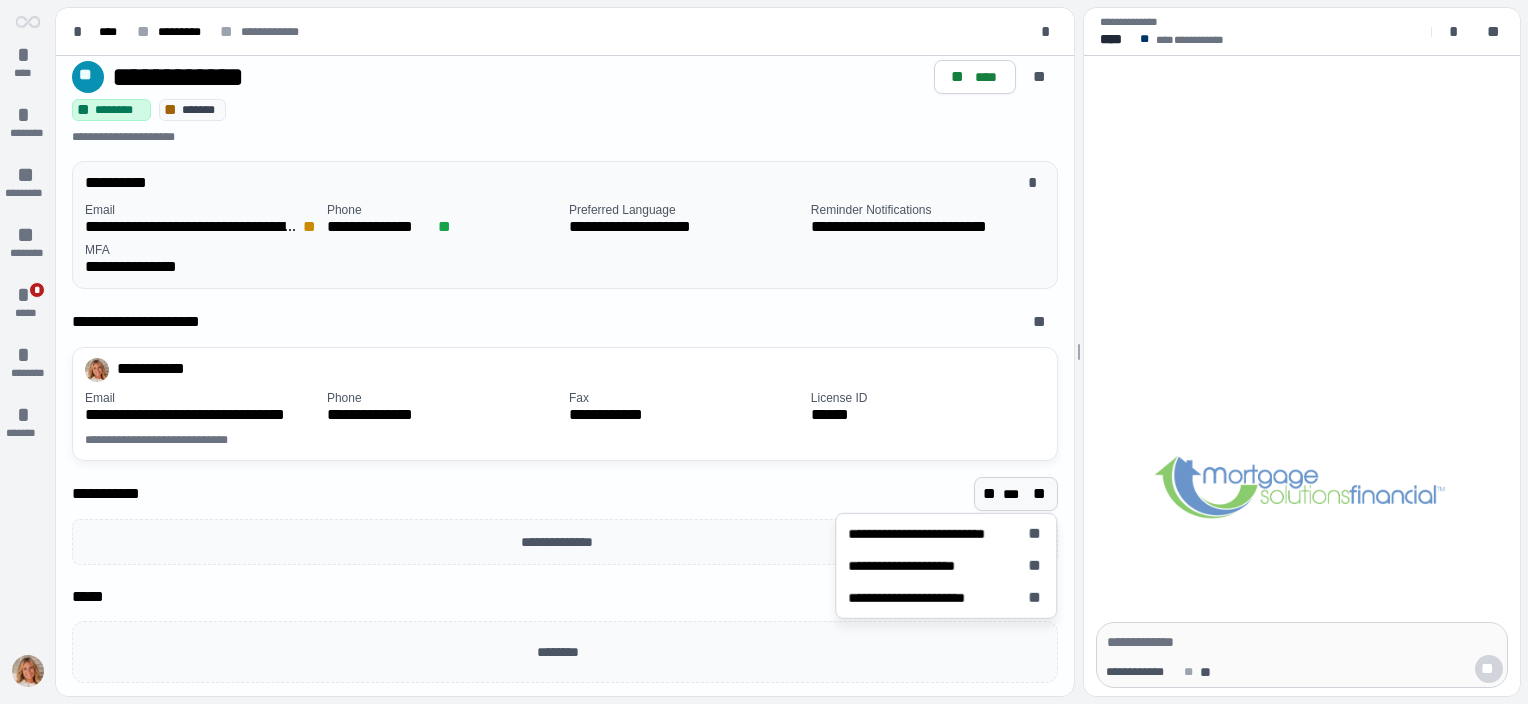 click on "**" at bounding box center (1041, 494) 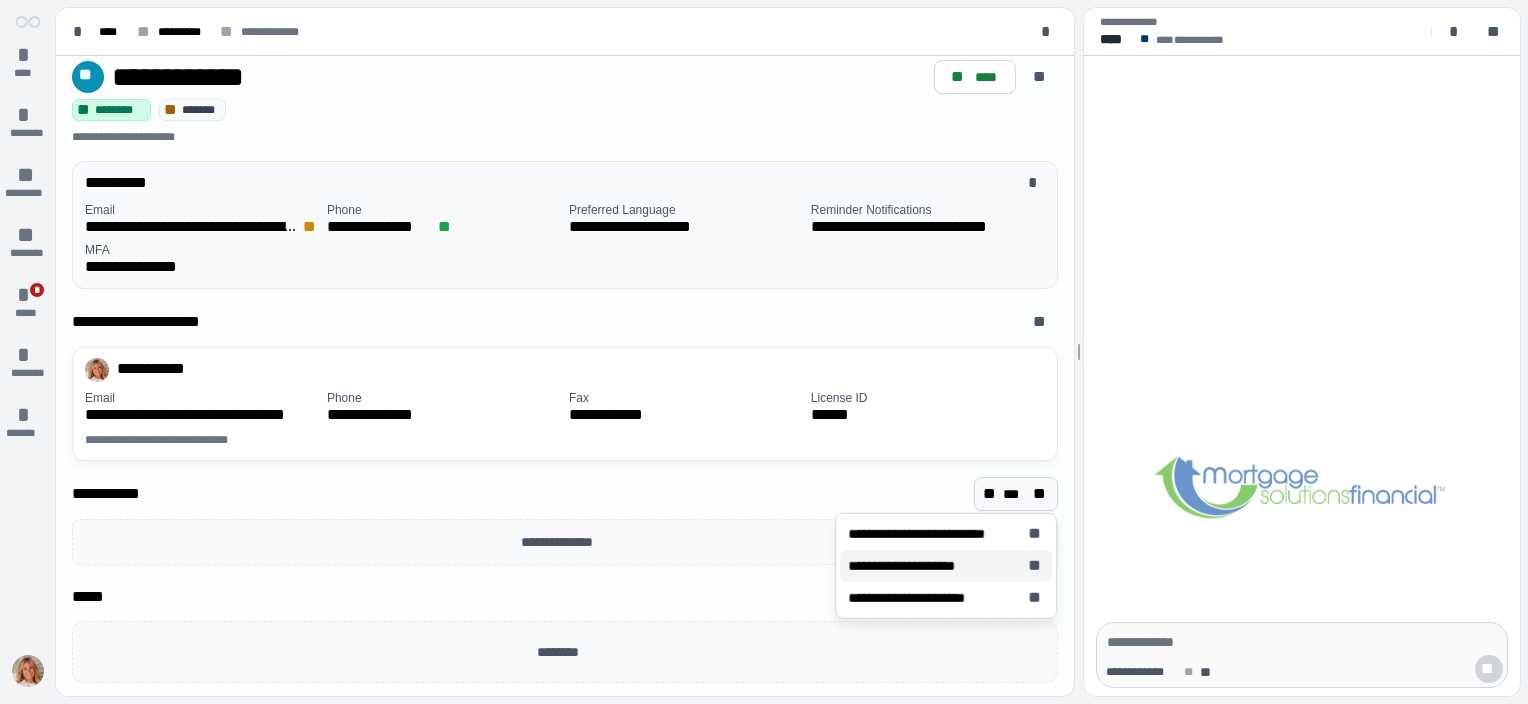 click on "**********" at bounding box center [911, 566] 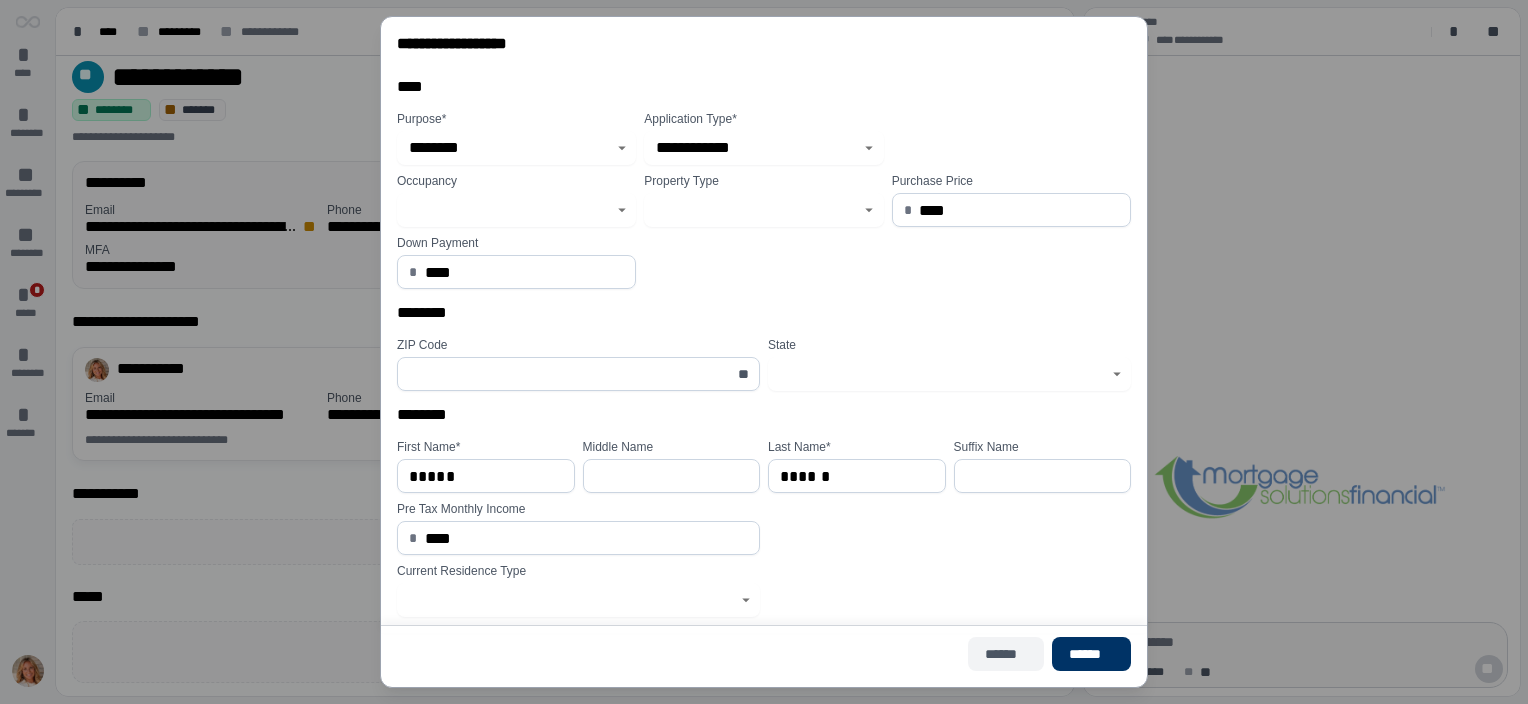 click on "******" at bounding box center (1006, 654) 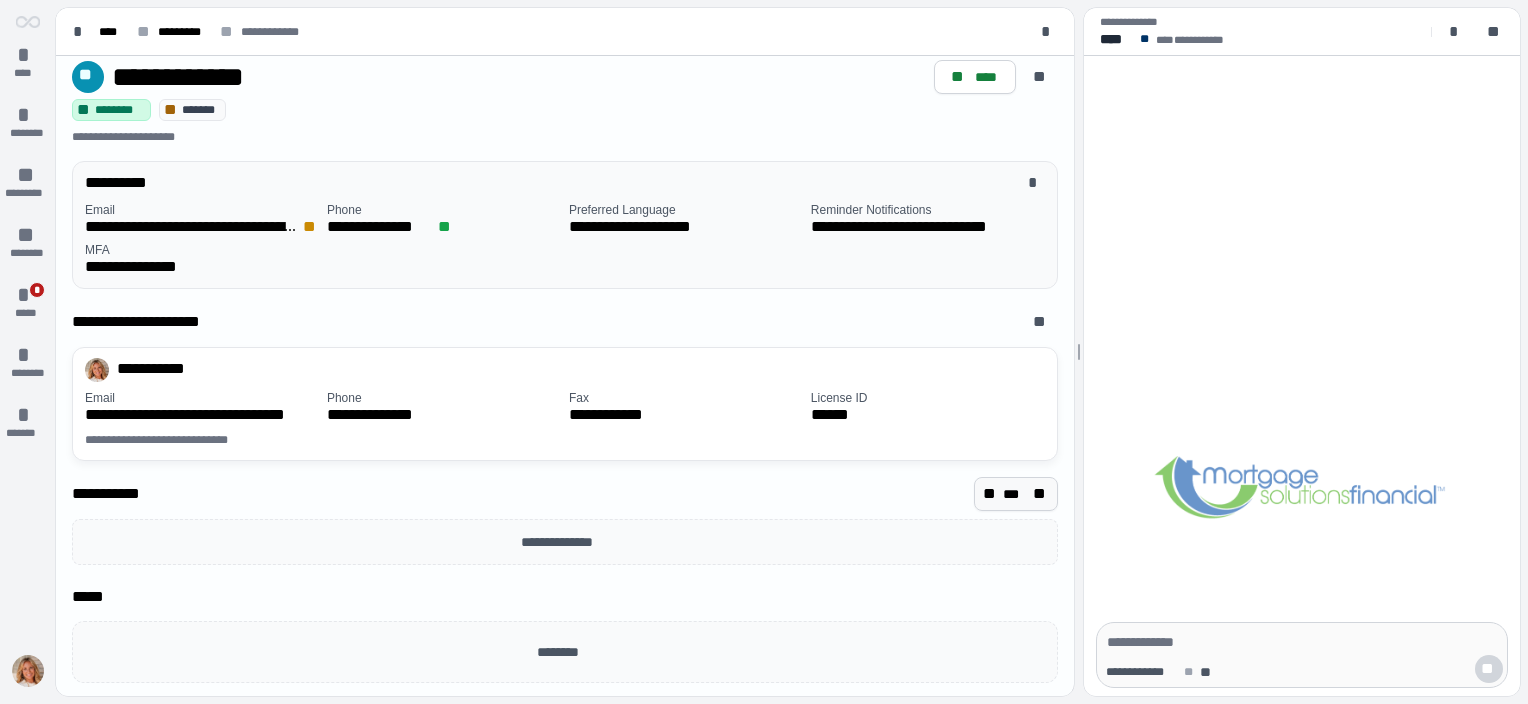 click on "**" at bounding box center [1041, 494] 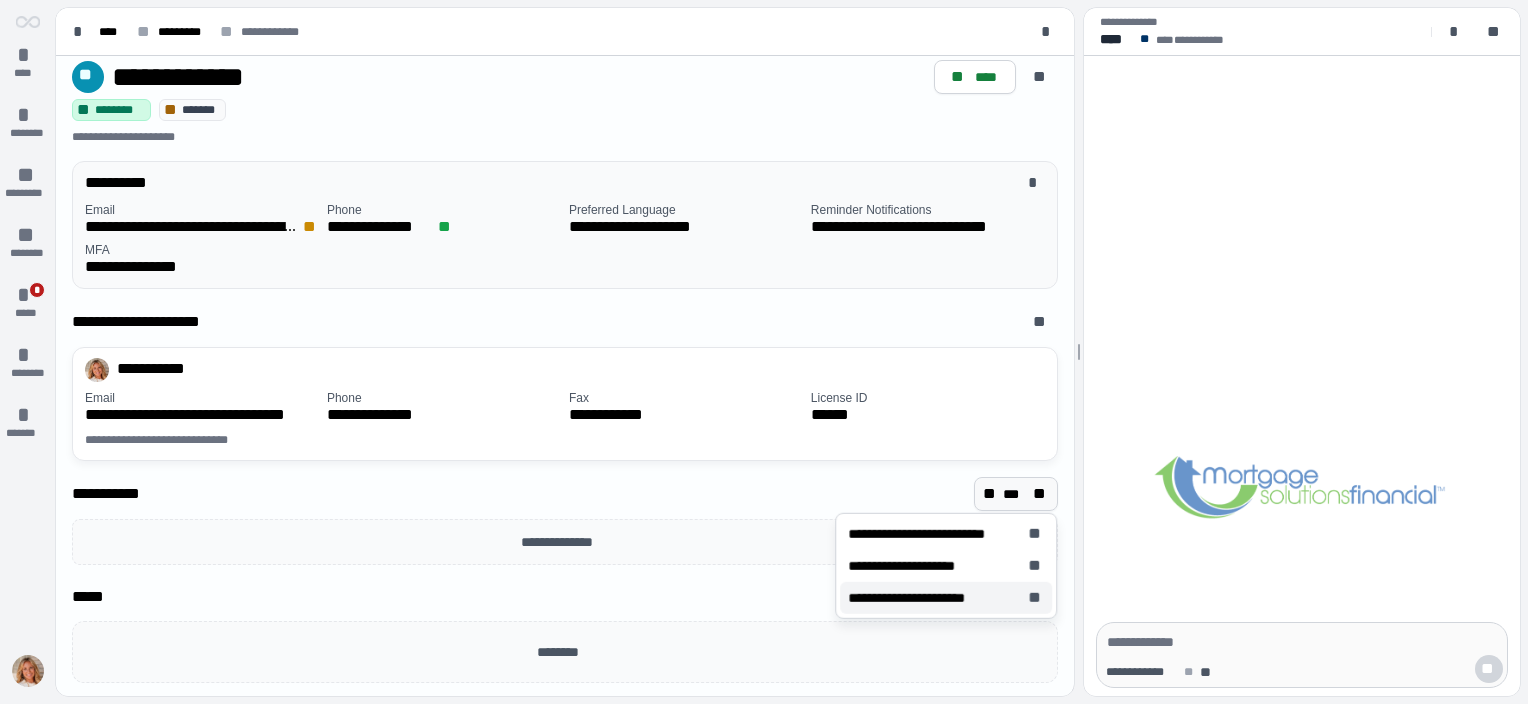 click on "**********" at bounding box center [921, 598] 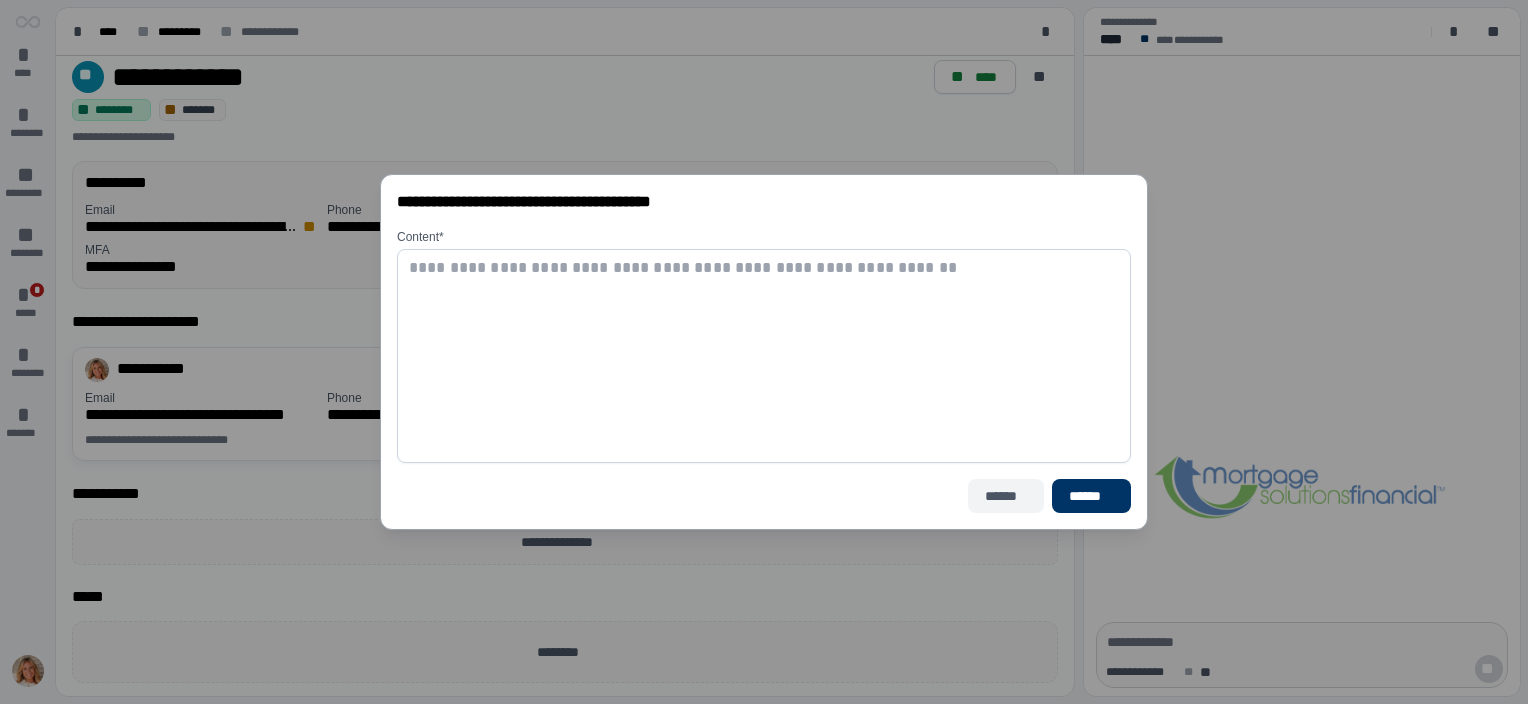 click on "******" at bounding box center (1006, 496) 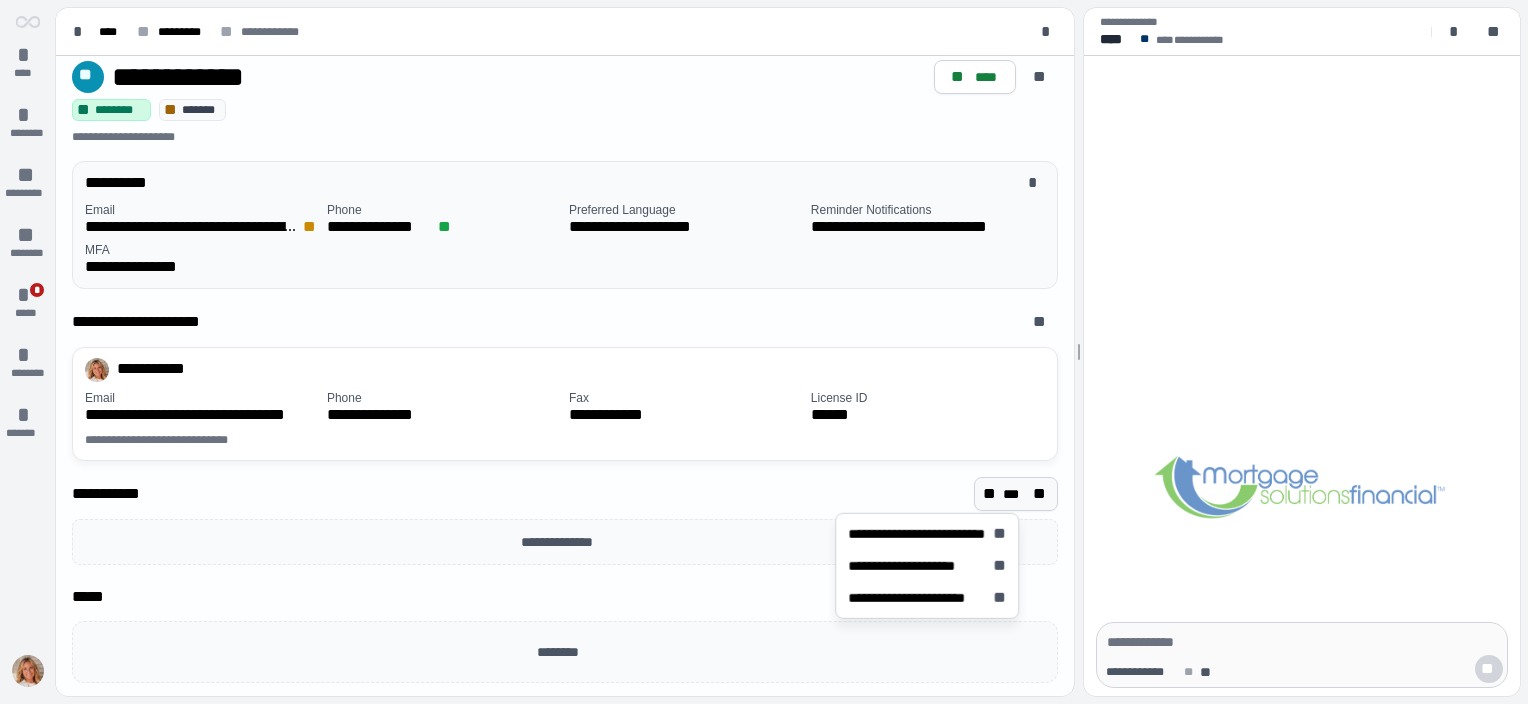 click on "***" at bounding box center (1016, 494) 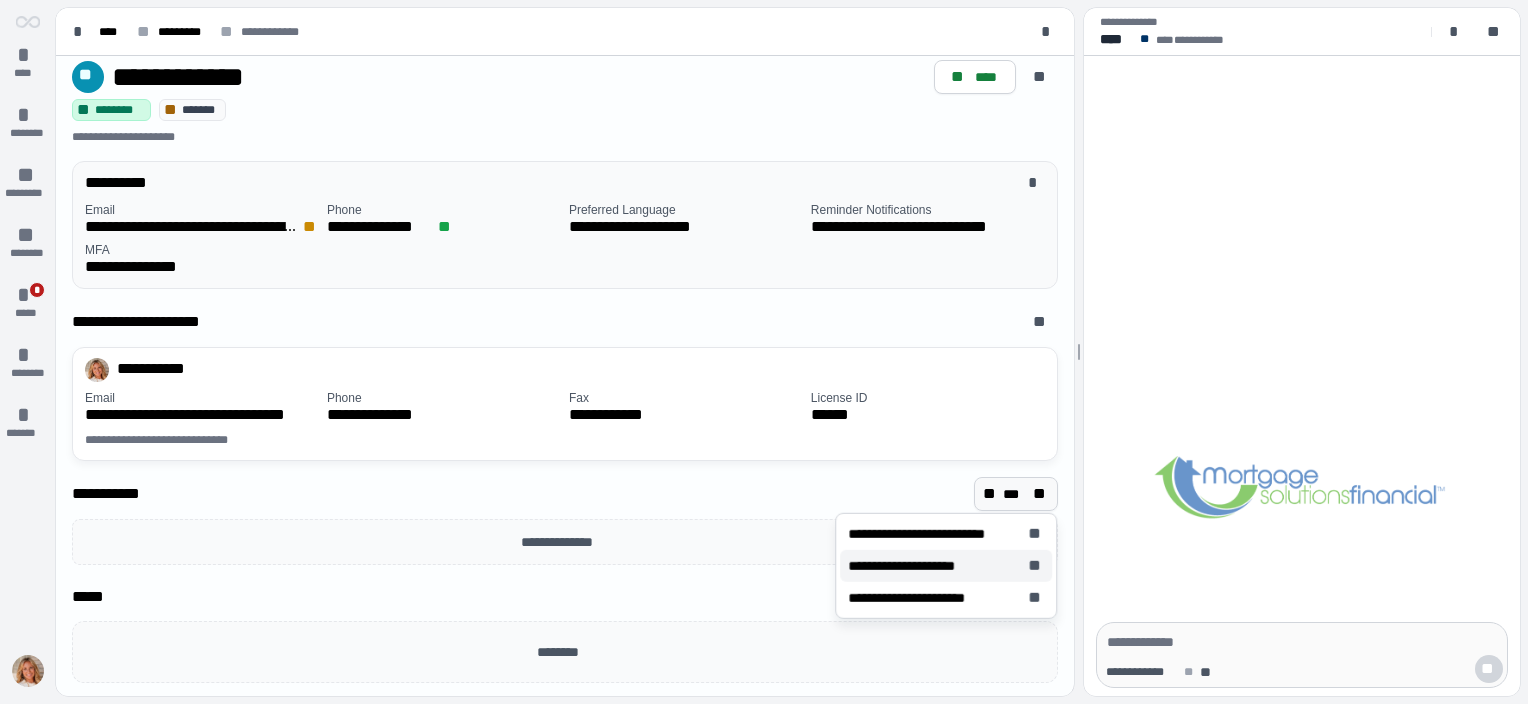 click on "**********" at bounding box center [911, 566] 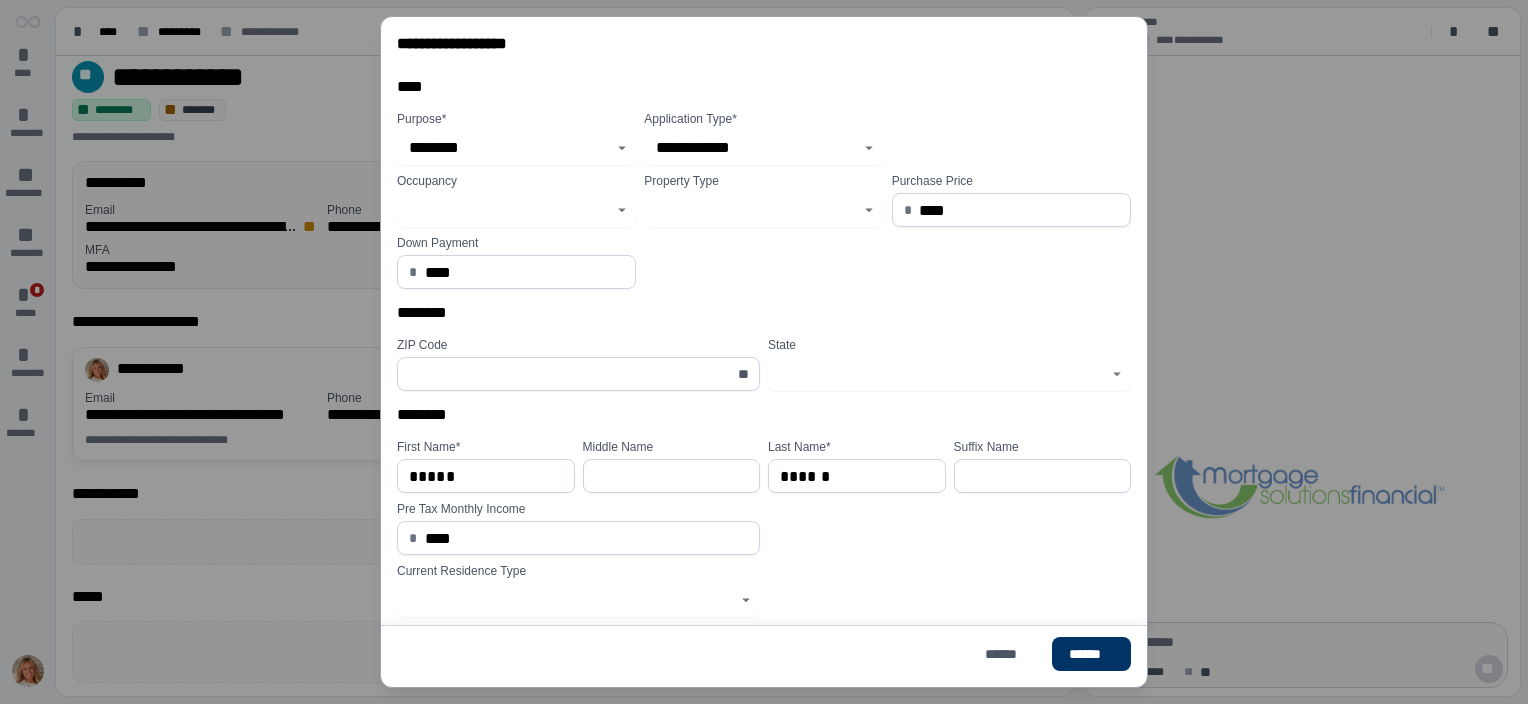 click 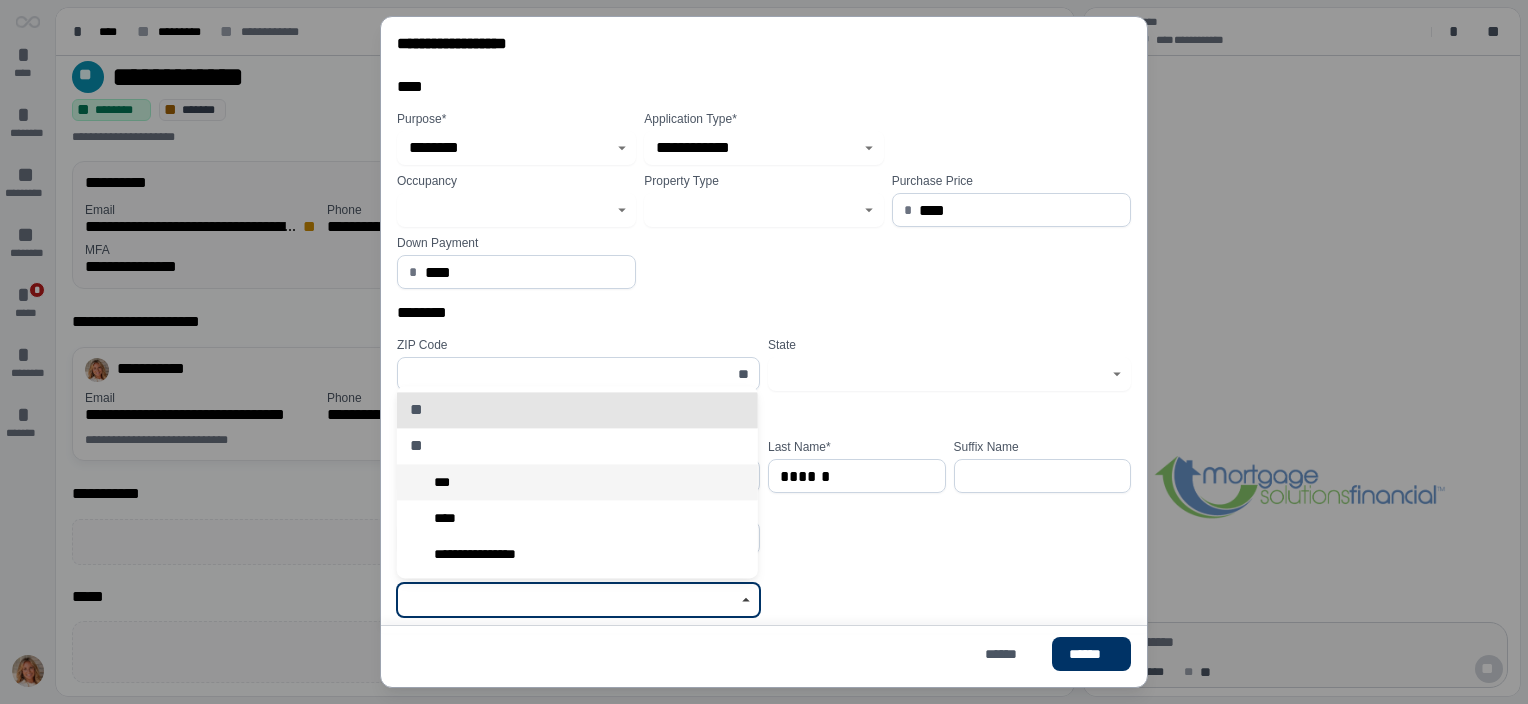click on "***" at bounding box center (577, 482) 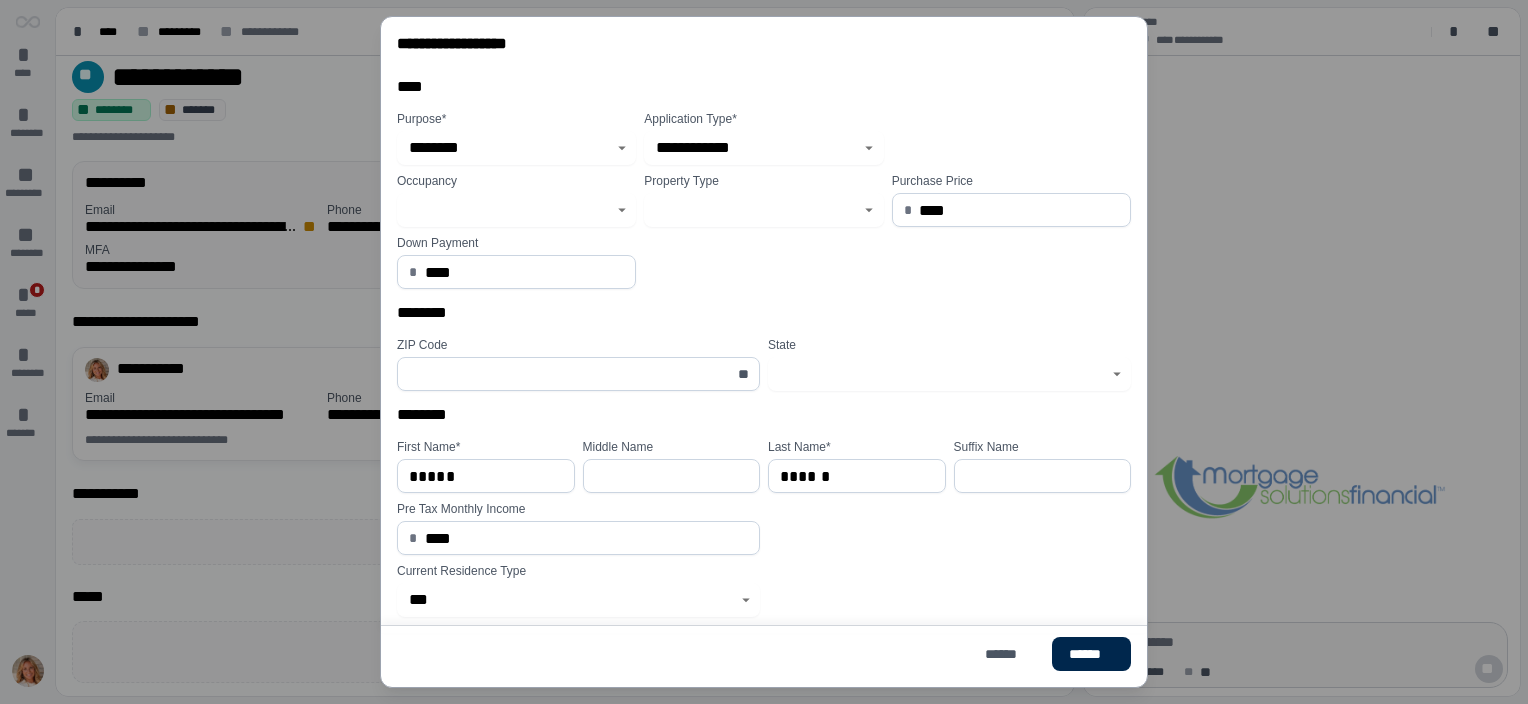 click on "******" at bounding box center [1091, 654] 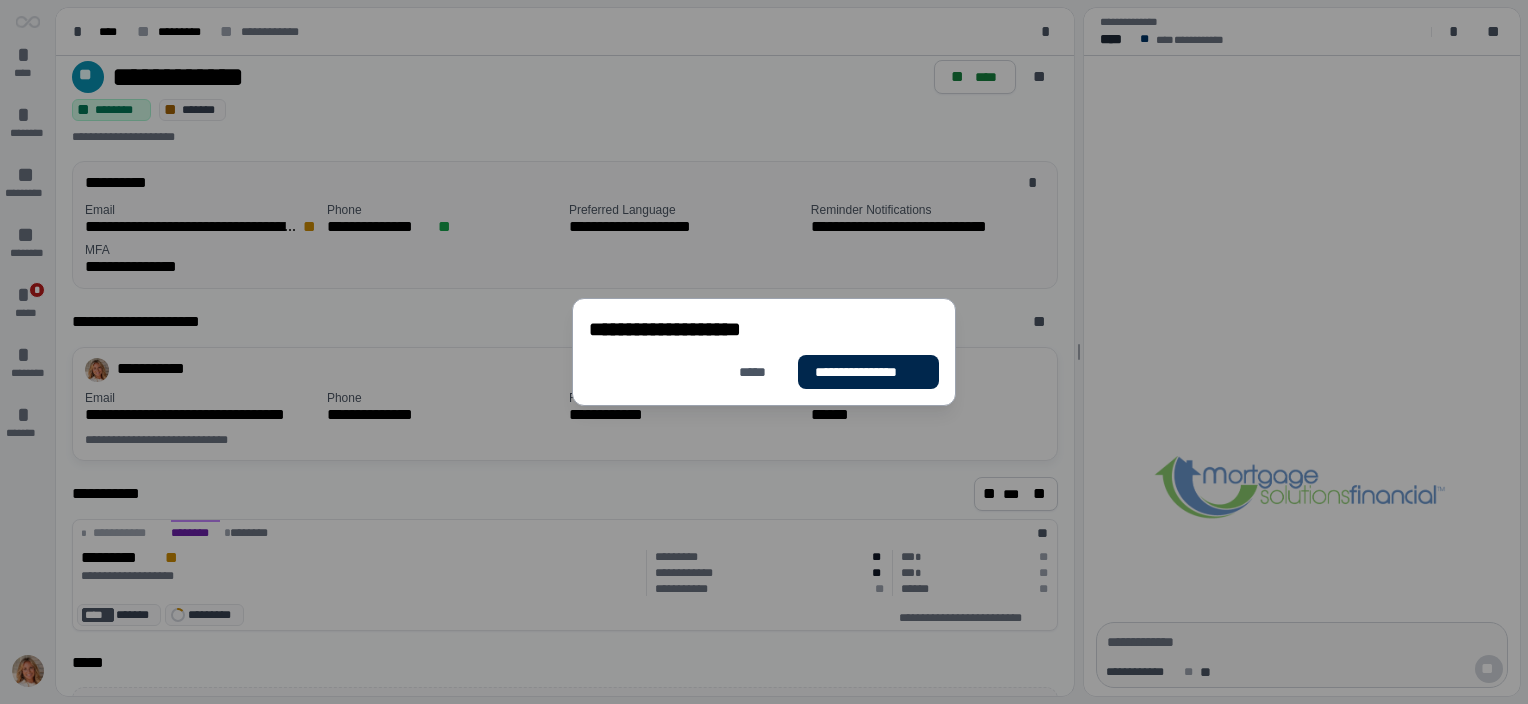click on "**********" at bounding box center (868, 372) 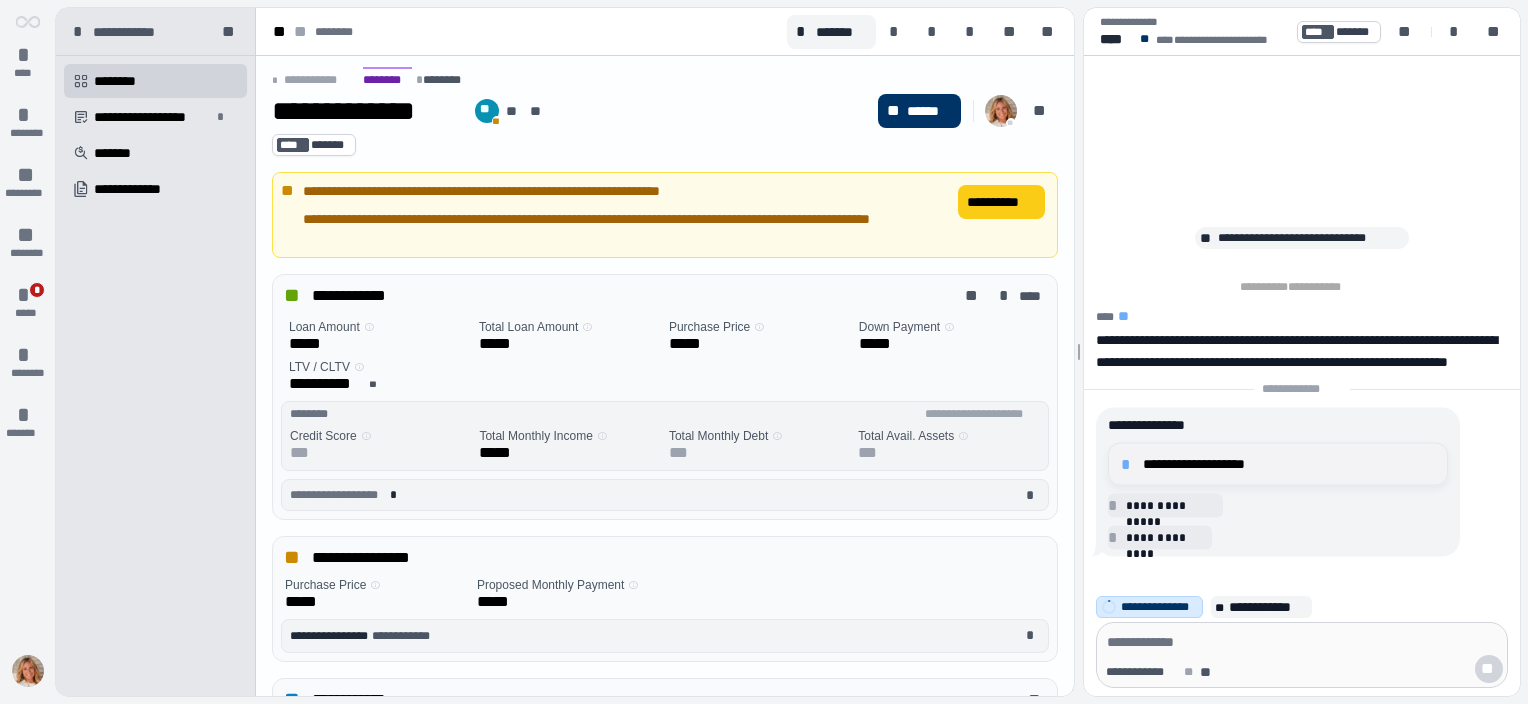 click on "**********" at bounding box center (1289, 464) 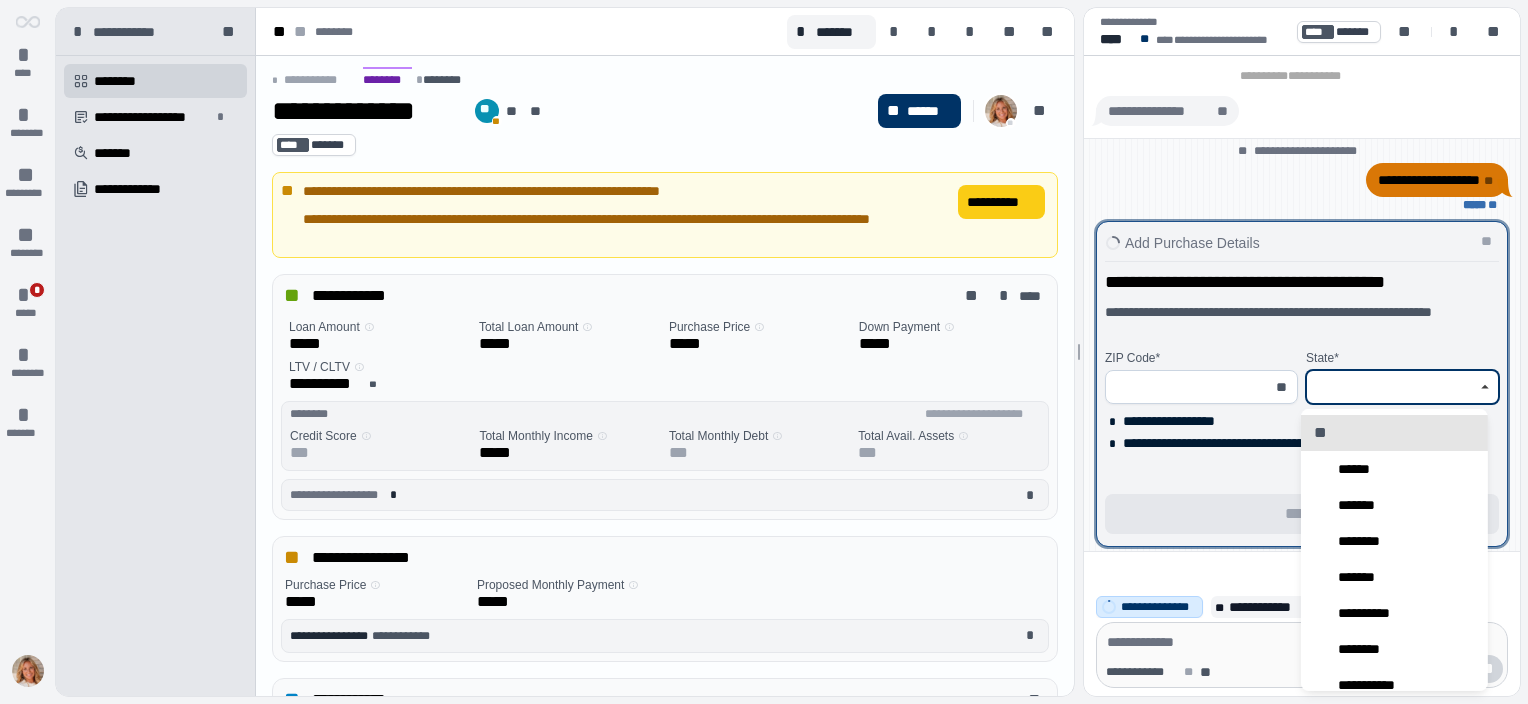 click at bounding box center [1391, 387] 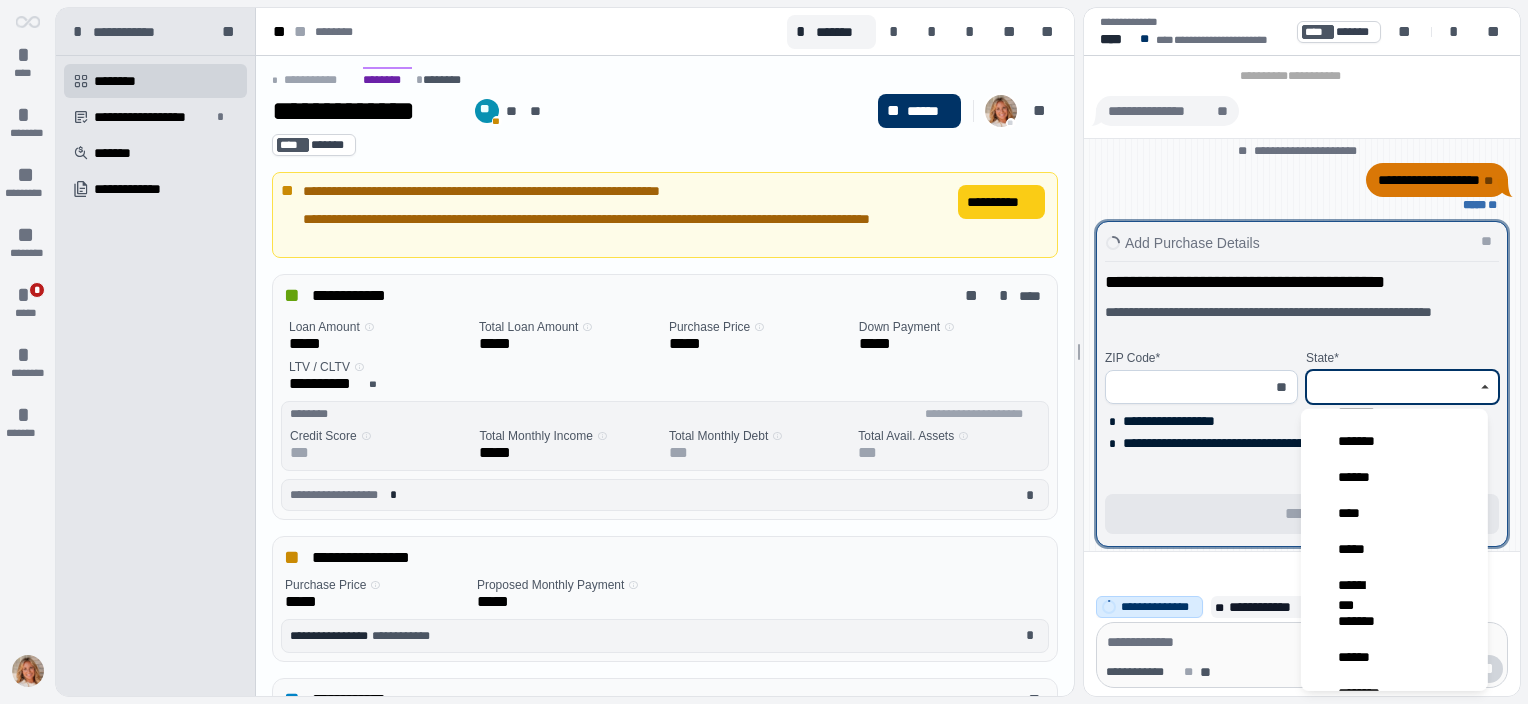 scroll, scrollTop: 480, scrollLeft: 0, axis: vertical 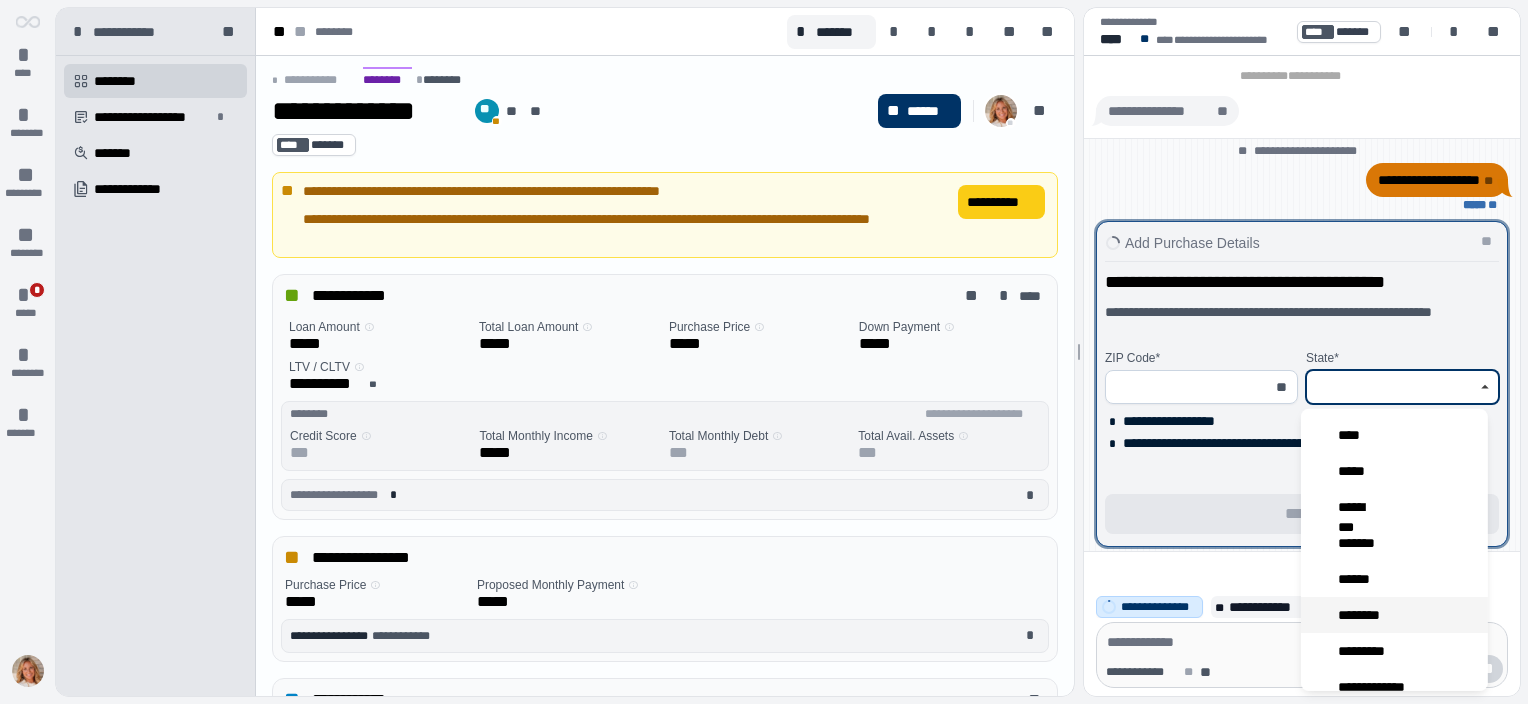 click on "********" at bounding box center (1366, 615) 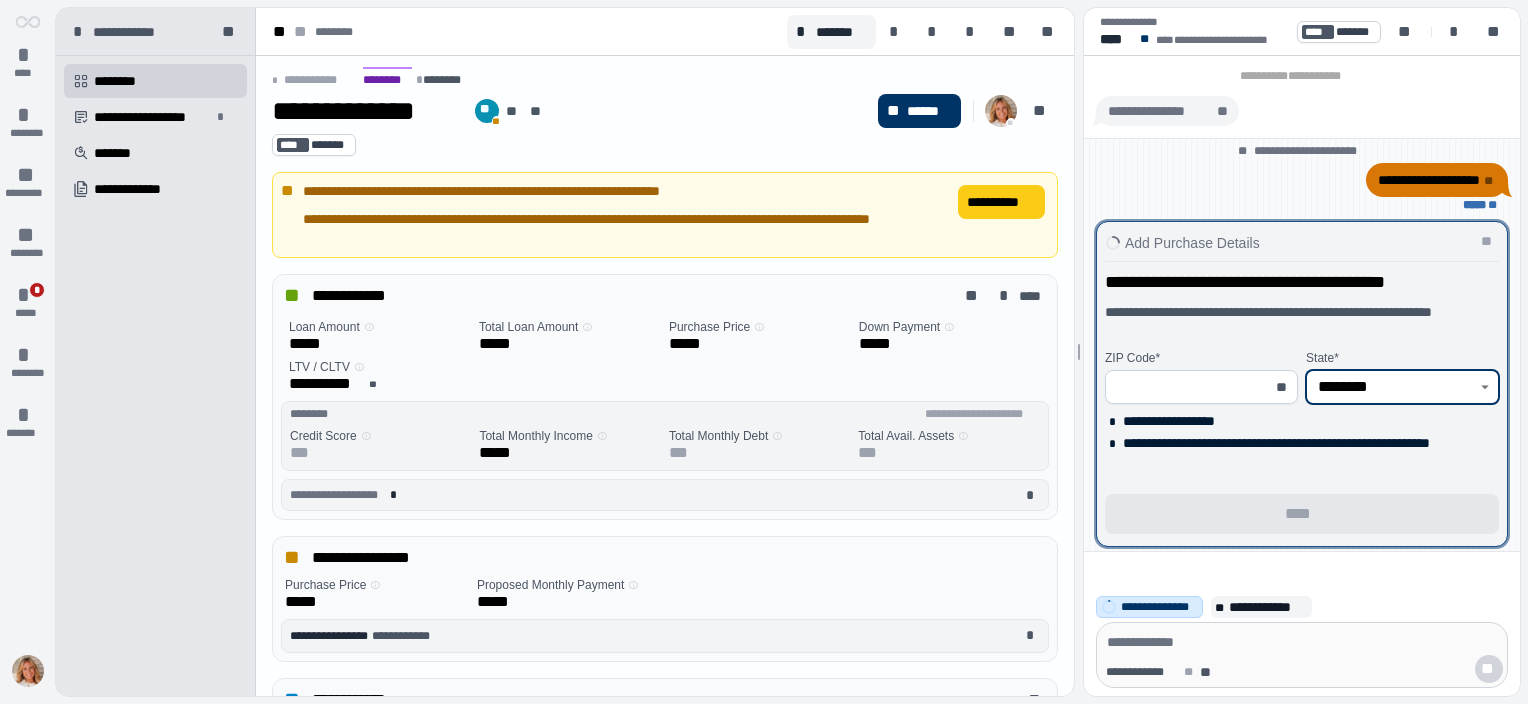 type on "********" 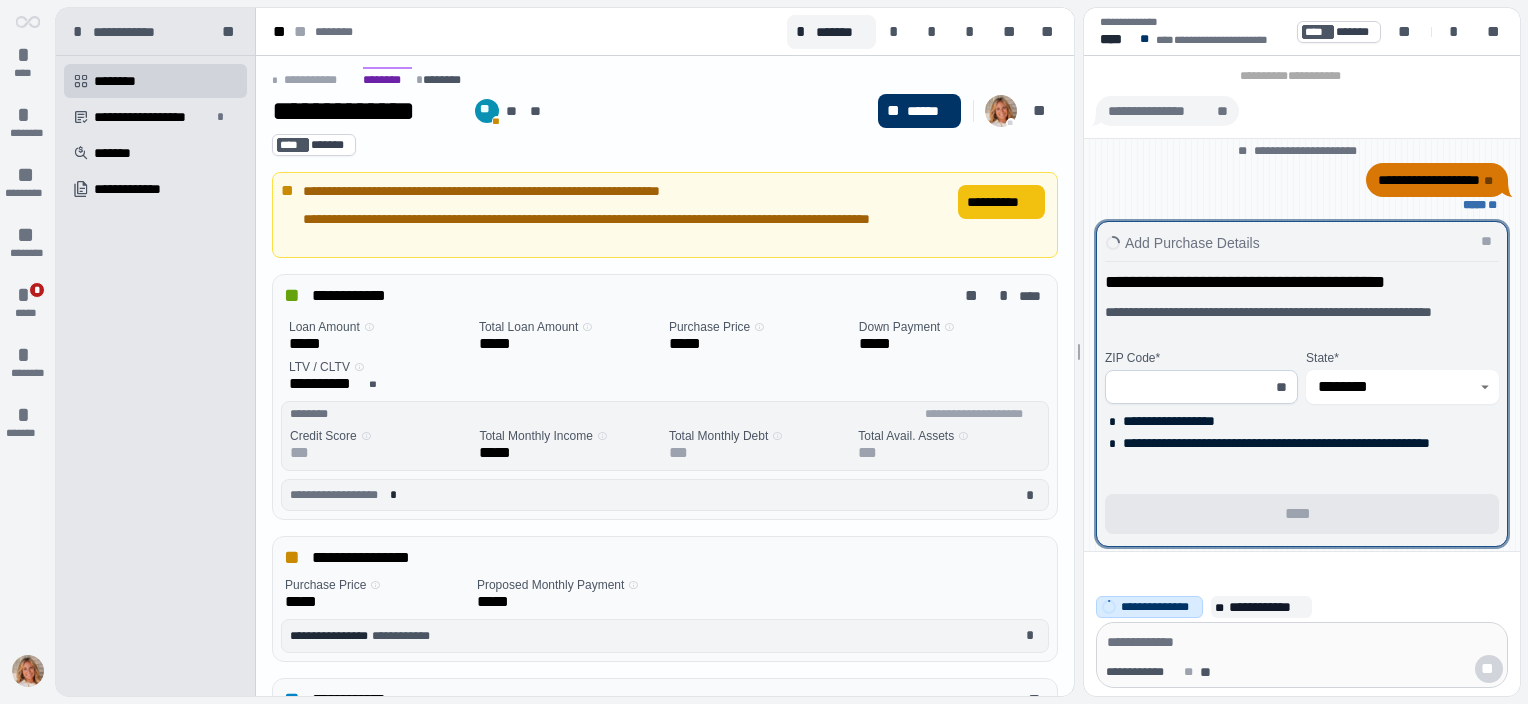 click on "**********" at bounding box center (1001, 202) 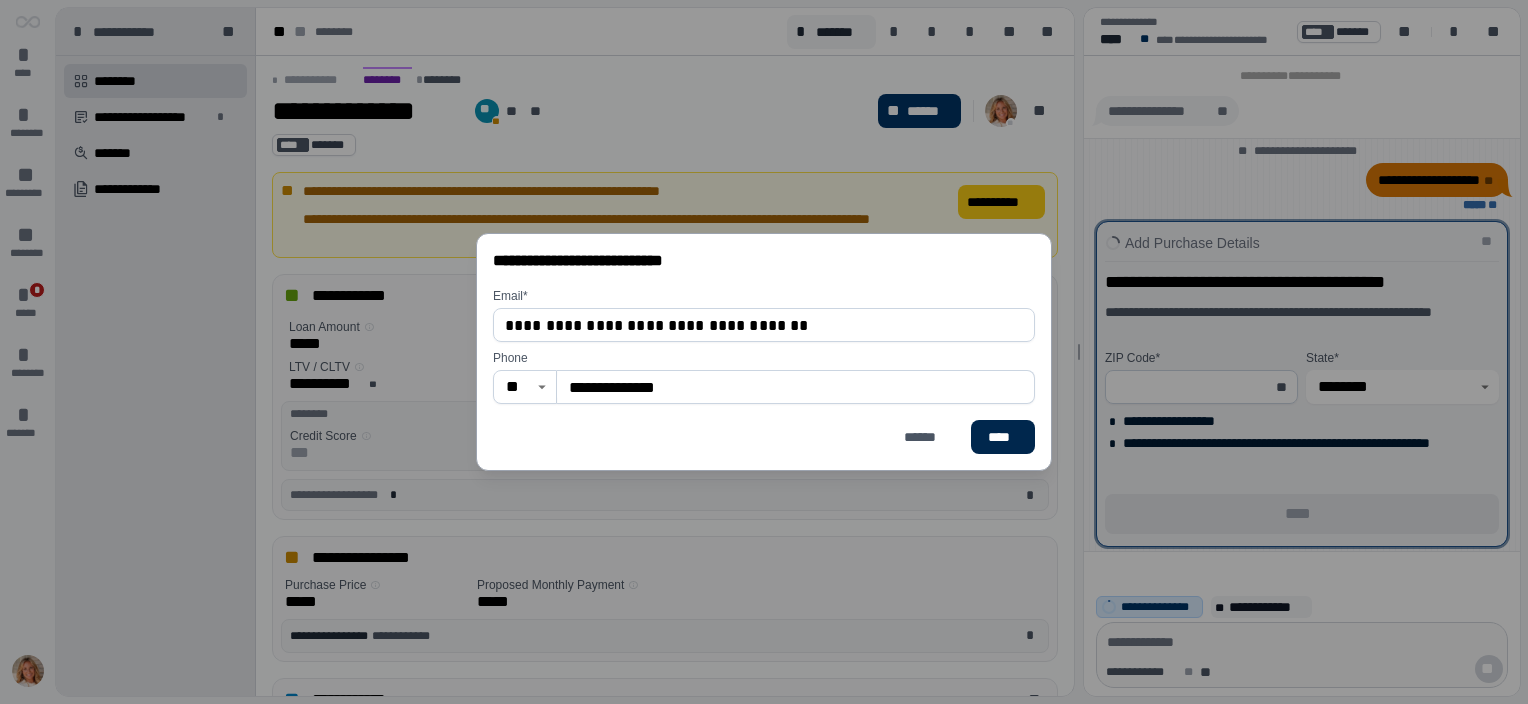 click on "****" at bounding box center [1003, 437] 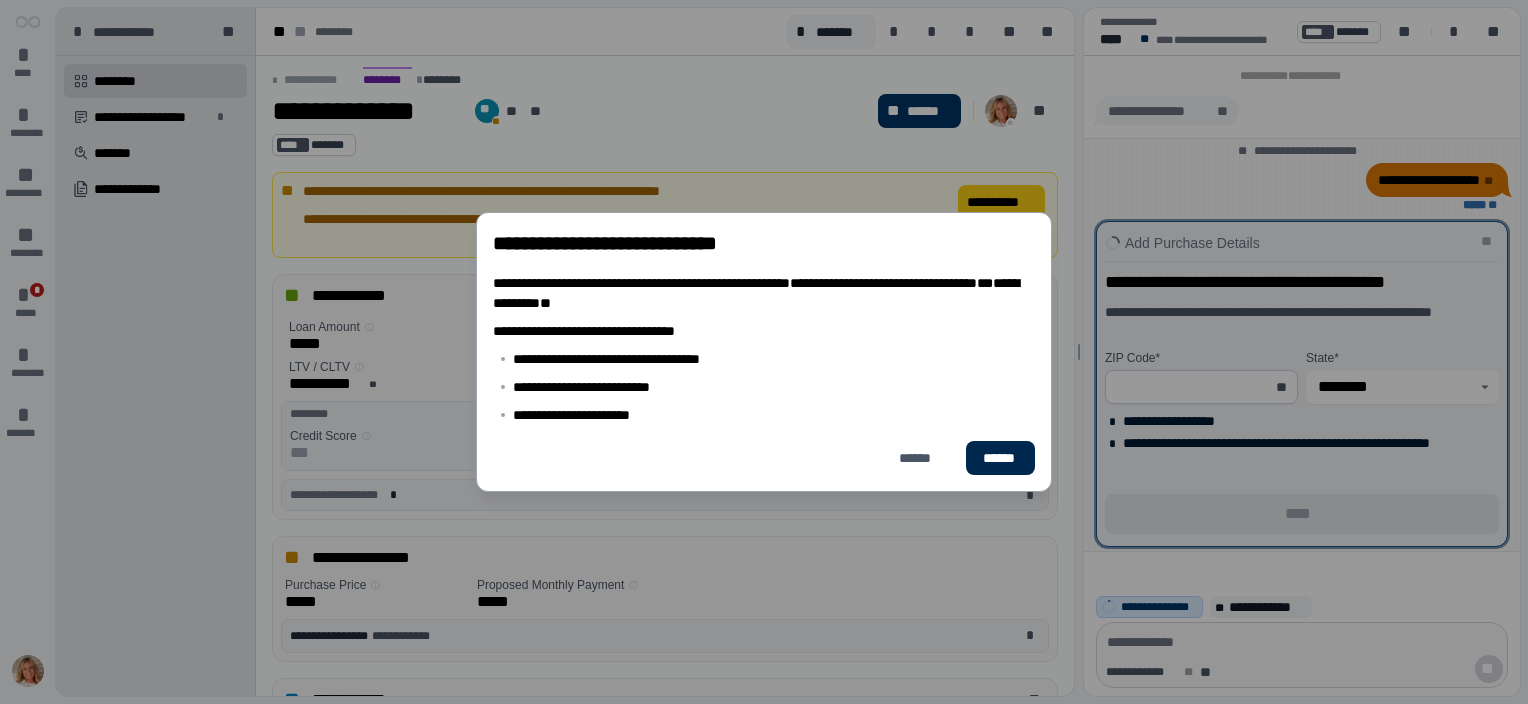click on "******" at bounding box center (1000, 458) 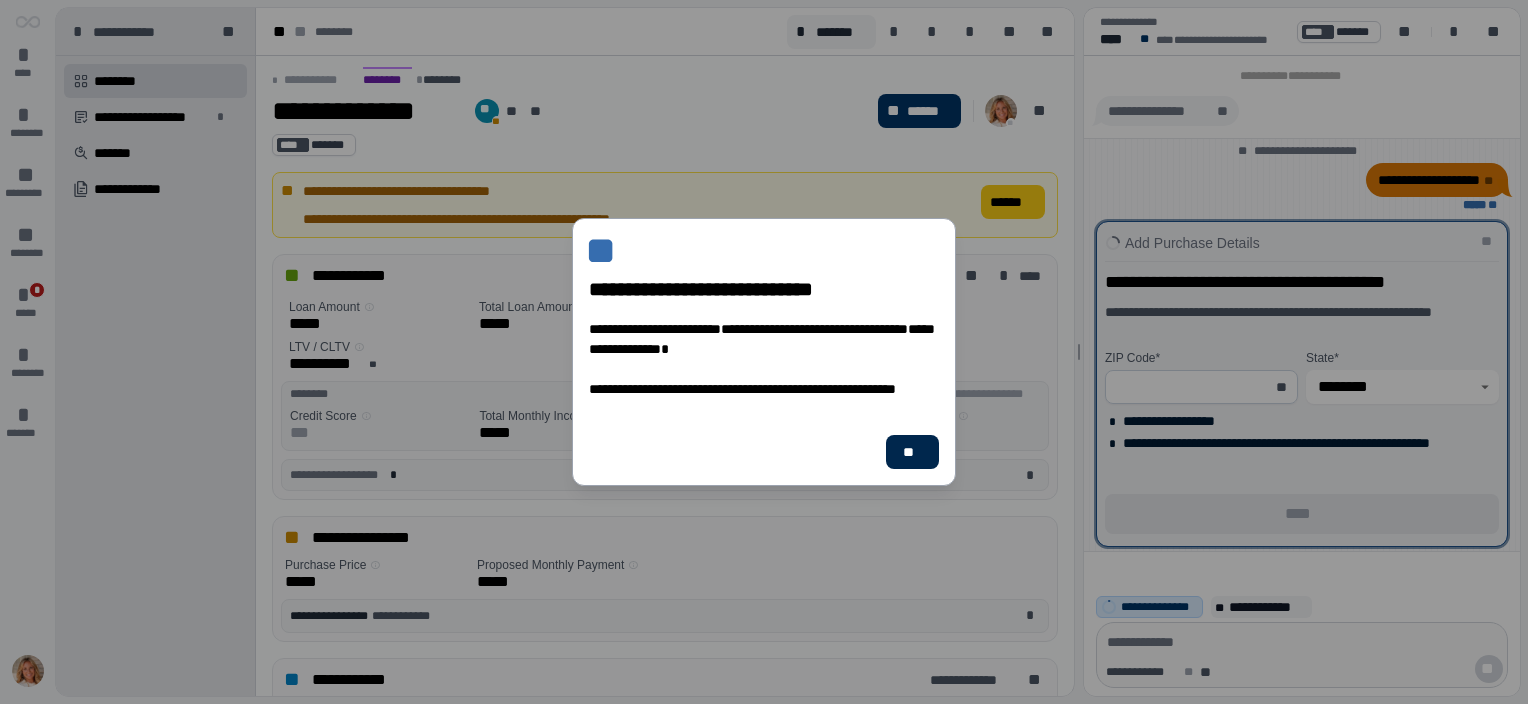 click on "**" at bounding box center (912, 452) 